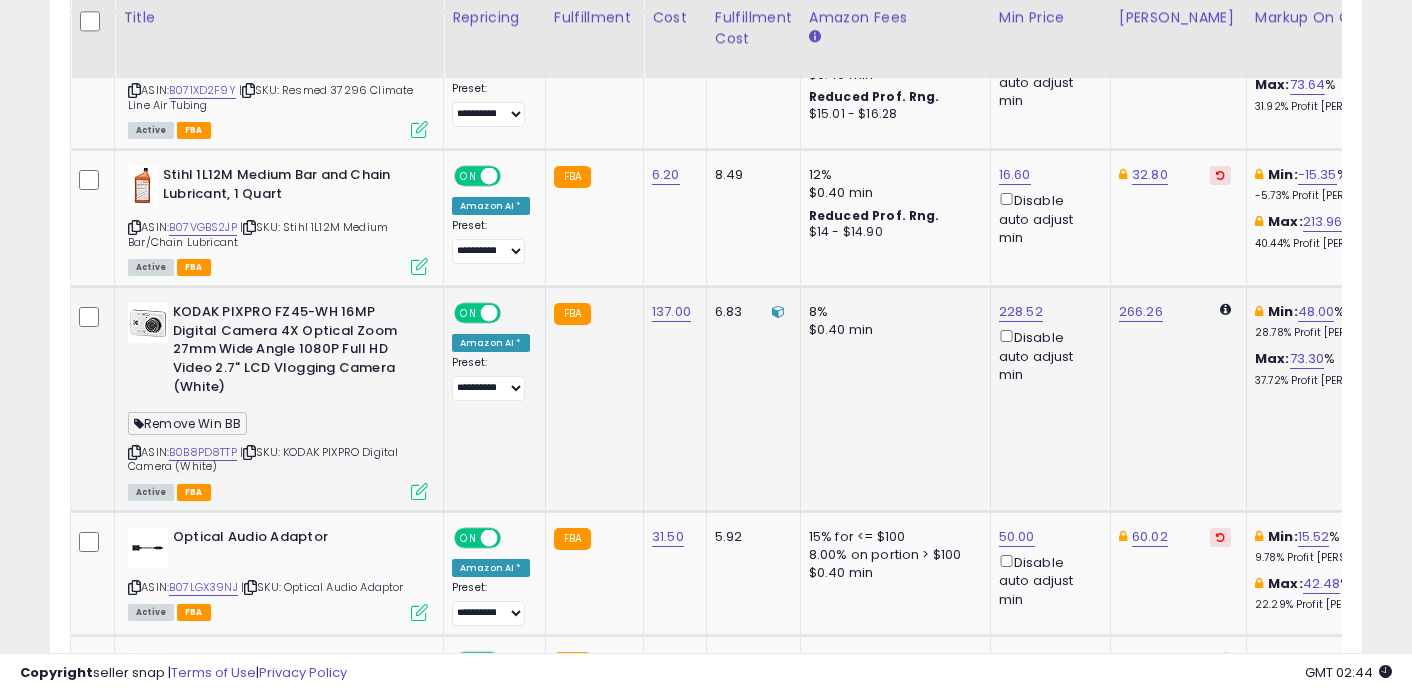 scroll, scrollTop: 3560, scrollLeft: 0, axis: vertical 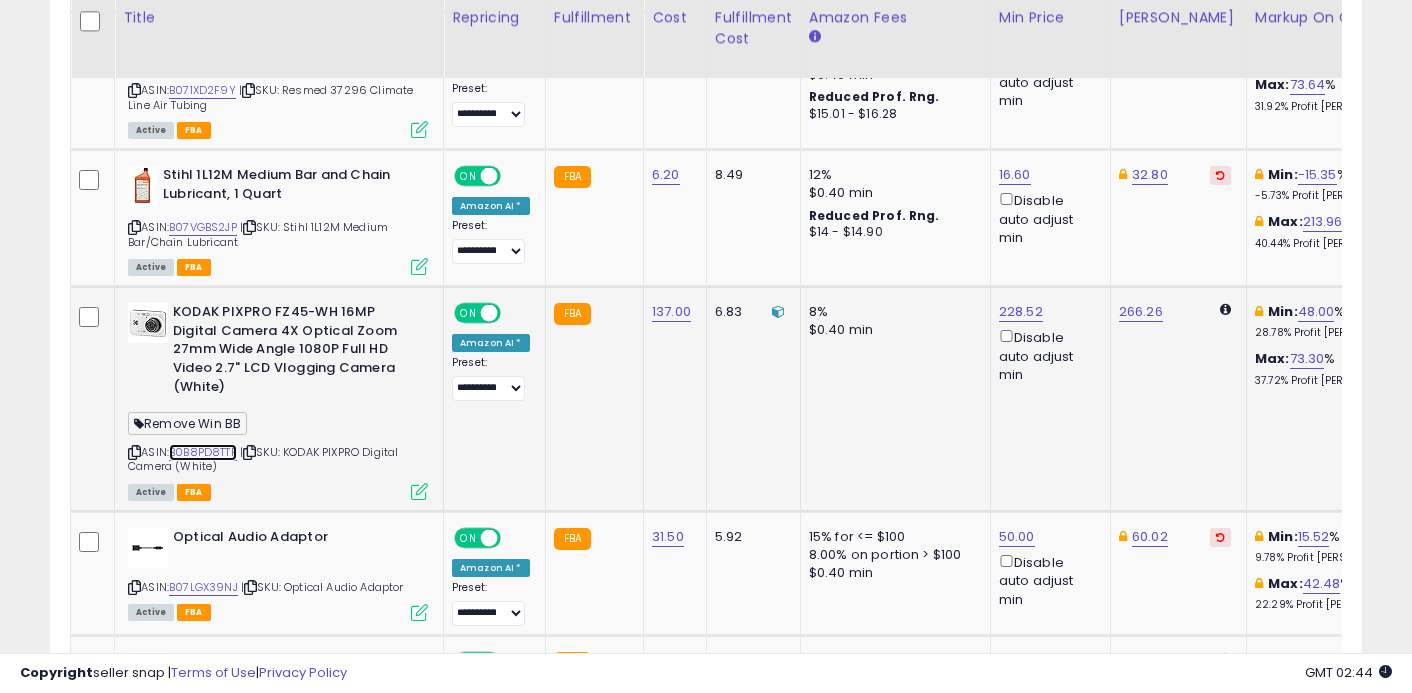 click on "B0B8PD8TTP" at bounding box center (203, 452) 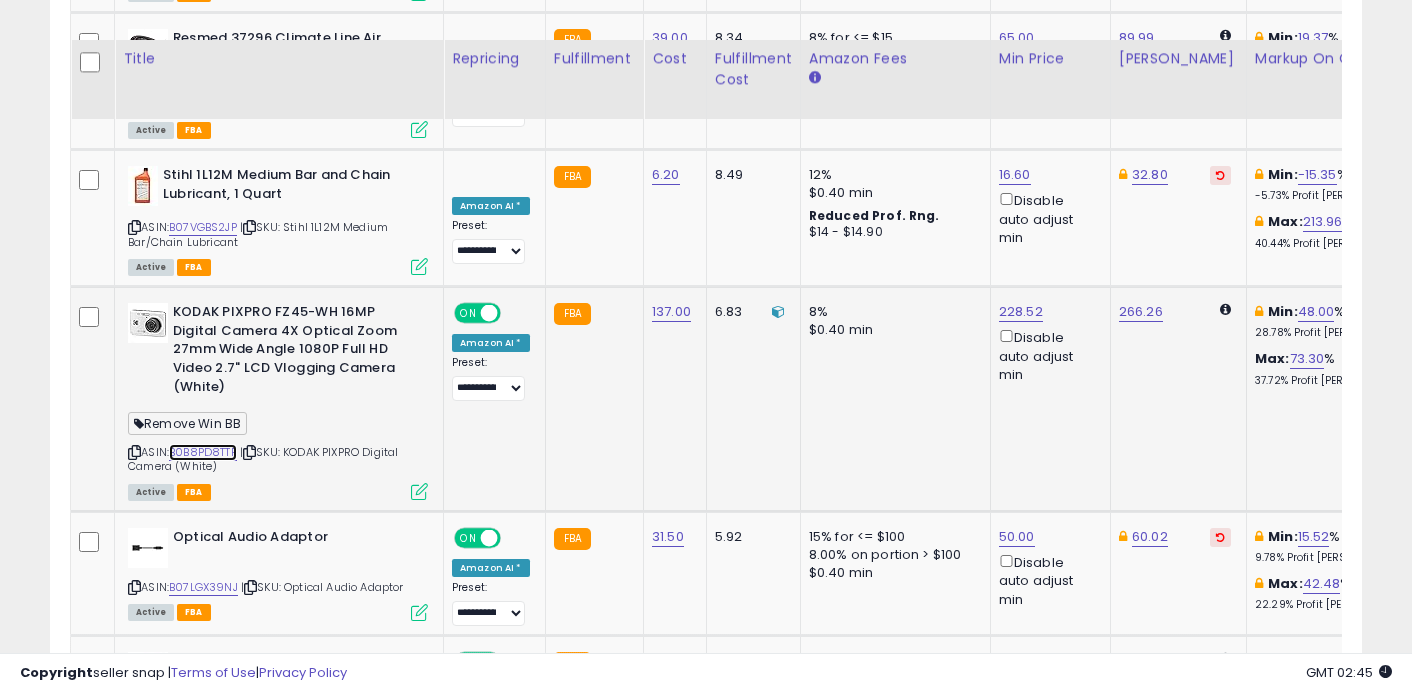 scroll, scrollTop: 3798, scrollLeft: 0, axis: vertical 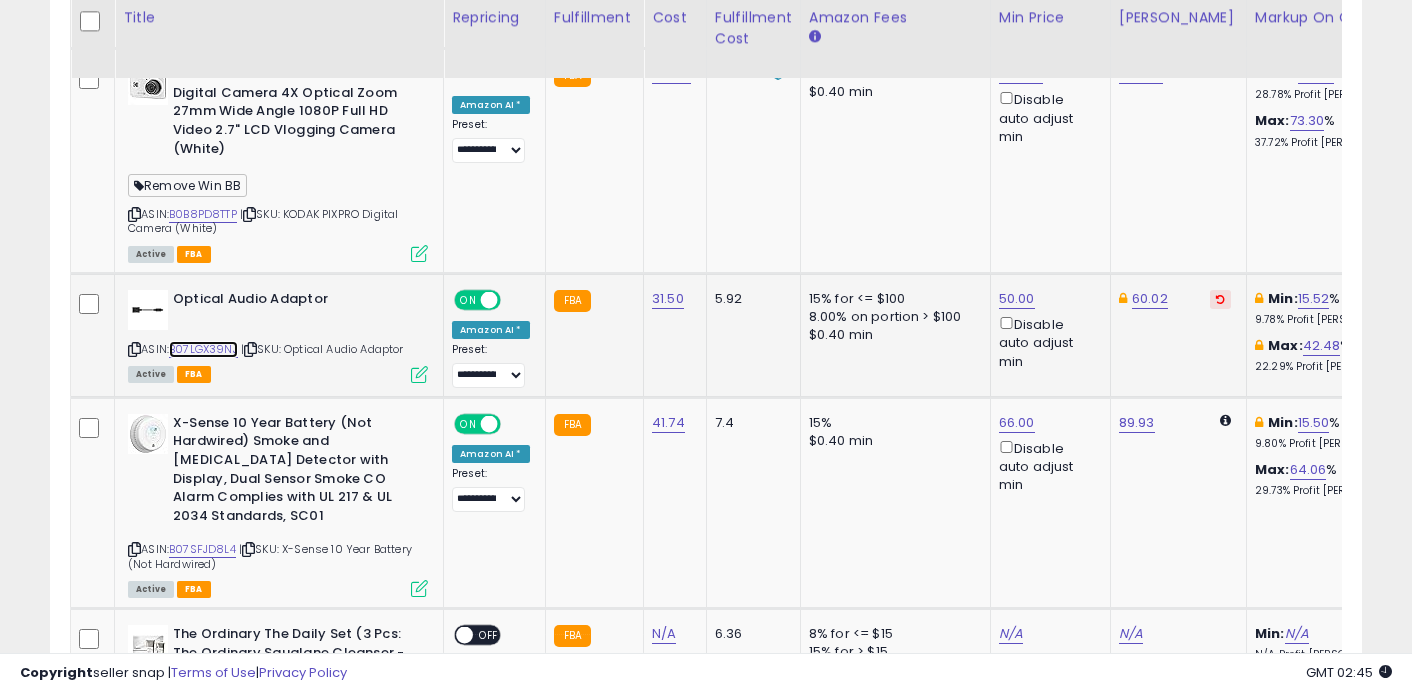 click on "B07LGX39NJ" at bounding box center (203, 349) 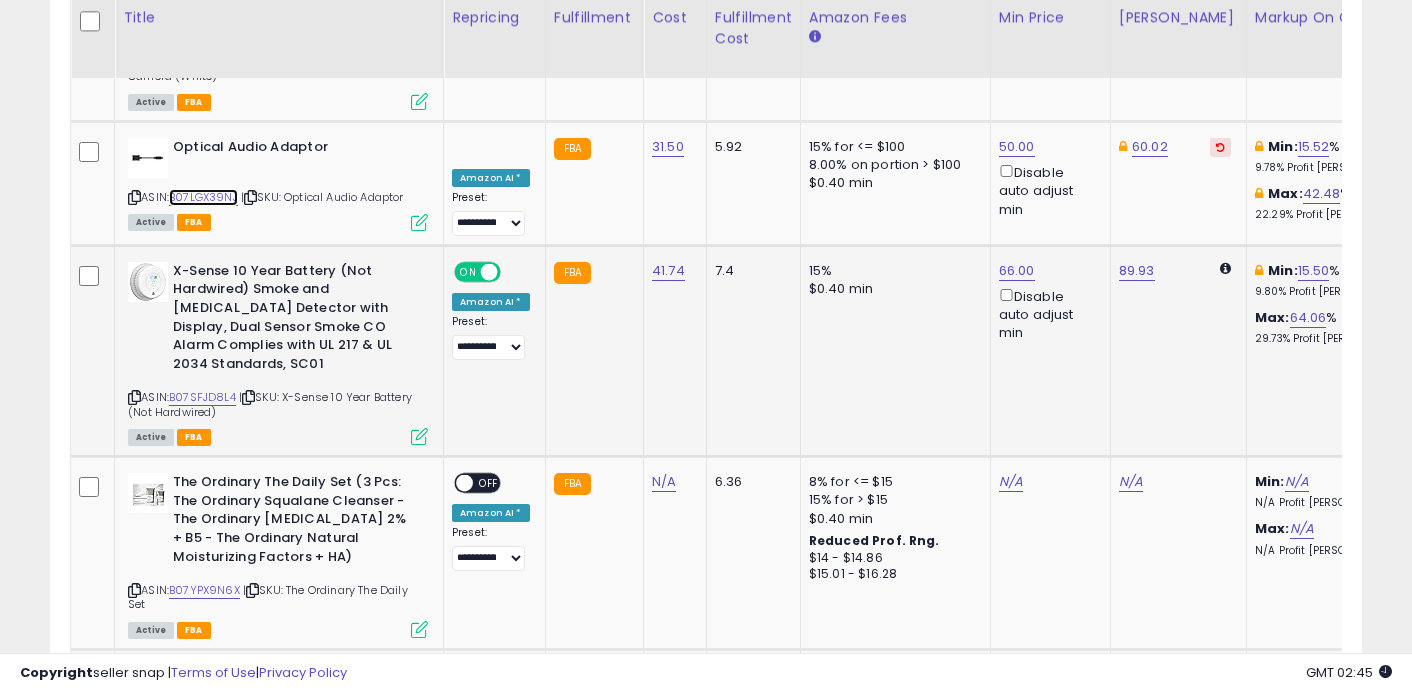 scroll, scrollTop: 4003, scrollLeft: 0, axis: vertical 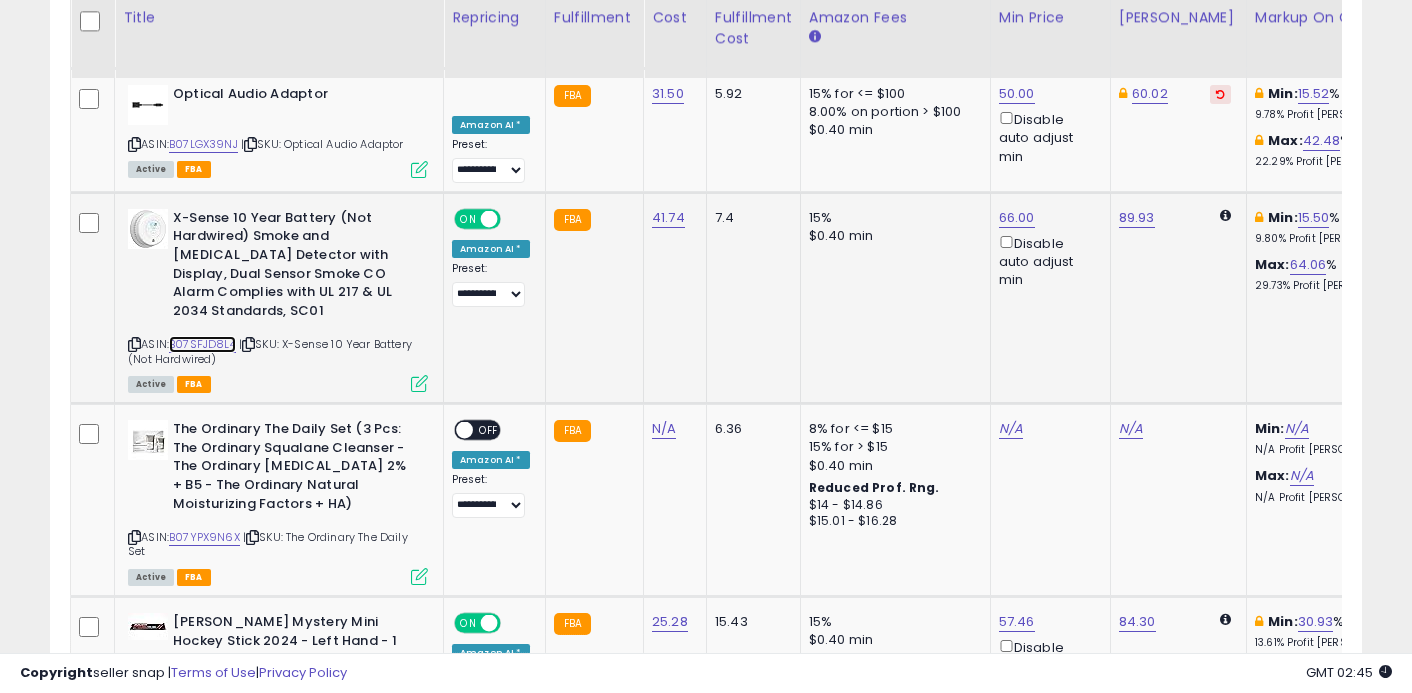 click on "B07SFJD8L4" at bounding box center (202, 344) 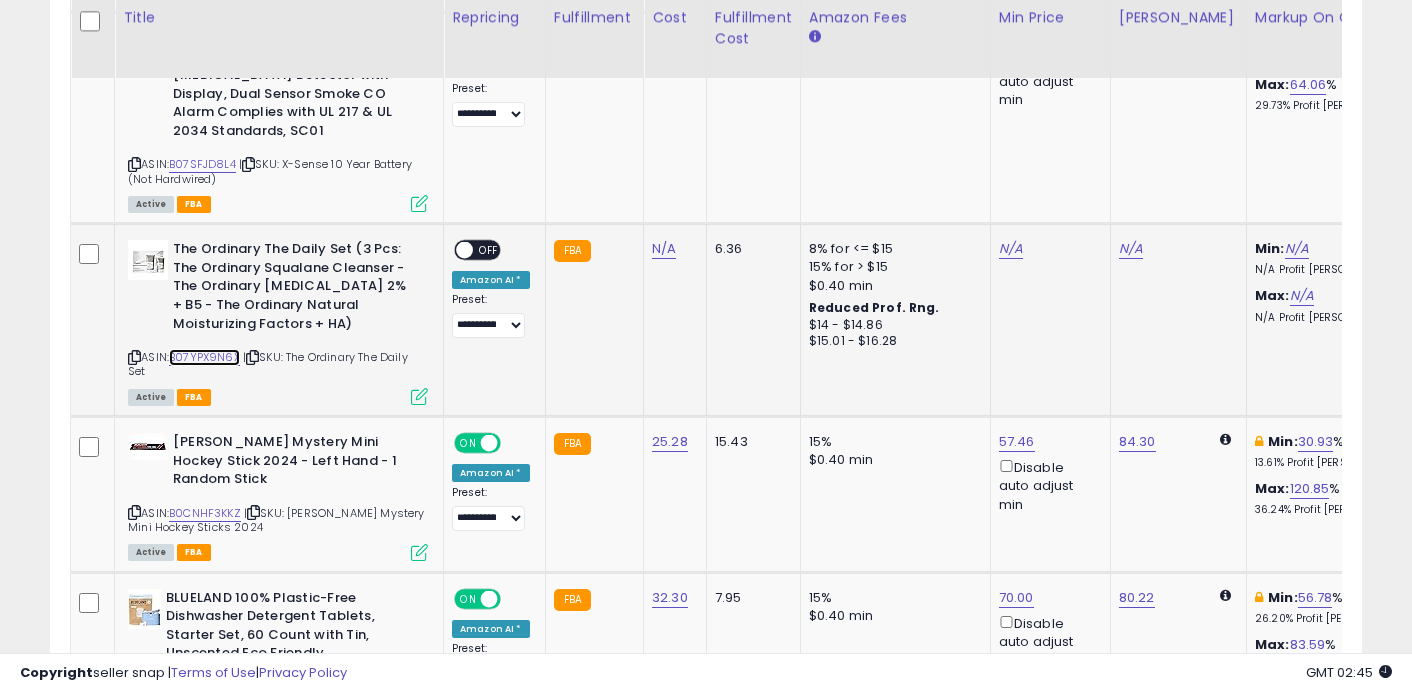 click on "B07YPX9N6X" at bounding box center (204, 357) 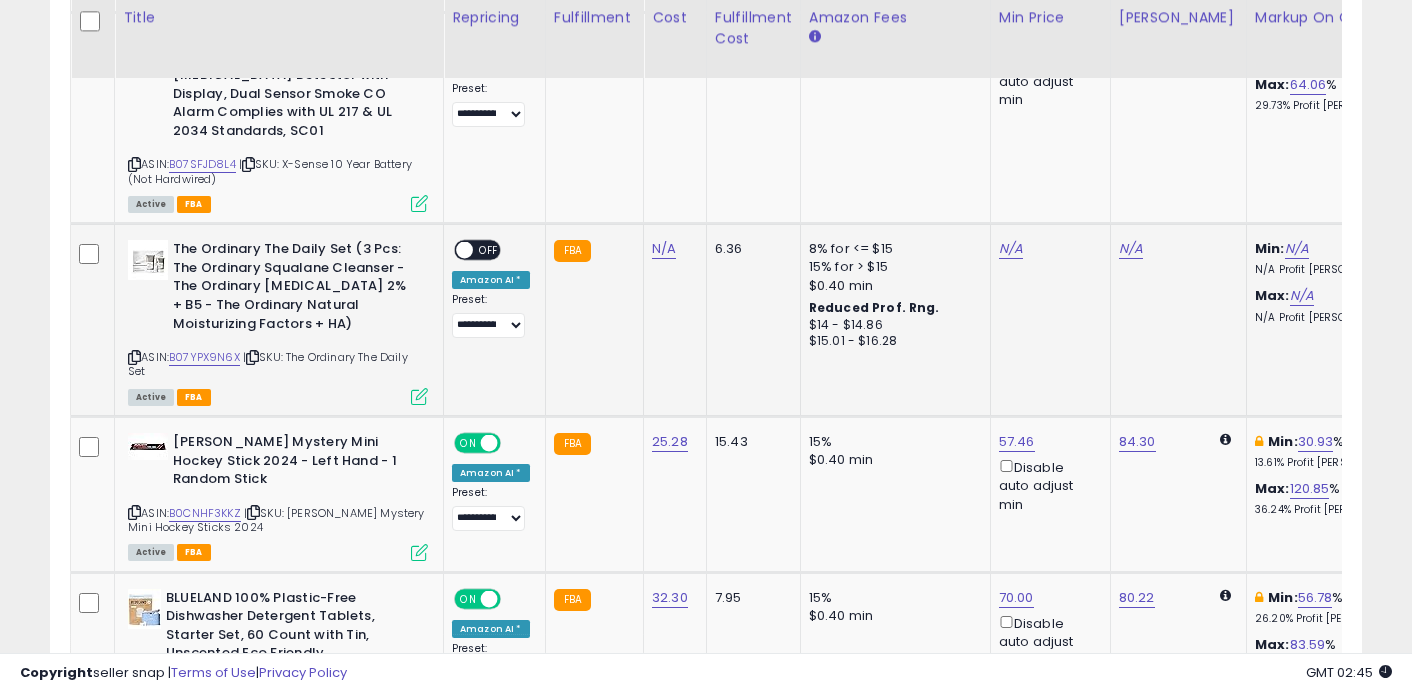 click at bounding box center [419, 396] 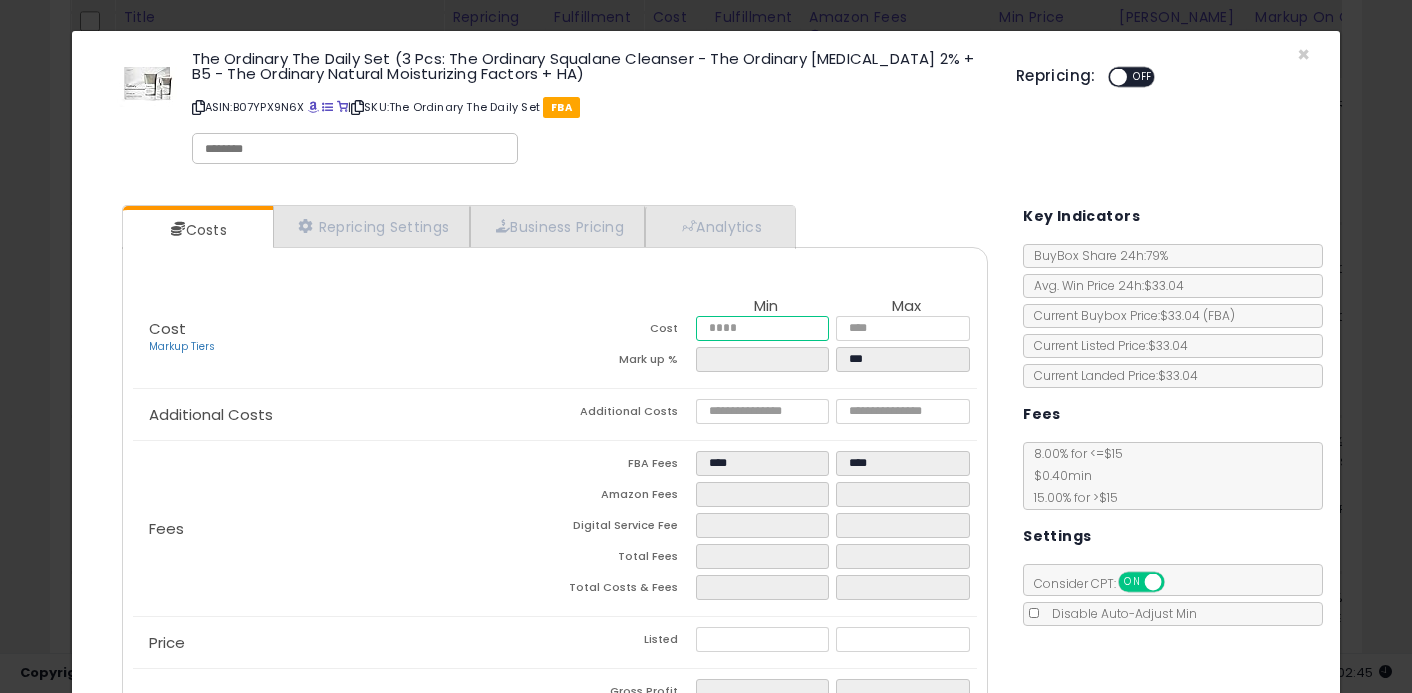 click at bounding box center [763, 328] 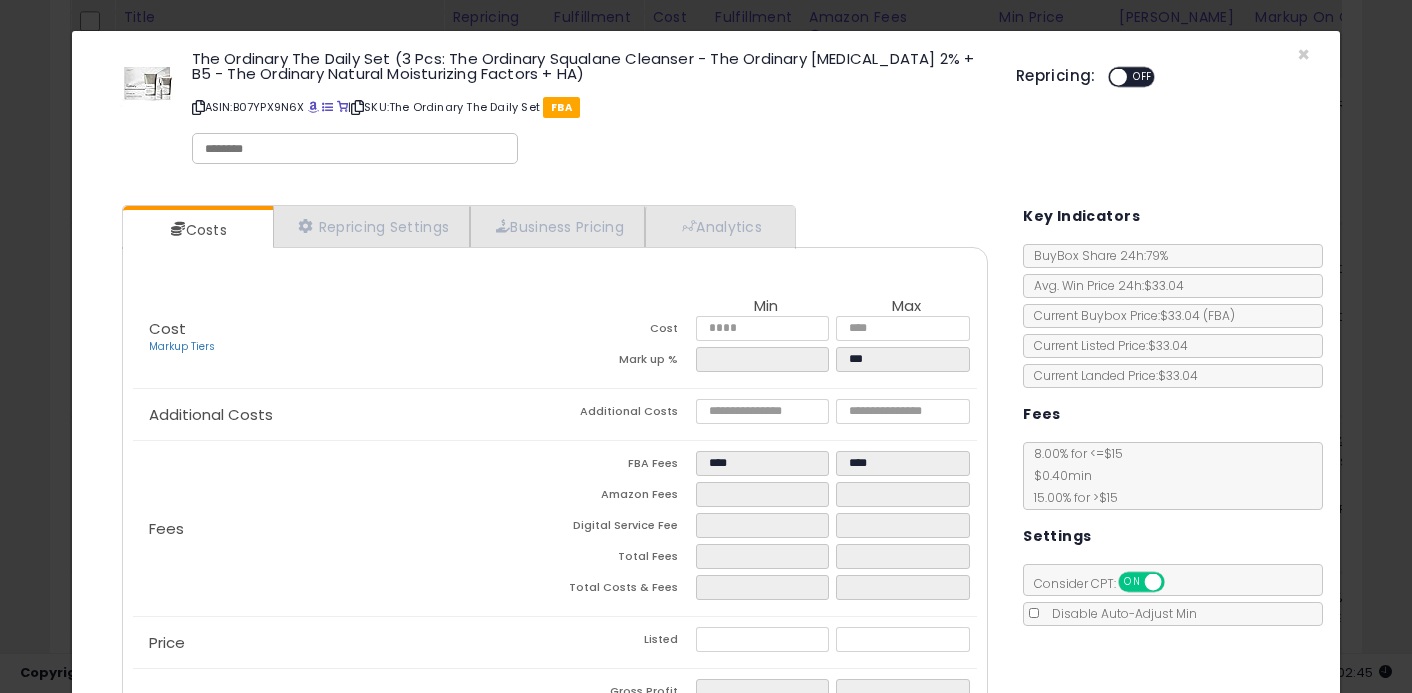 type on "*****" 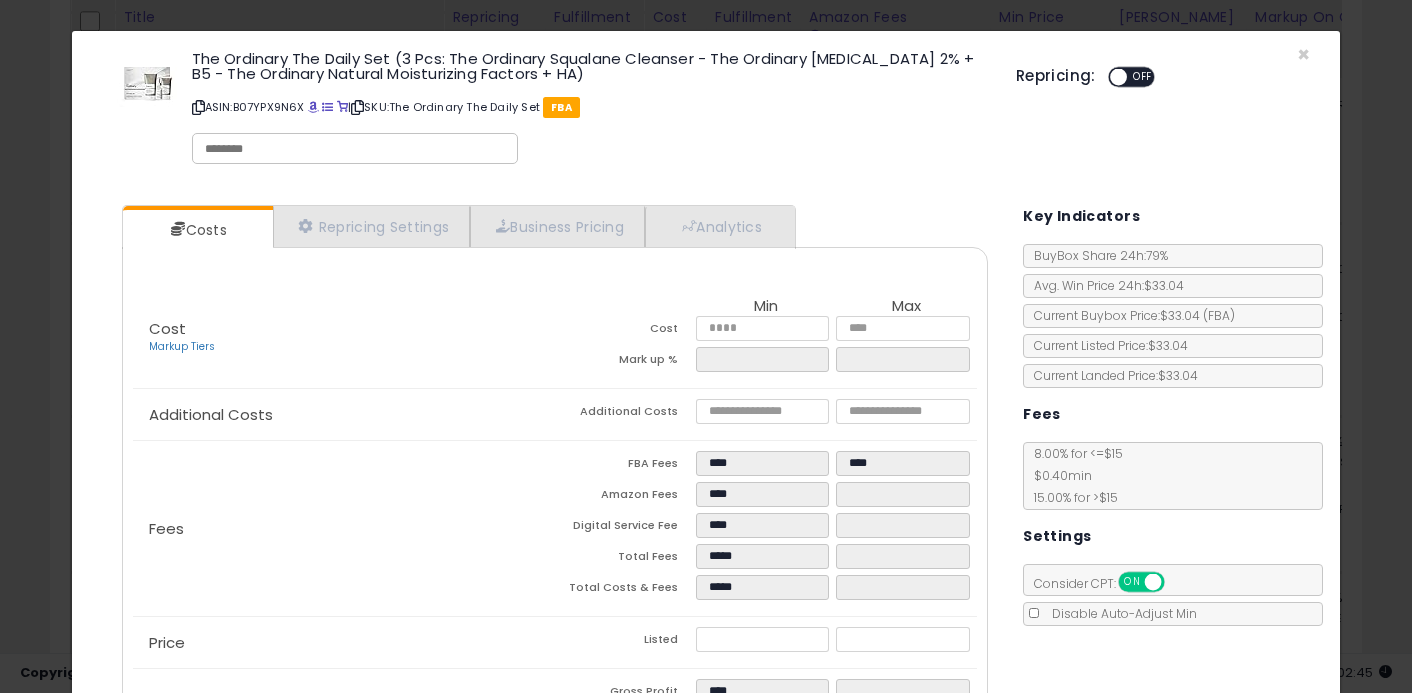 click on "Additional Costs
Additional Costs
****
****" 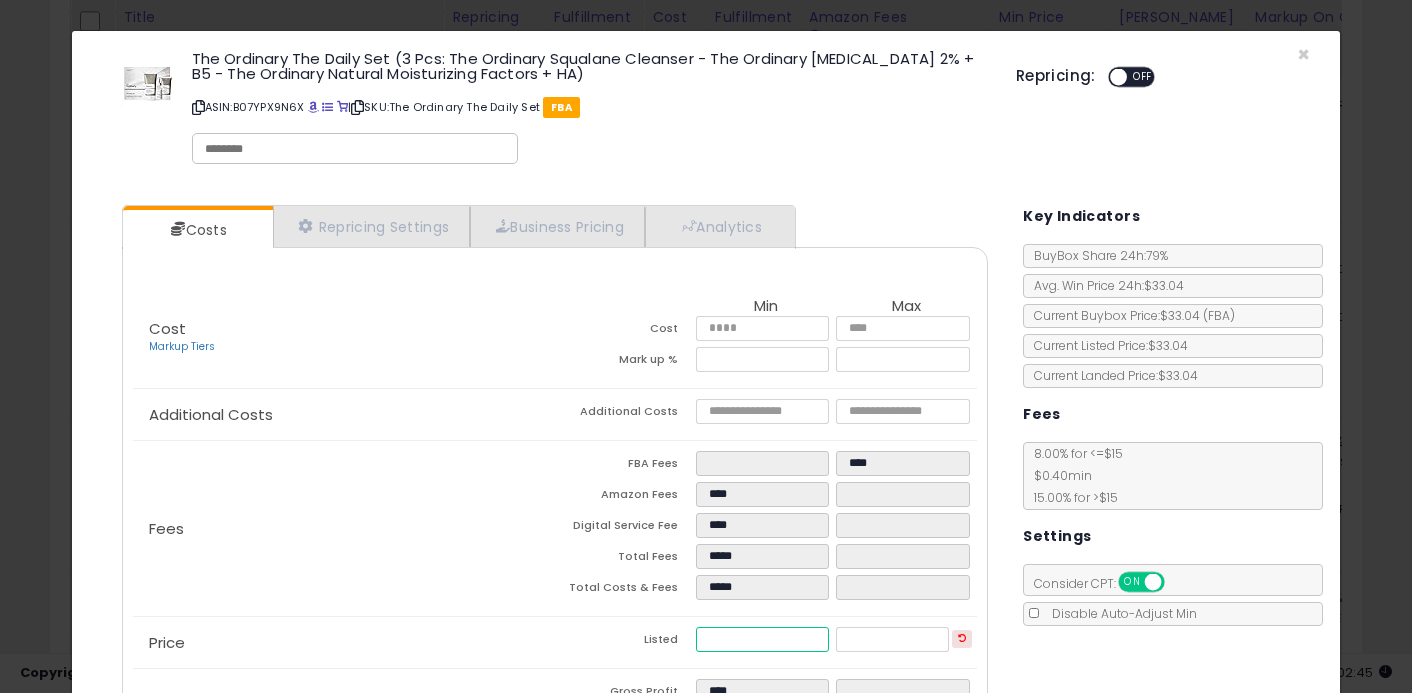 click on "*****" at bounding box center [763, 639] 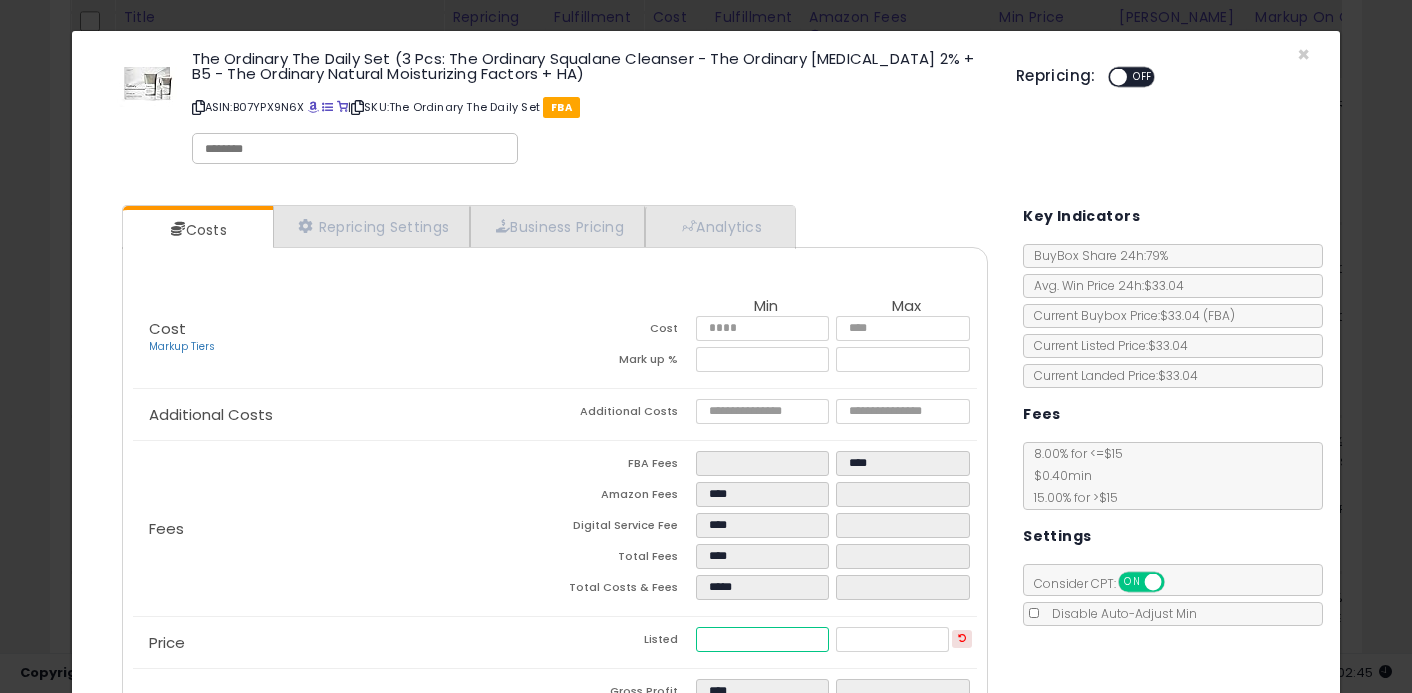 type on "****" 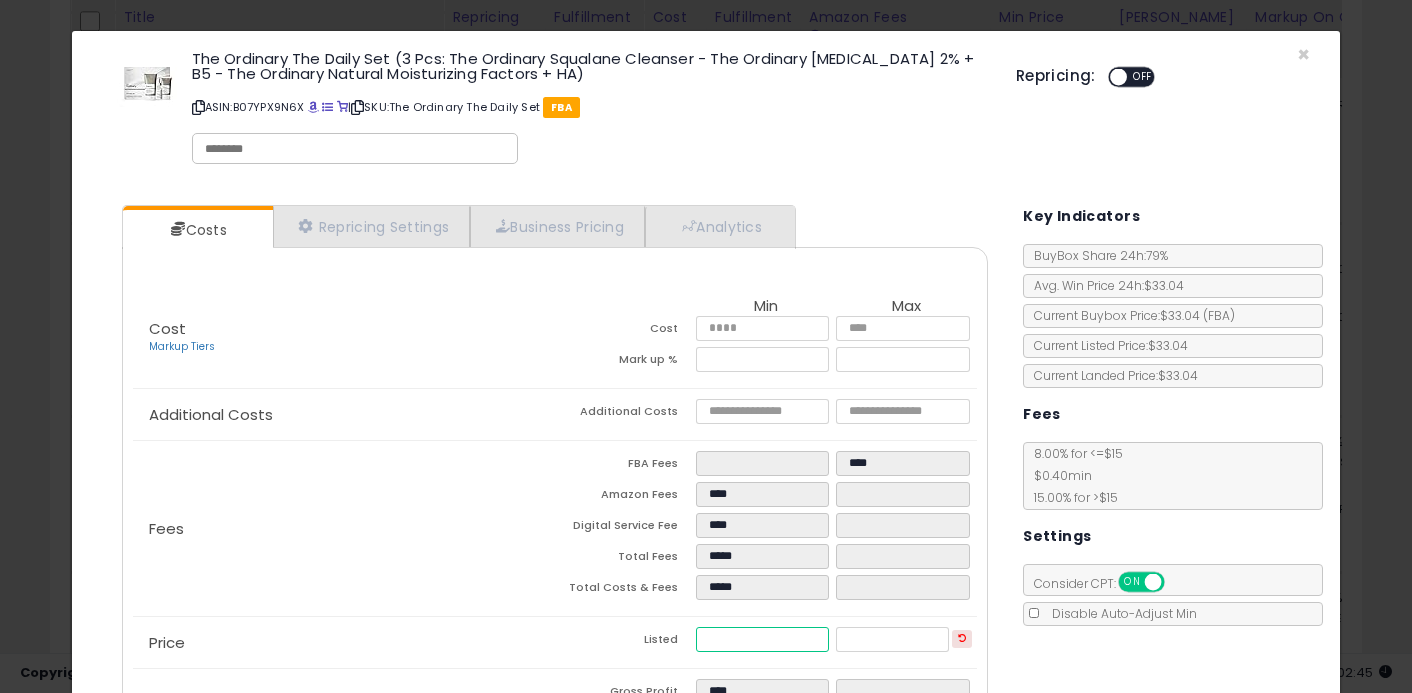 type on "**" 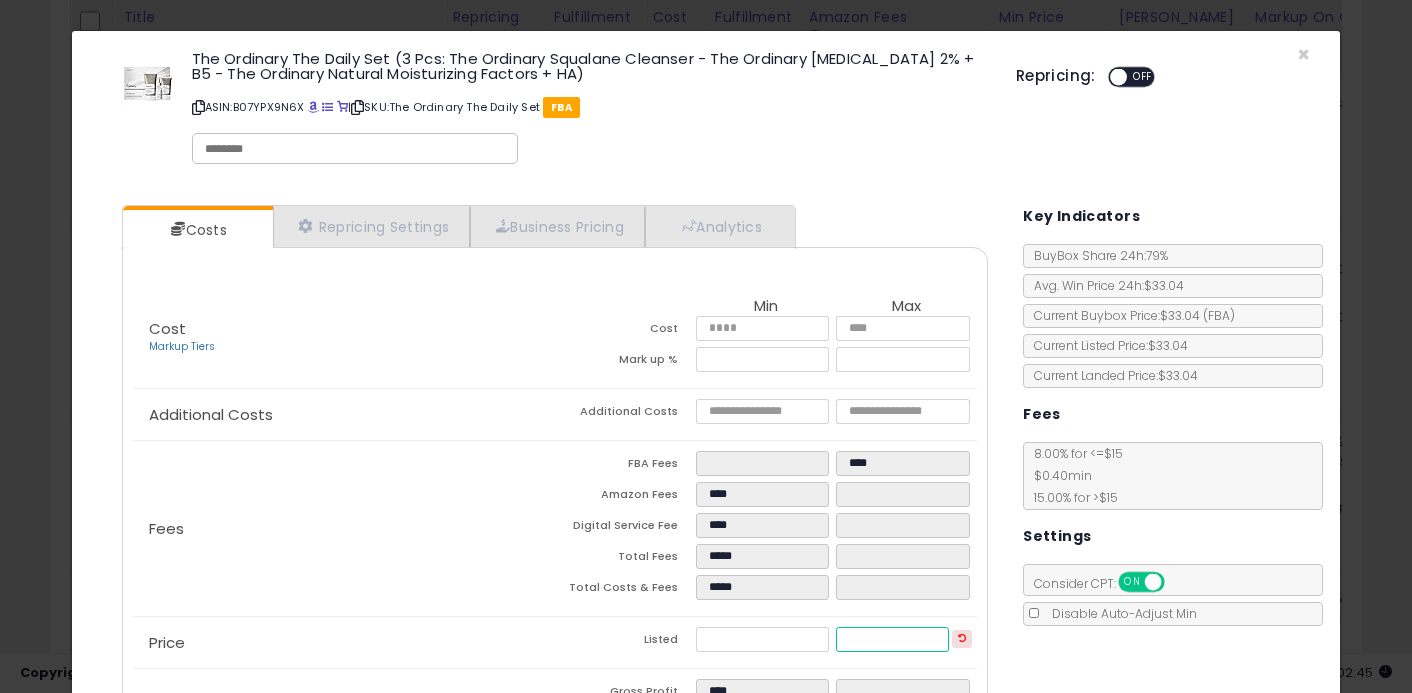 type on "*****" 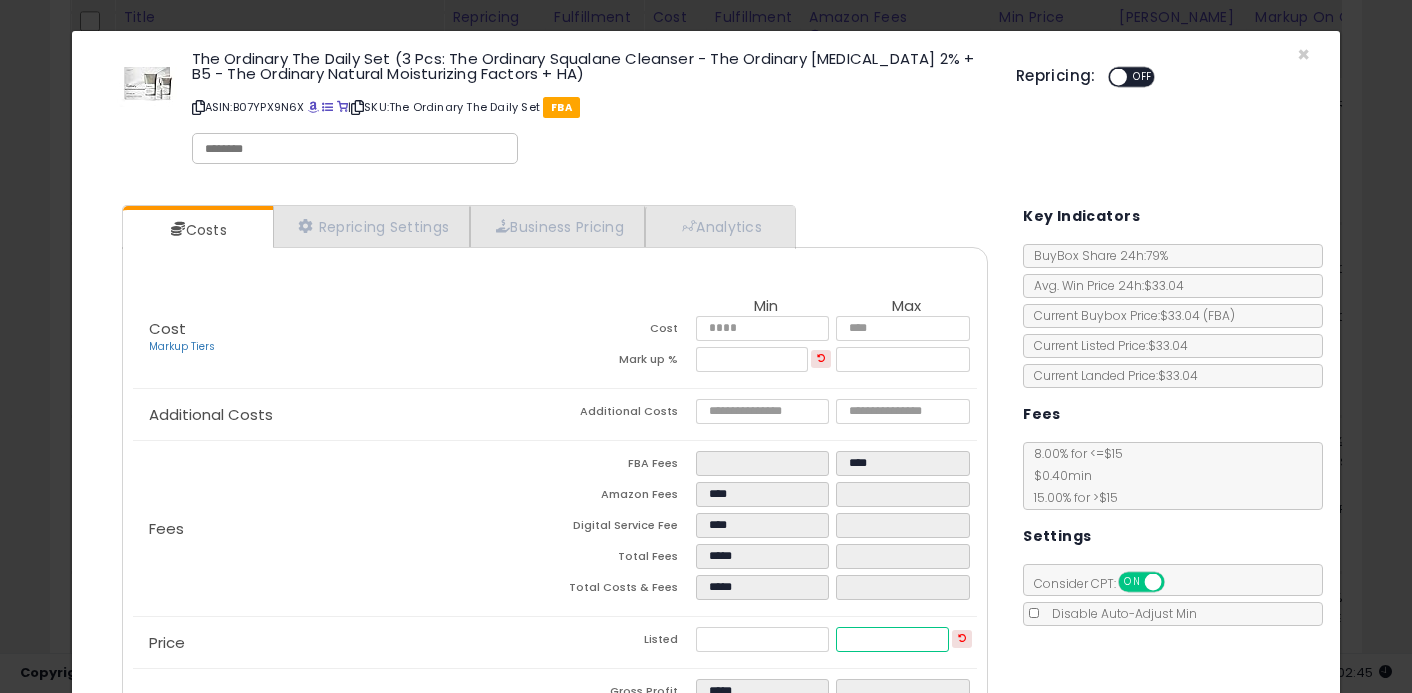 click at bounding box center [892, 639] 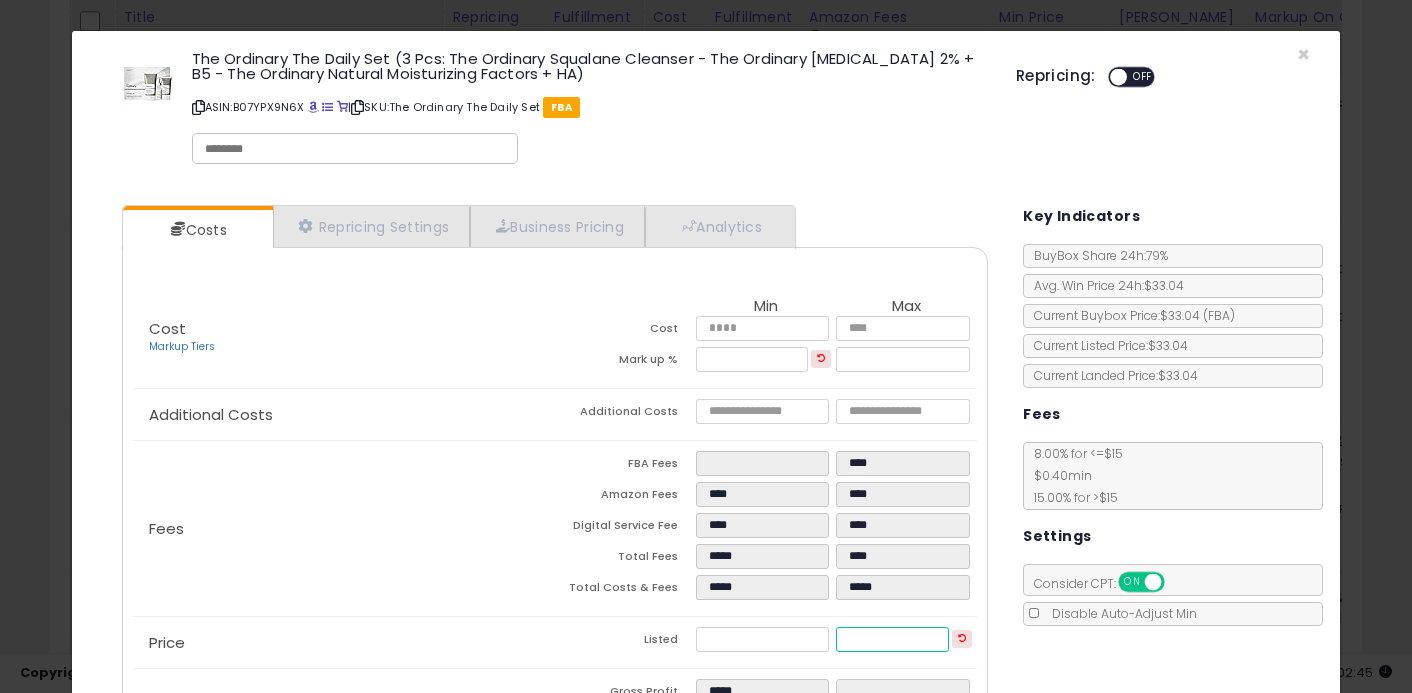 type on "****" 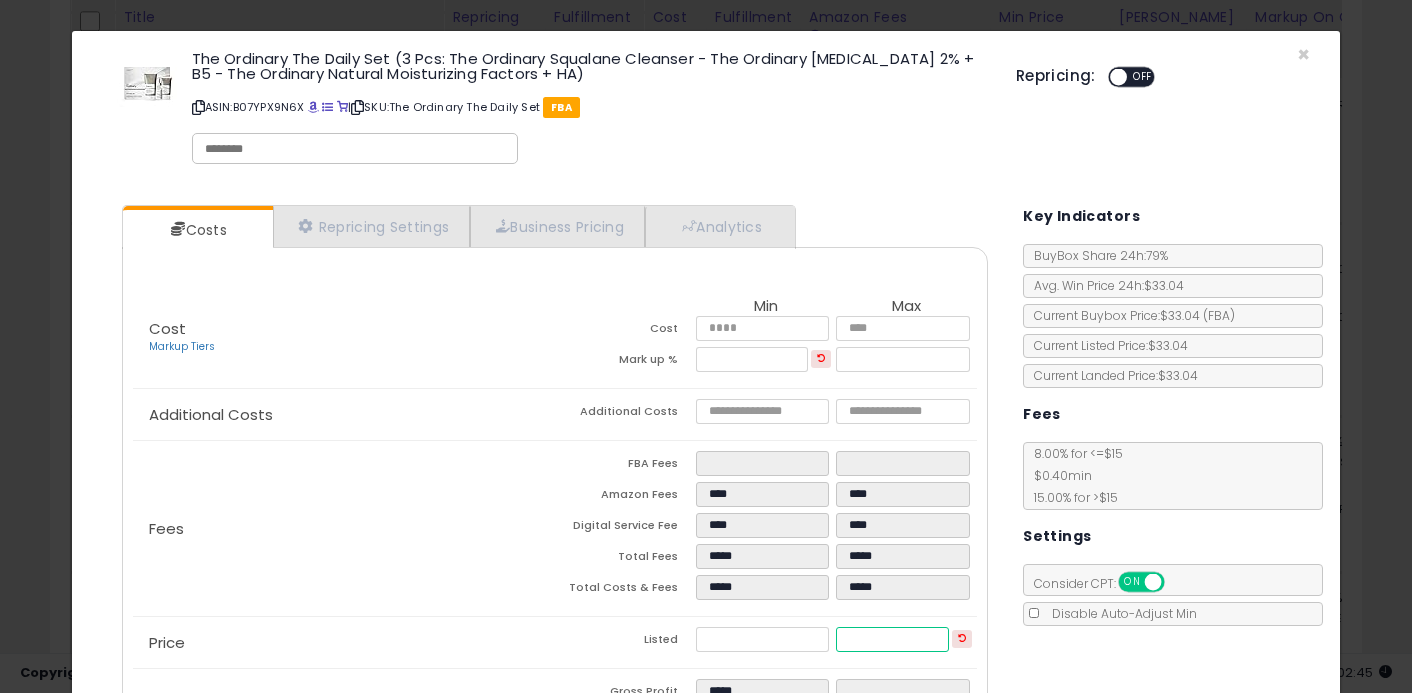 type on "**" 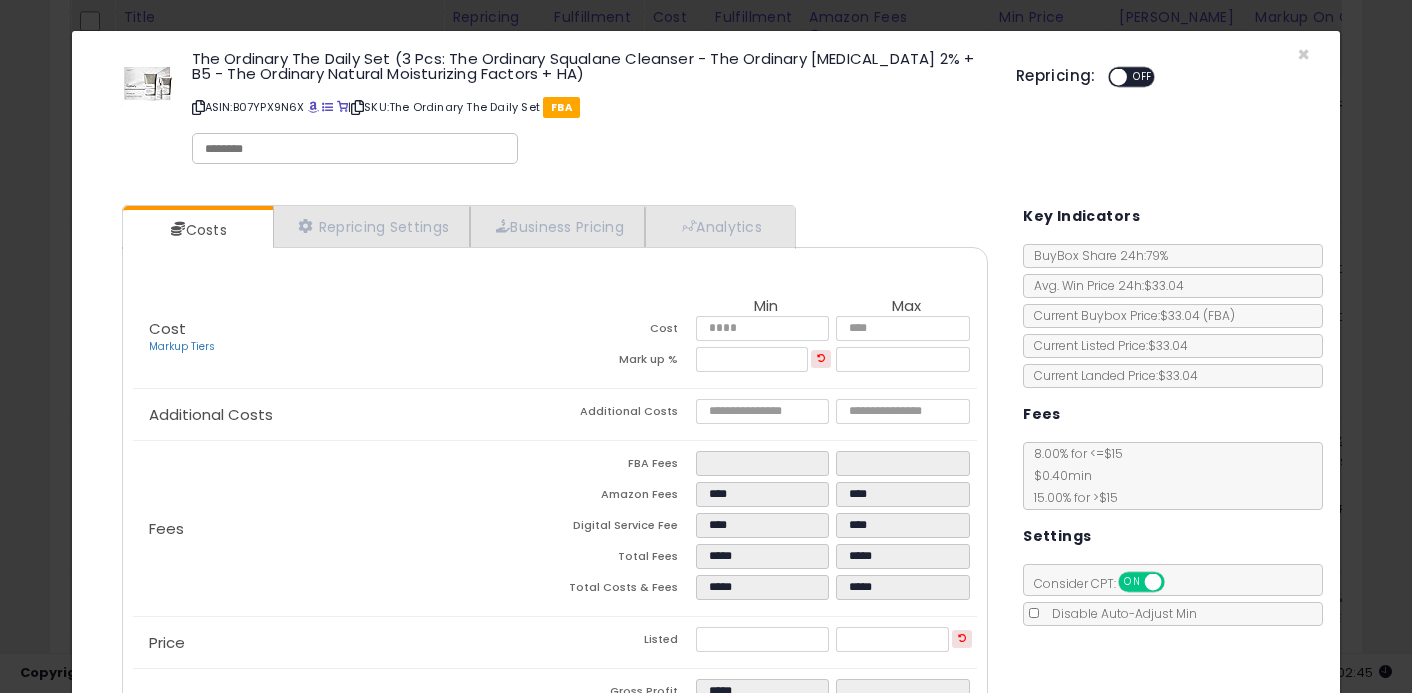 type on "*****" 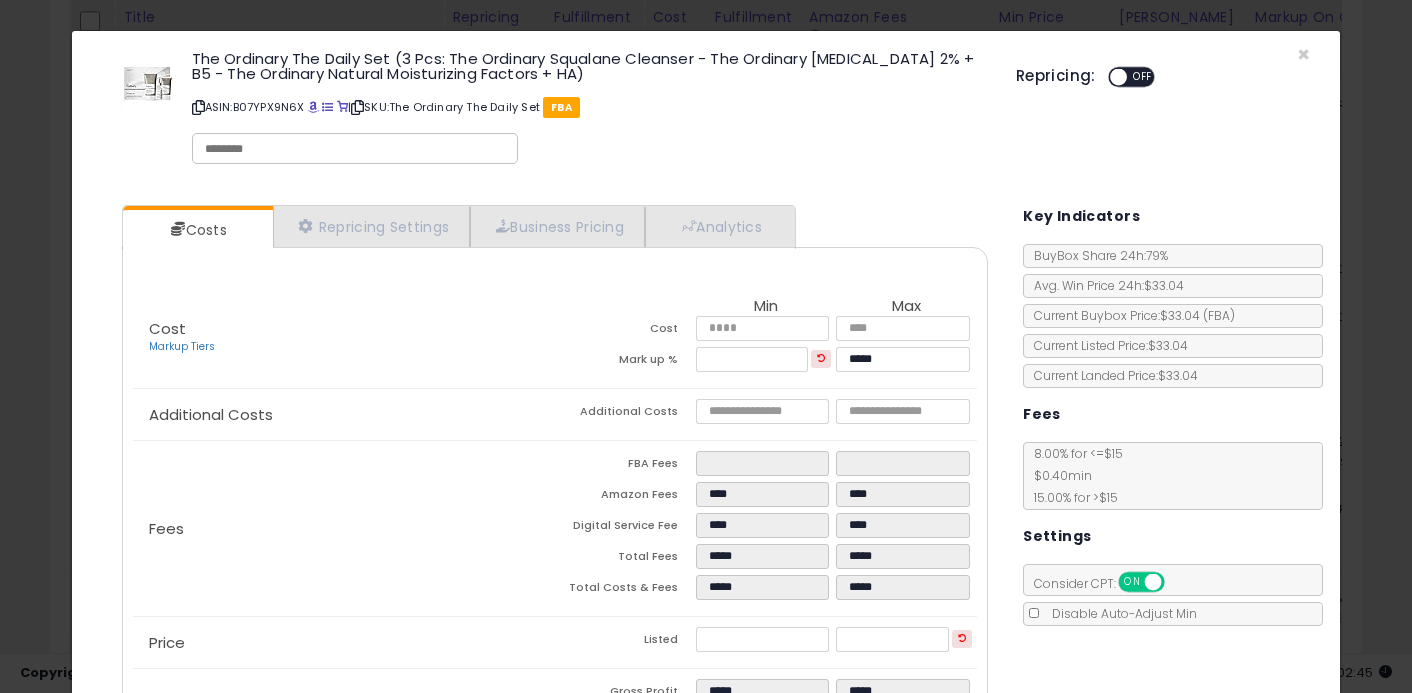 click on "Fees
FBA Fees
****
****
Amazon Fees
****
****
Digital Service Fee
****
****
Total Fees
*****
*****
Total Costs & Fees
*****
*****" 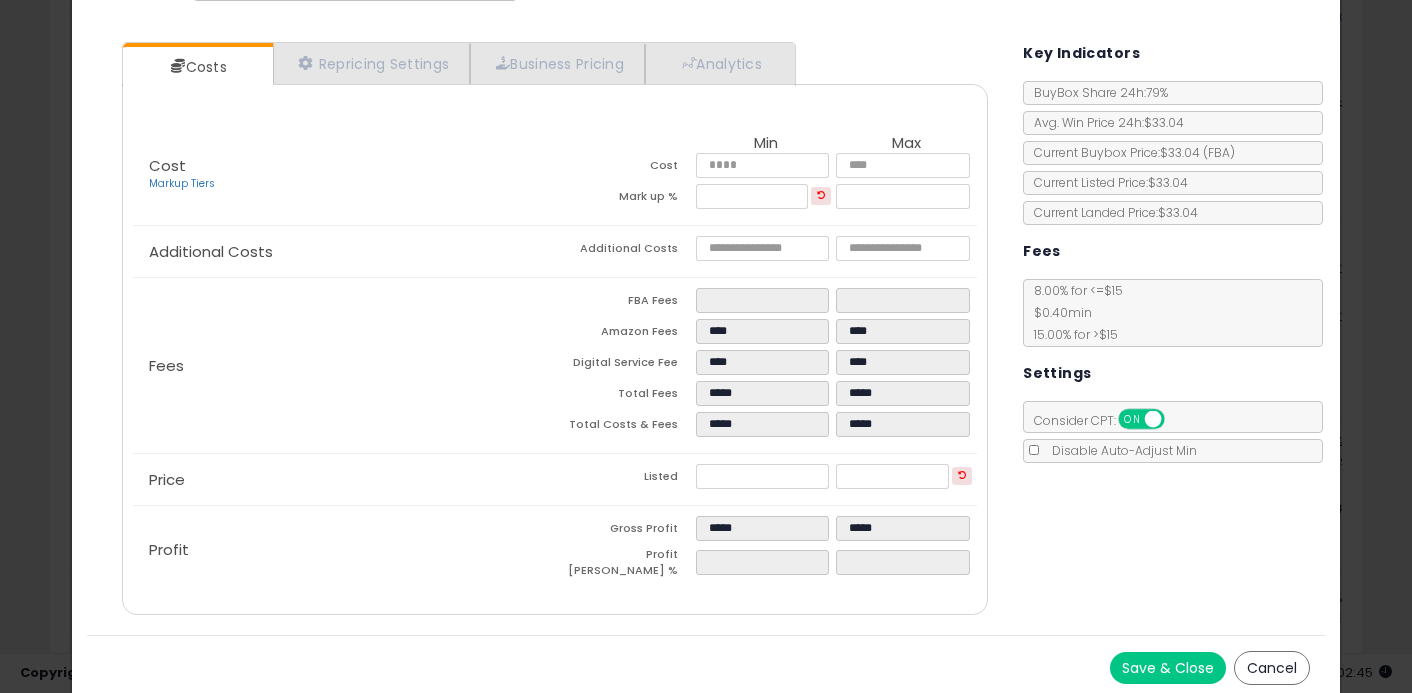 click on "Save & Close" at bounding box center (1168, 668) 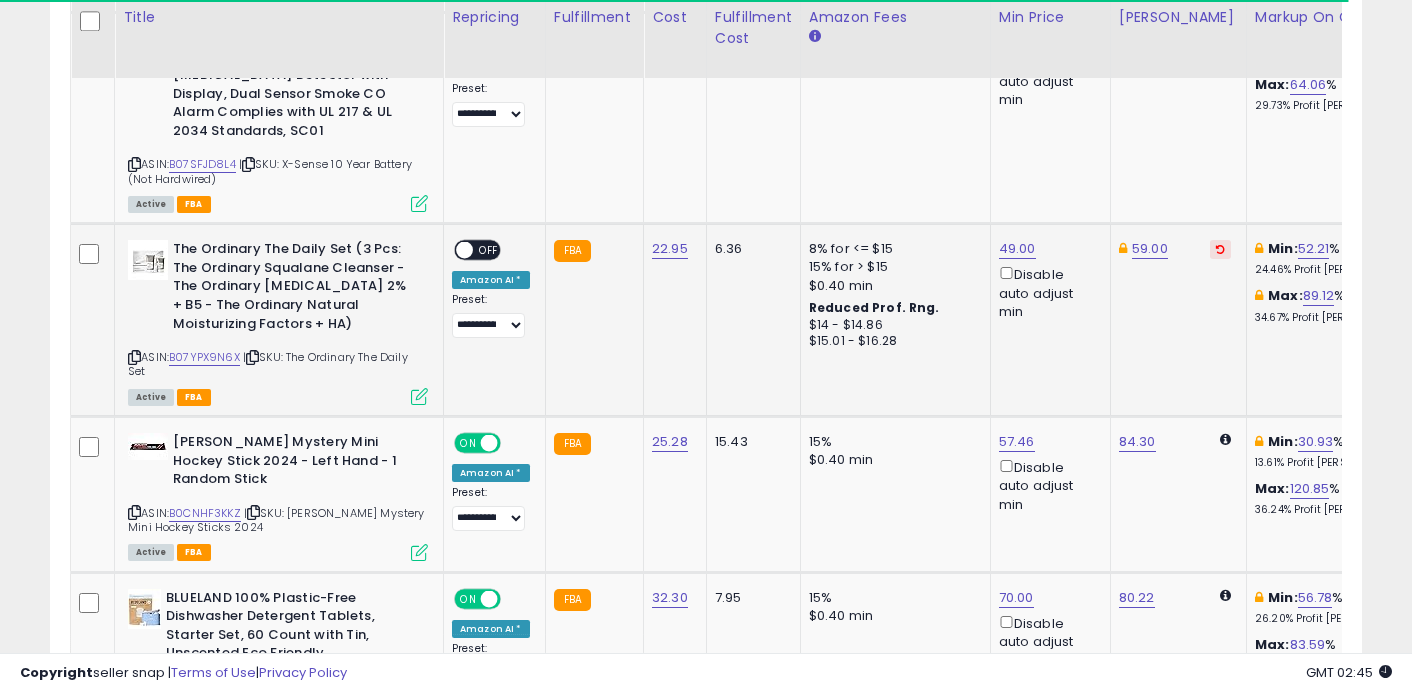 click at bounding box center (464, 250) 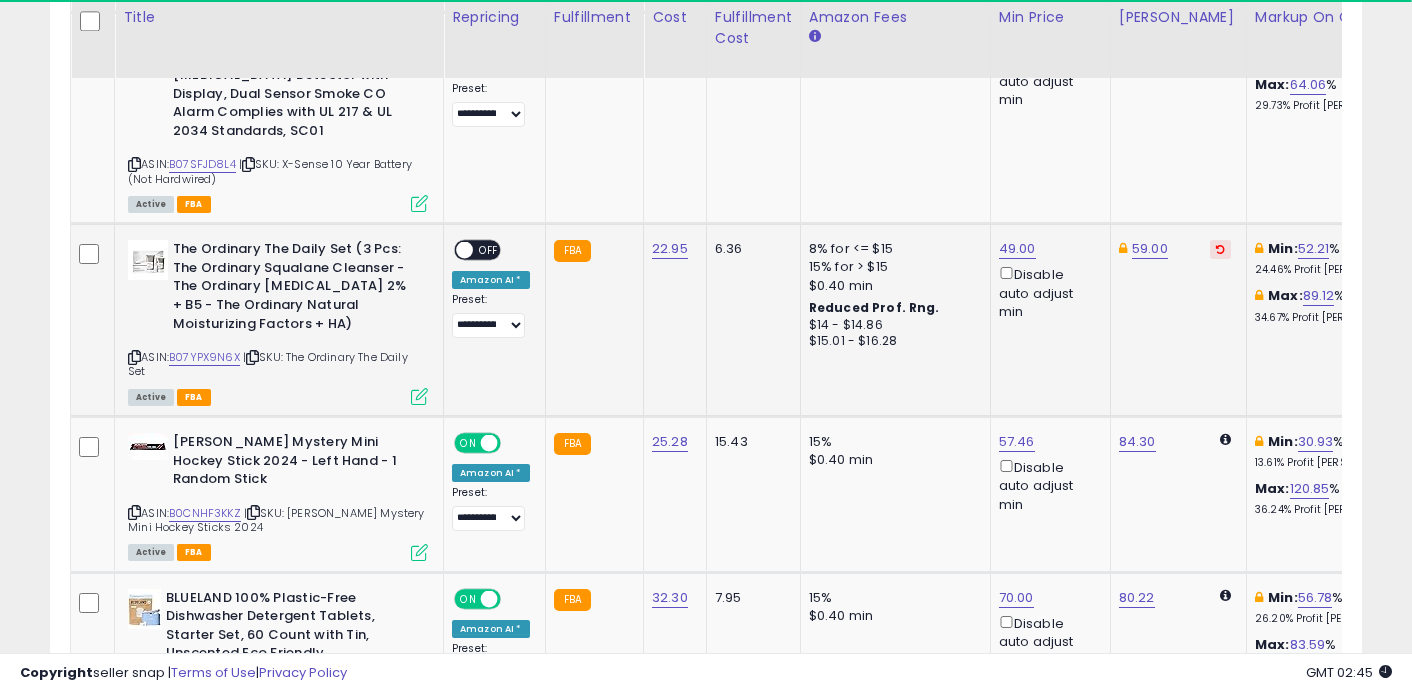 click at bounding box center [464, 250] 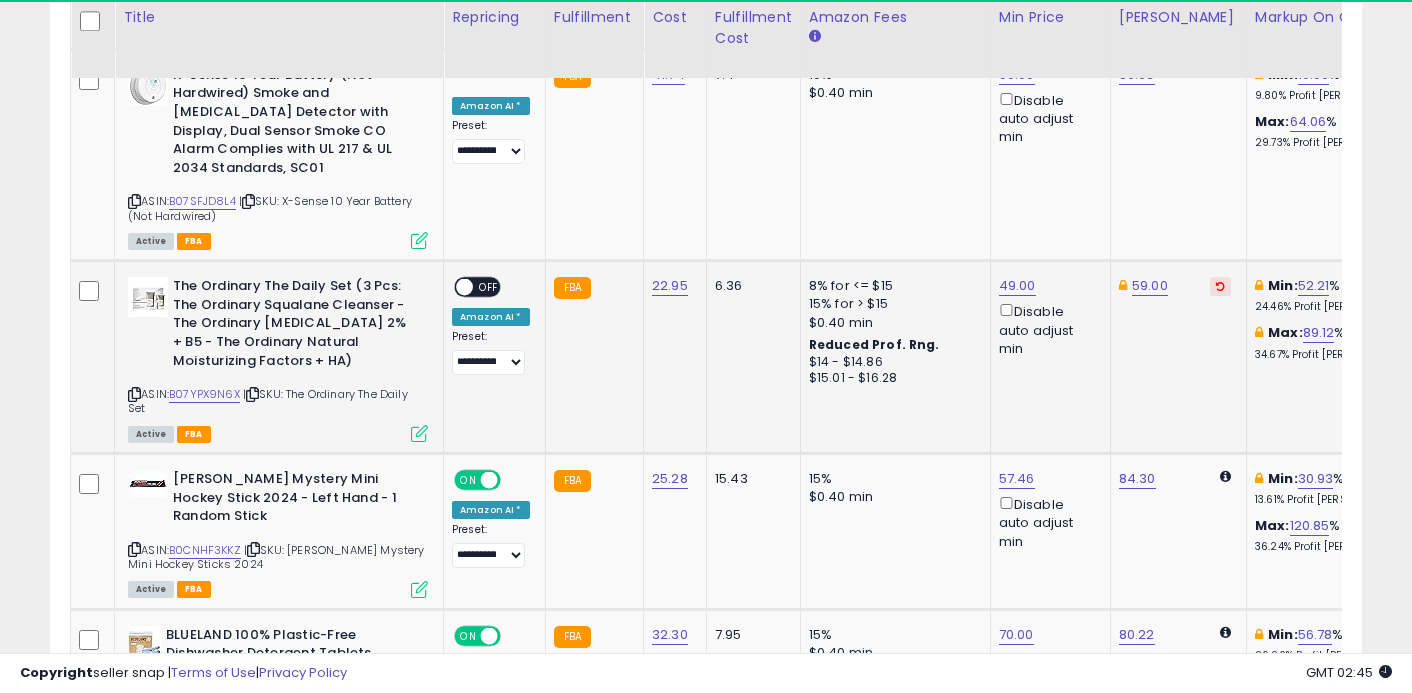 click at bounding box center [464, 287] 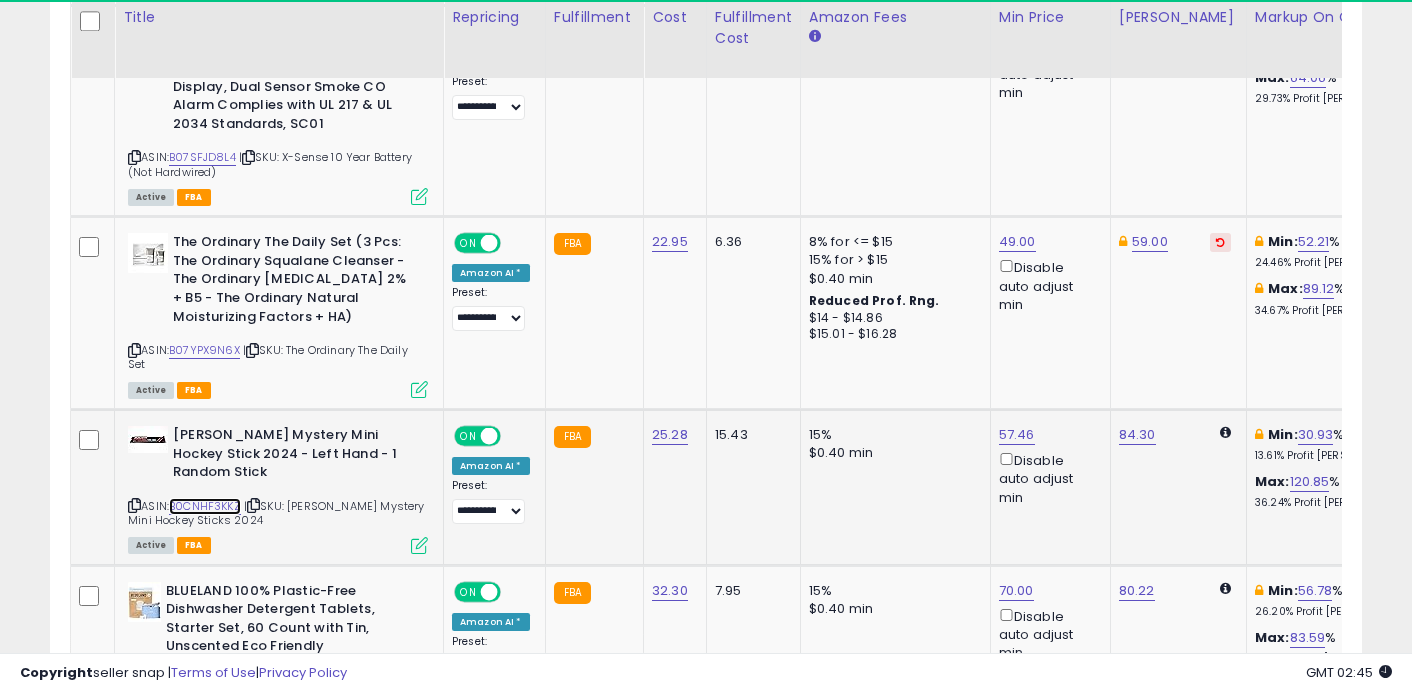 click on "B0CNHF3KKZ" at bounding box center [205, 506] 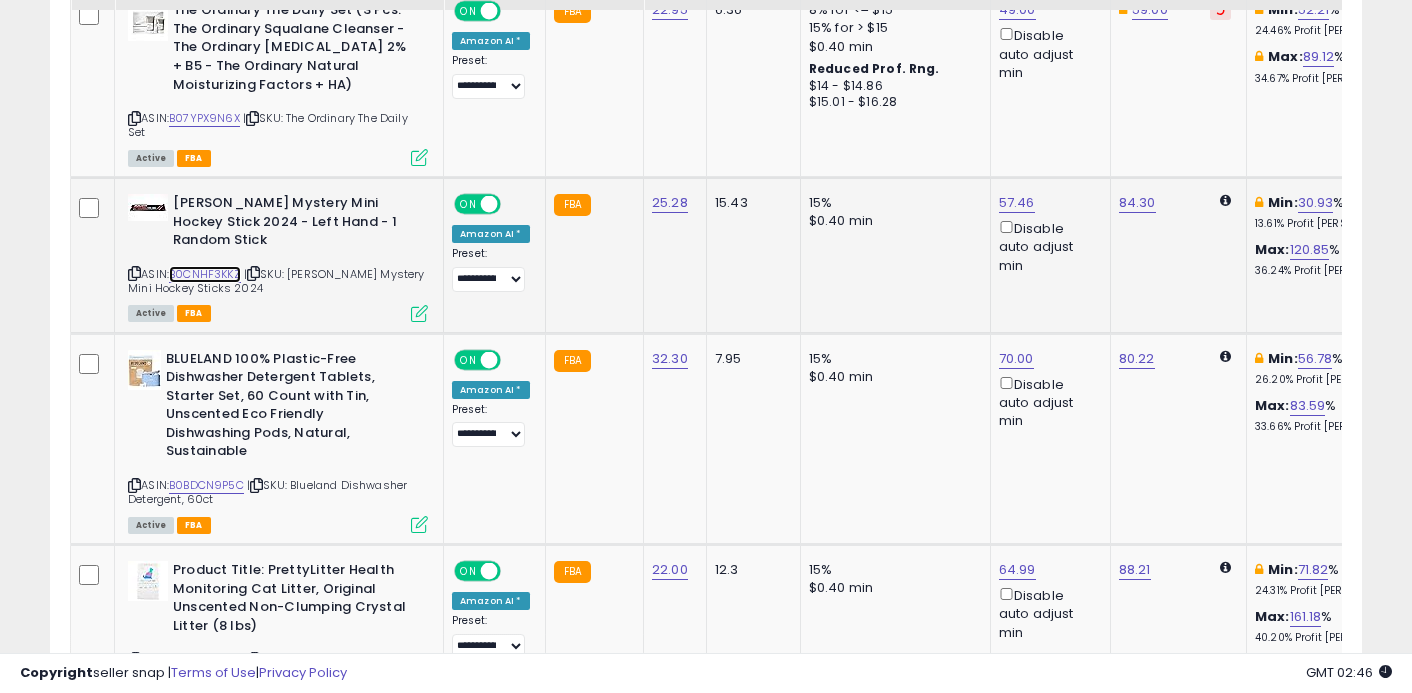 scroll, scrollTop: 4424, scrollLeft: 0, axis: vertical 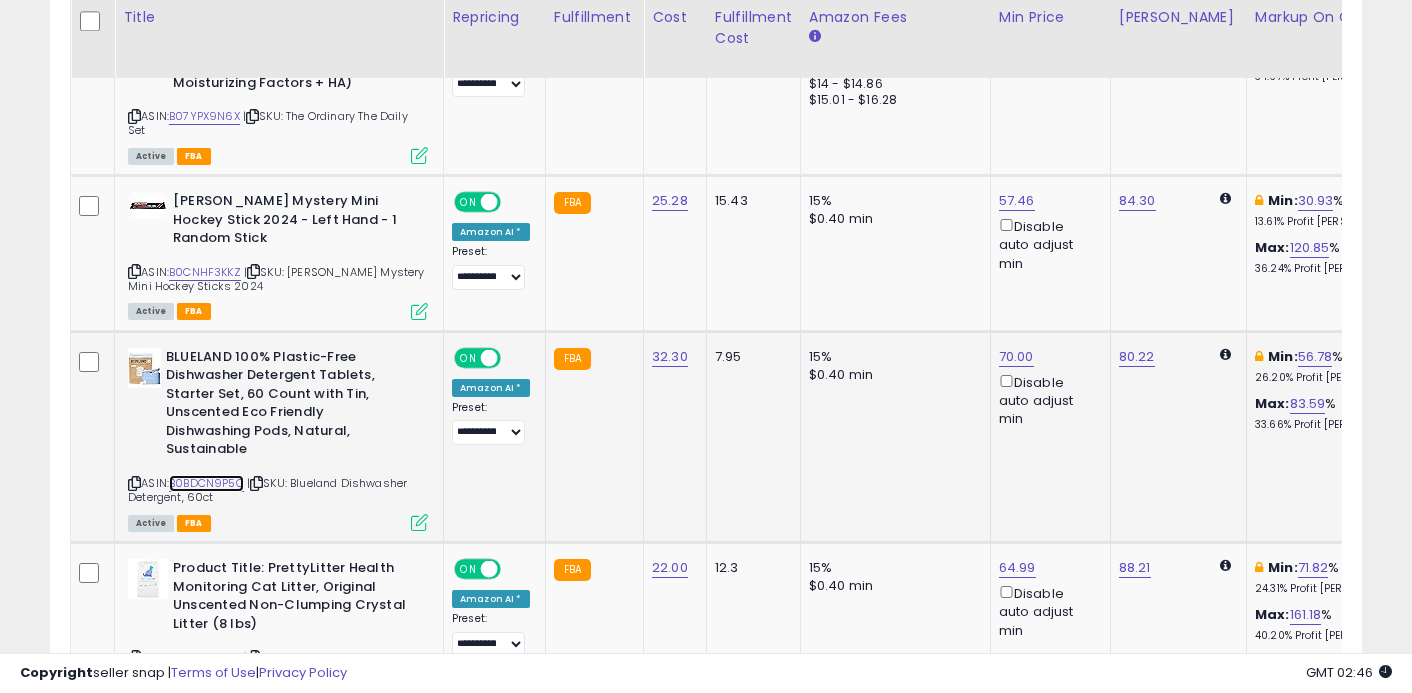 click on "B0BDCN9P5C" at bounding box center (206, 483) 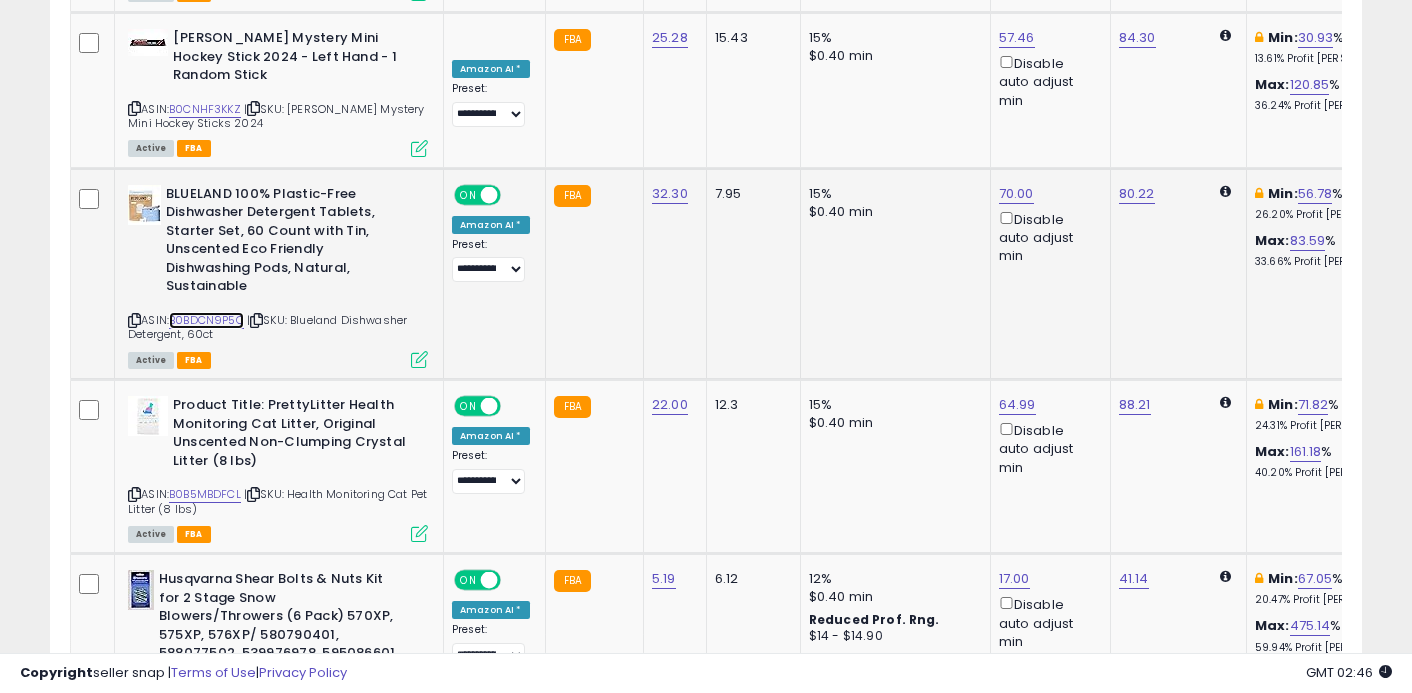 scroll, scrollTop: 4622, scrollLeft: 0, axis: vertical 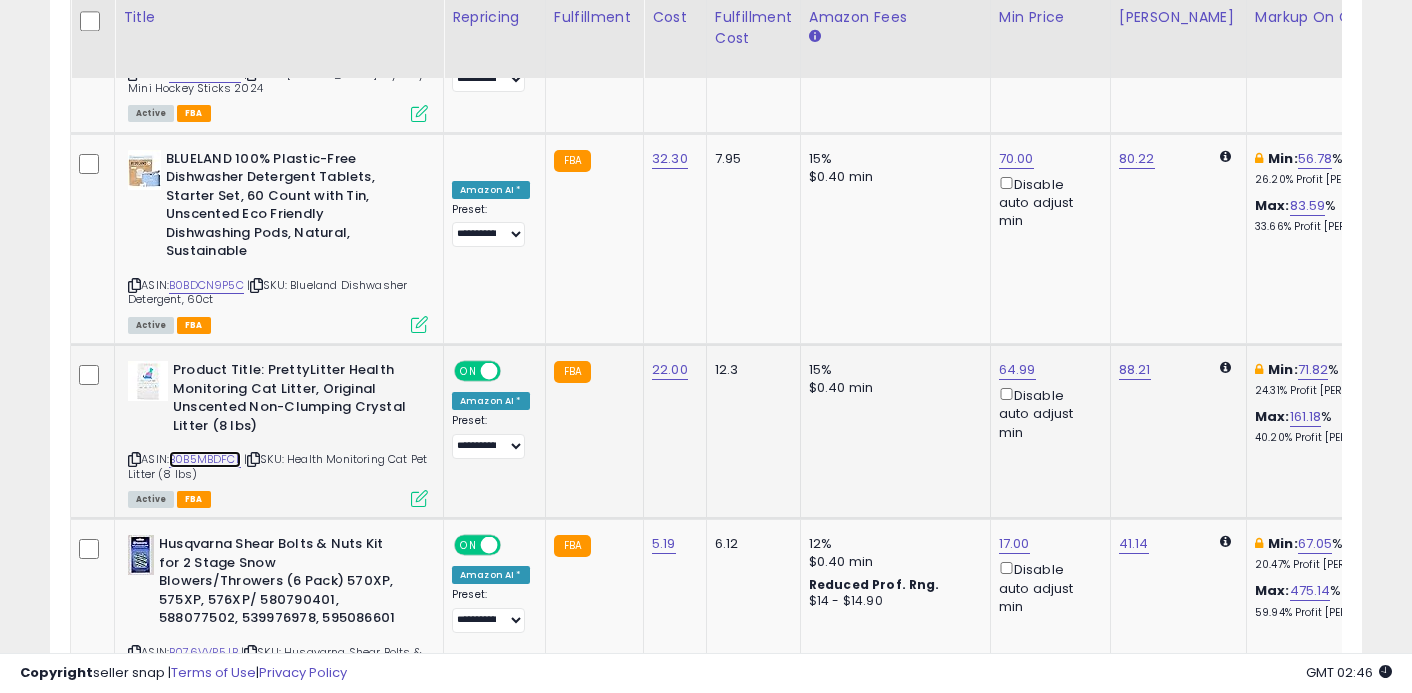 click on "B0B5MBDFCL" at bounding box center [205, 459] 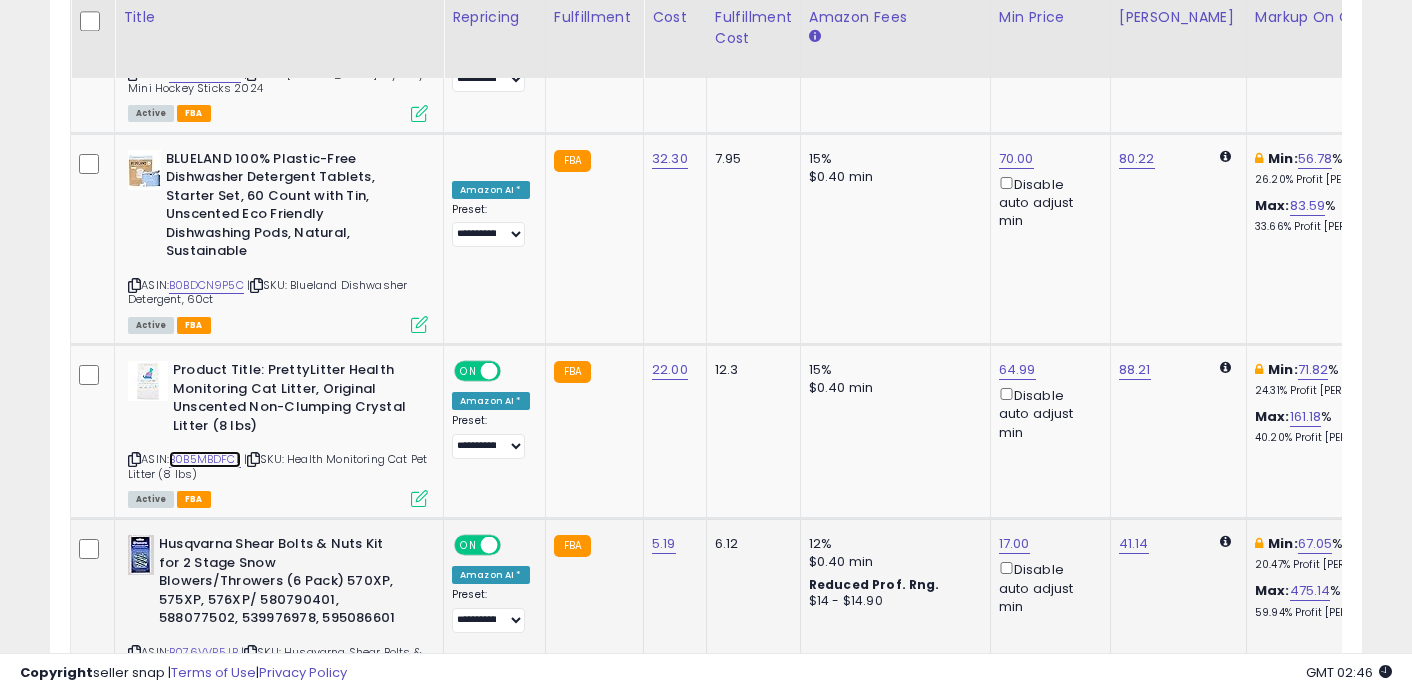 scroll, scrollTop: 4724, scrollLeft: 0, axis: vertical 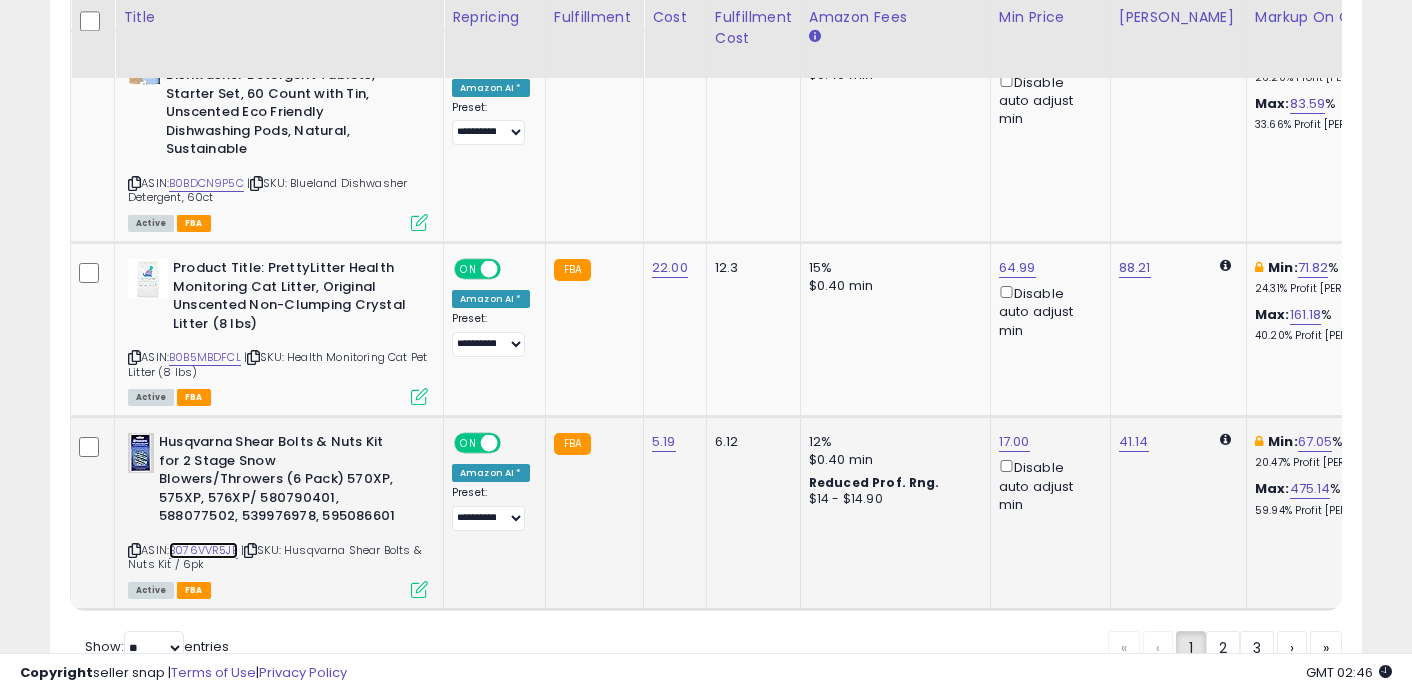 click on "B076VVR5JB" at bounding box center (203, 550) 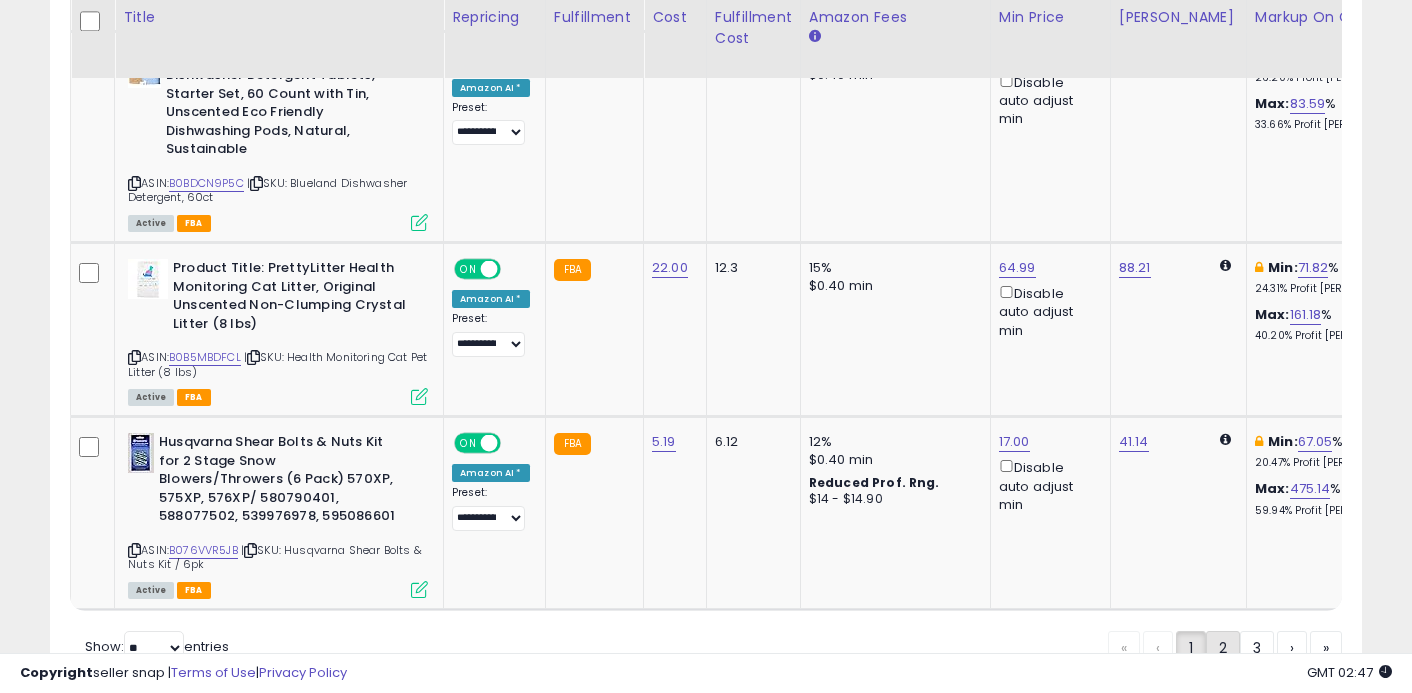 click on "2" 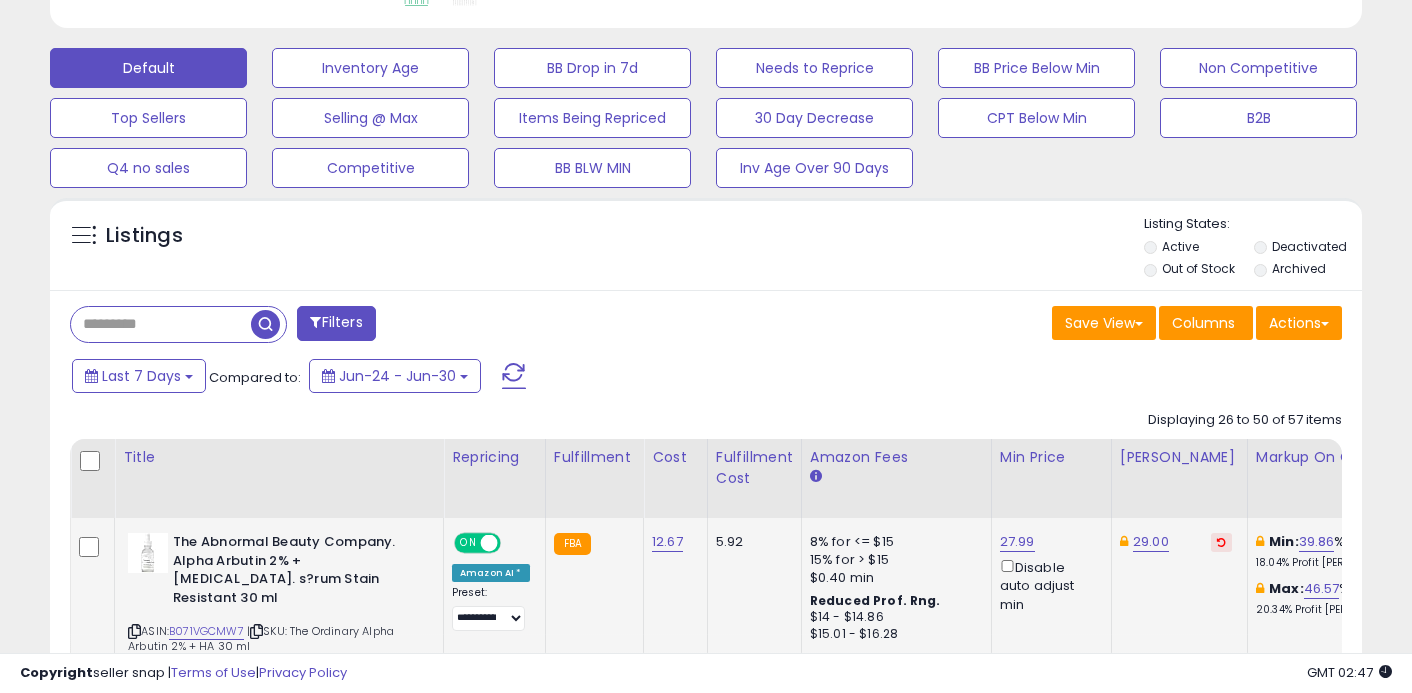 scroll, scrollTop: 832, scrollLeft: 0, axis: vertical 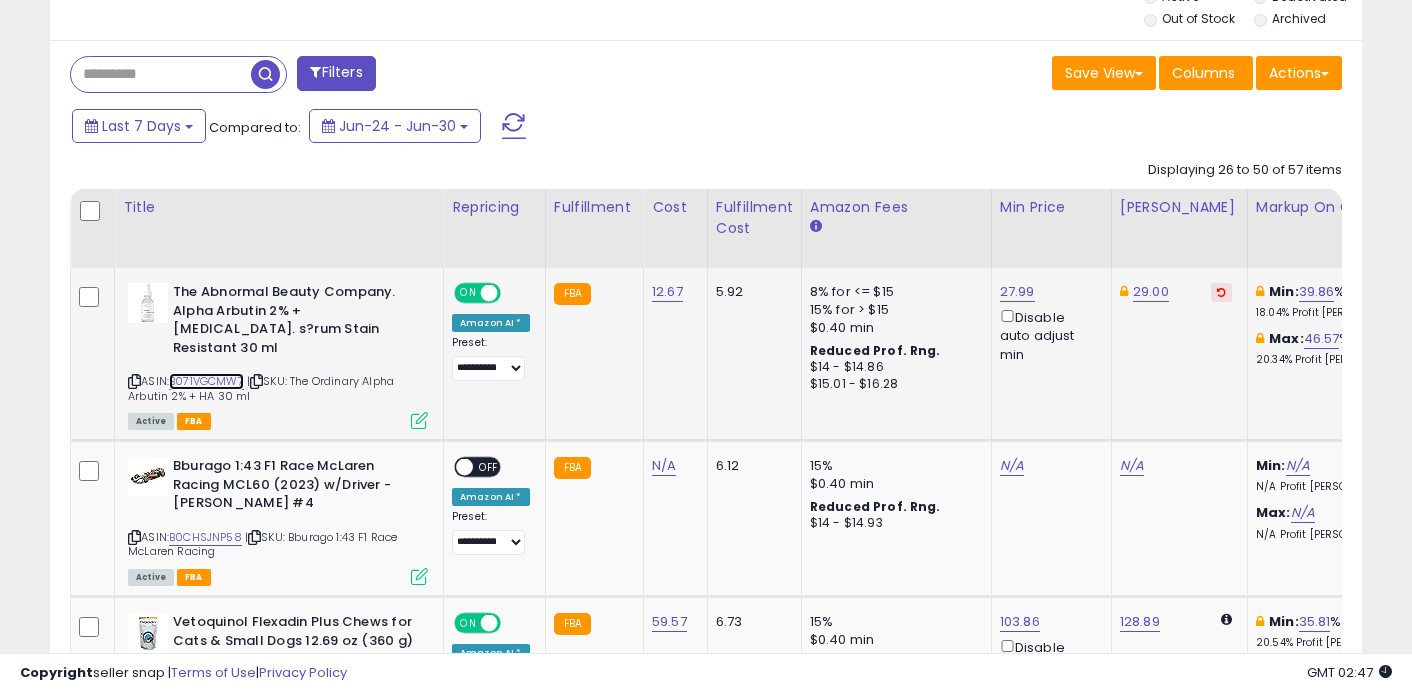 click on "B071VGCMW7" at bounding box center [206, 381] 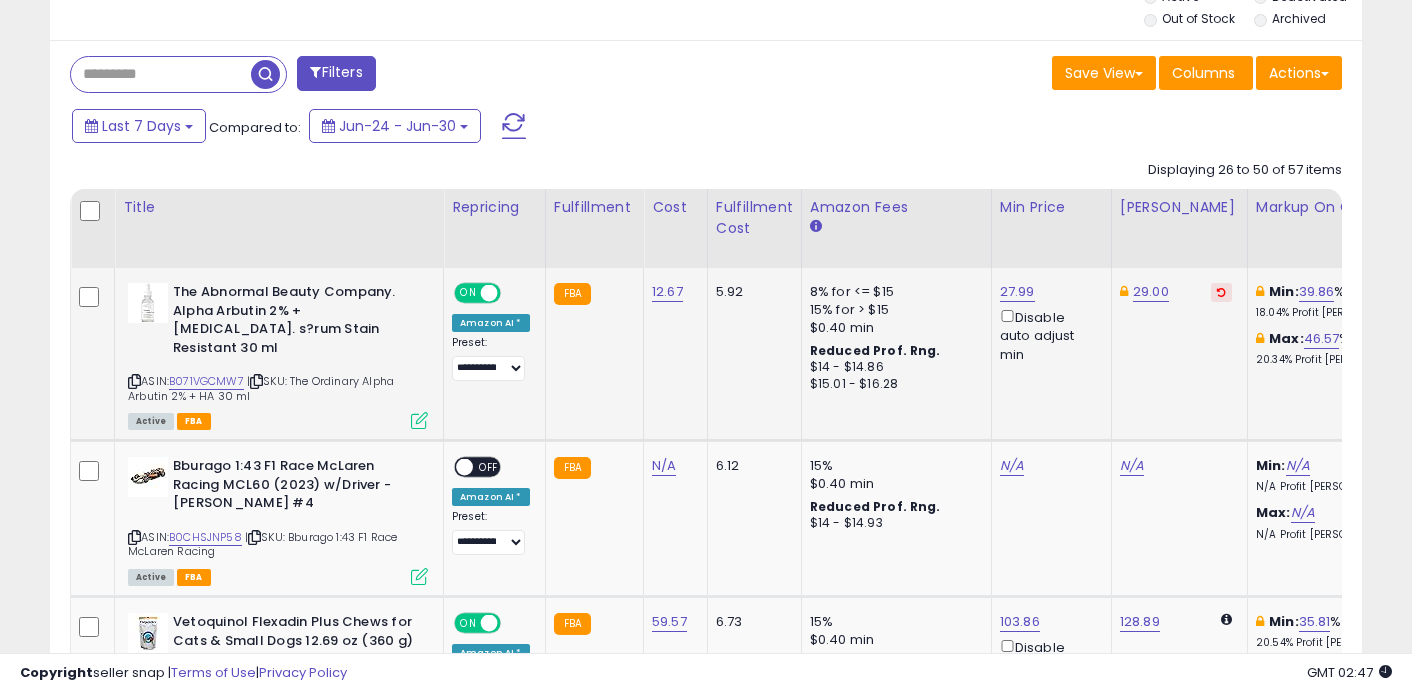 click at bounding box center [419, 420] 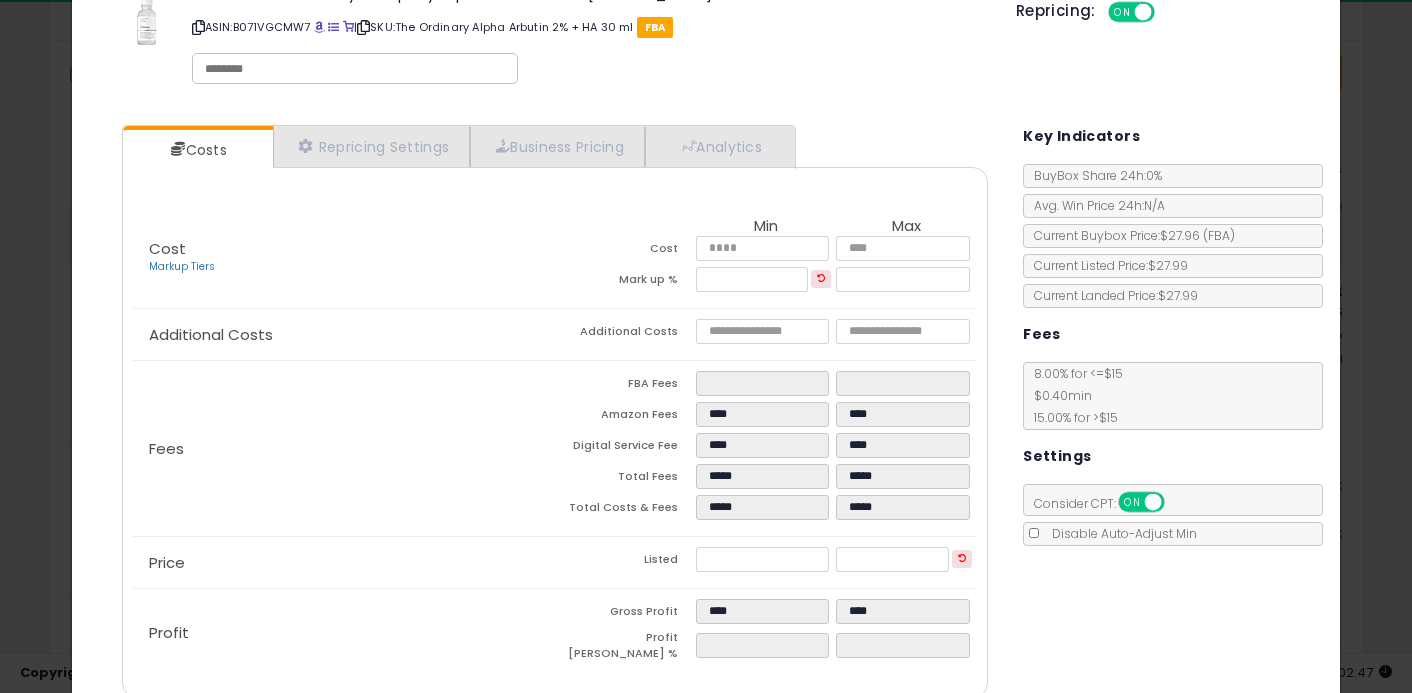 scroll, scrollTop: 73, scrollLeft: 0, axis: vertical 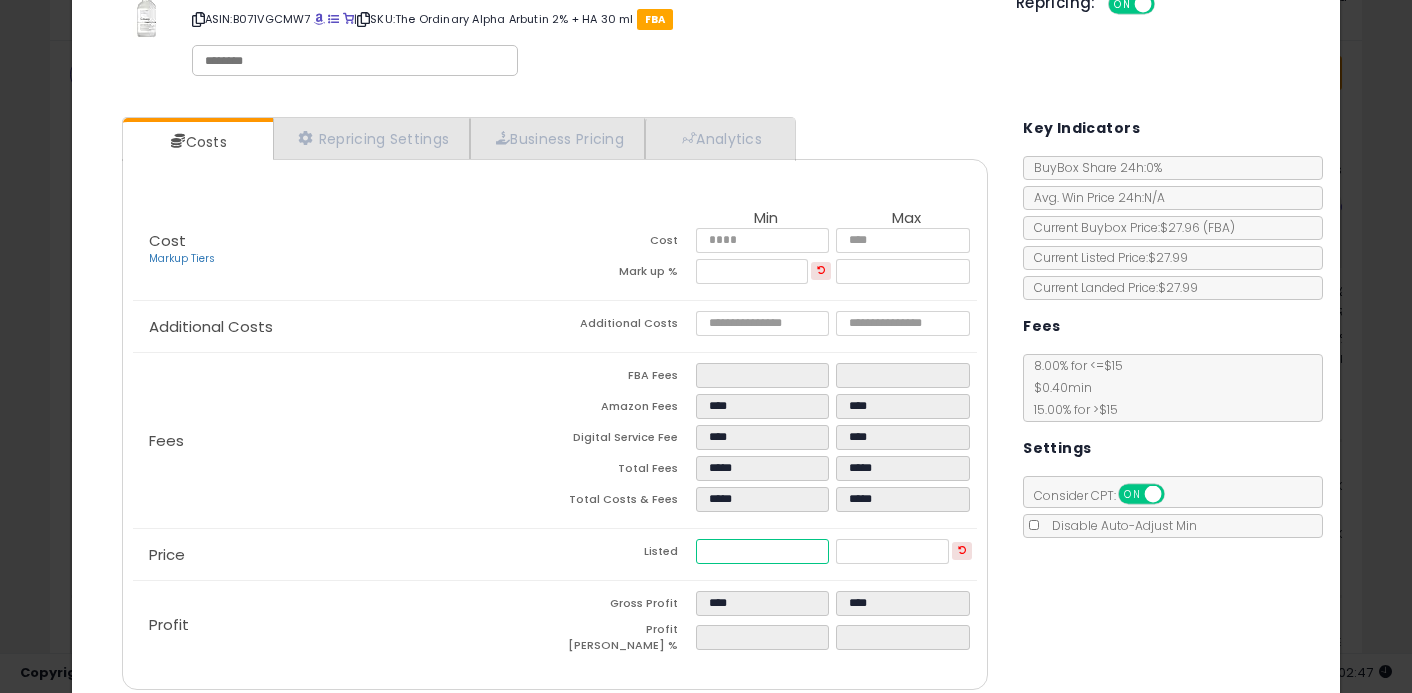 click on "*****" at bounding box center (763, 551) 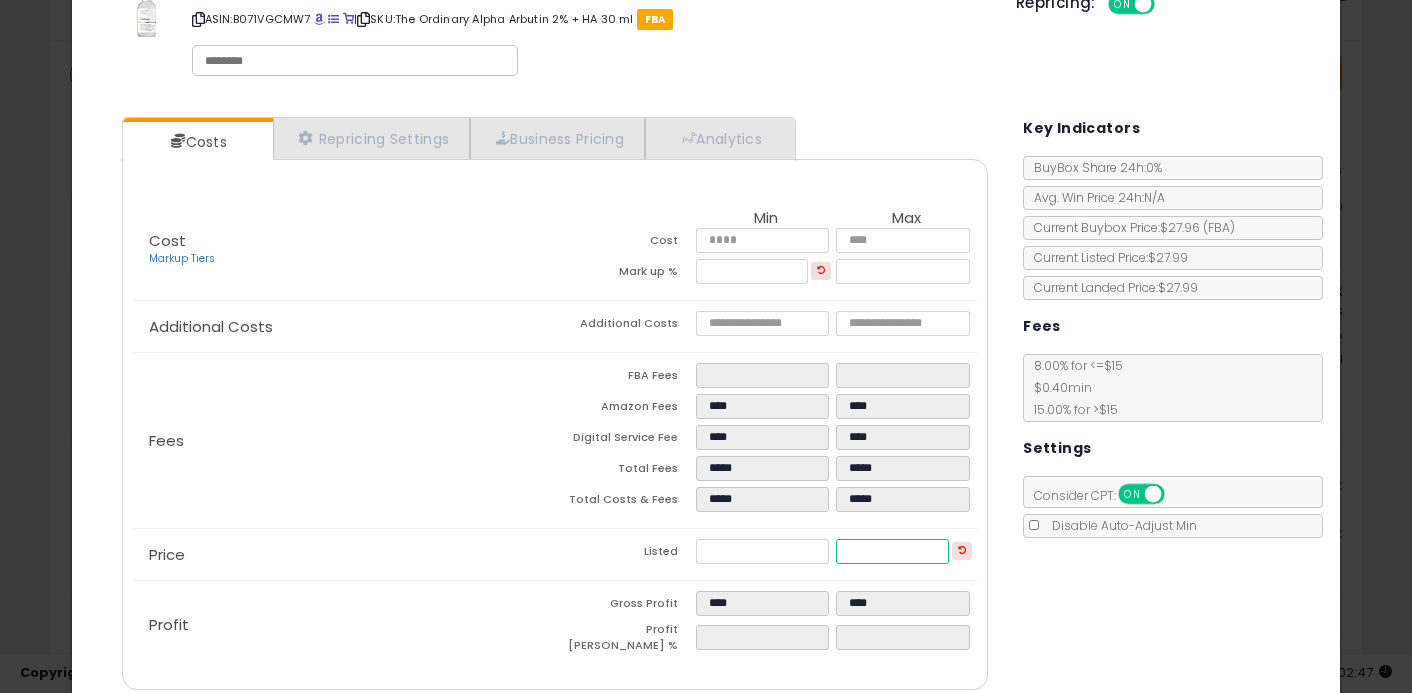 type on "*****" 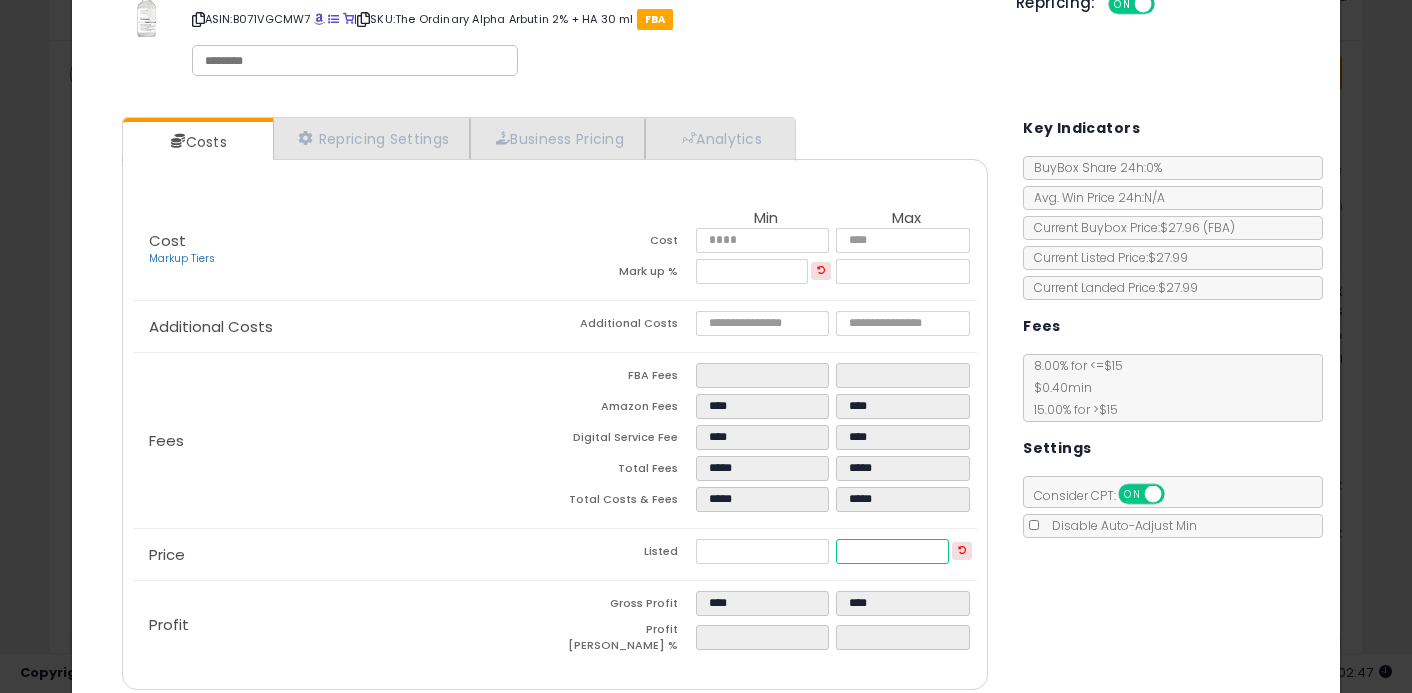 click on "*****" at bounding box center (892, 551) 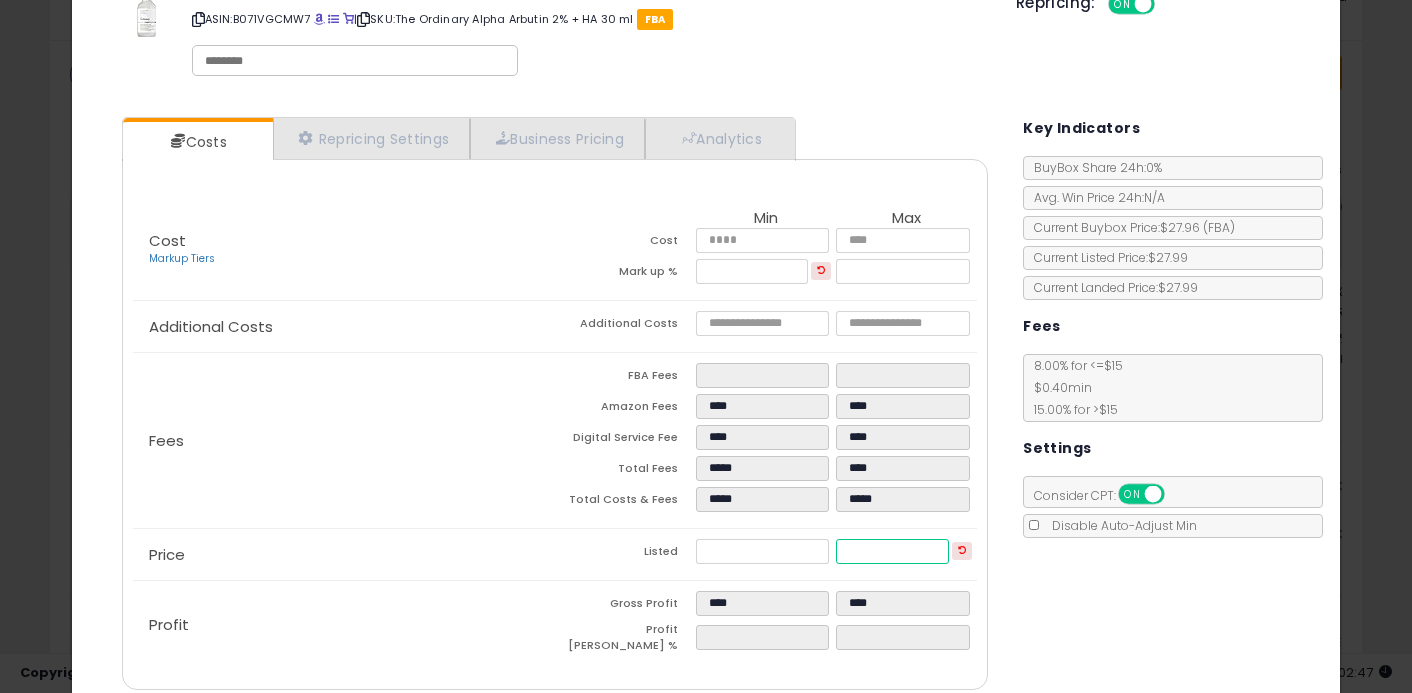 type on "****" 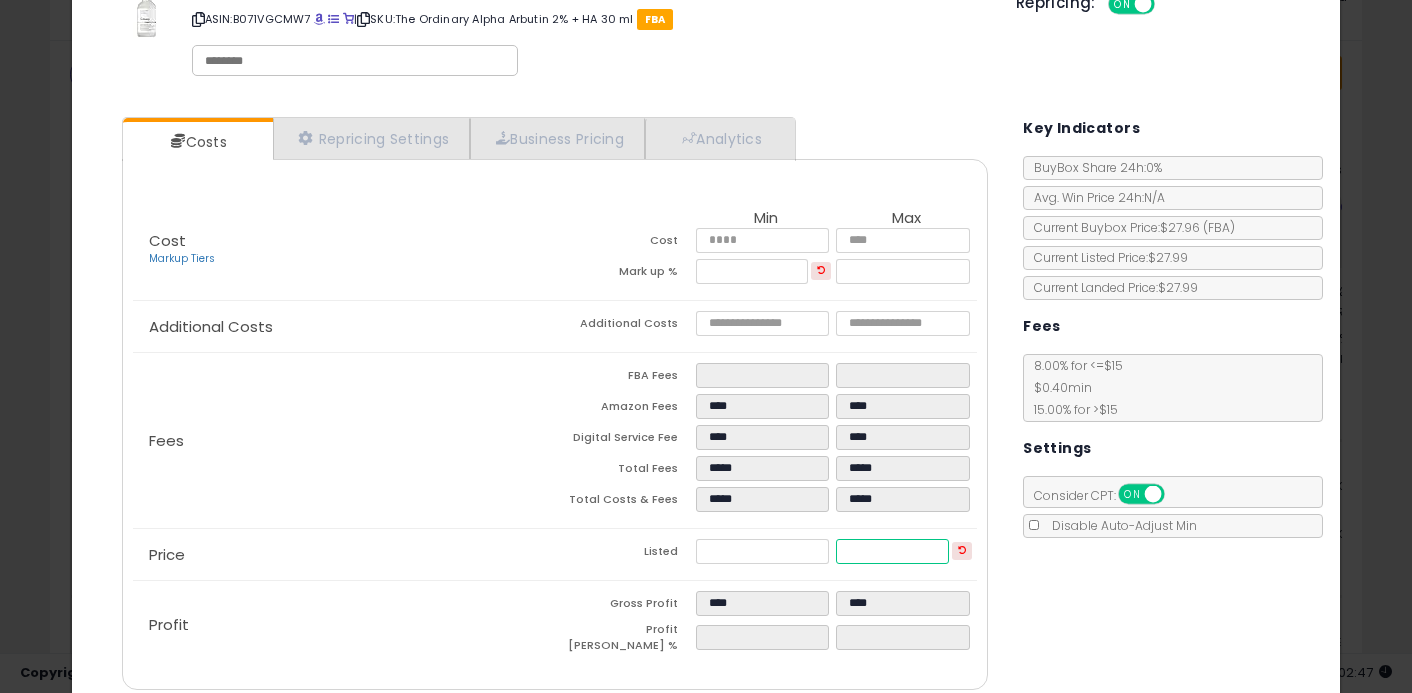 type on "****" 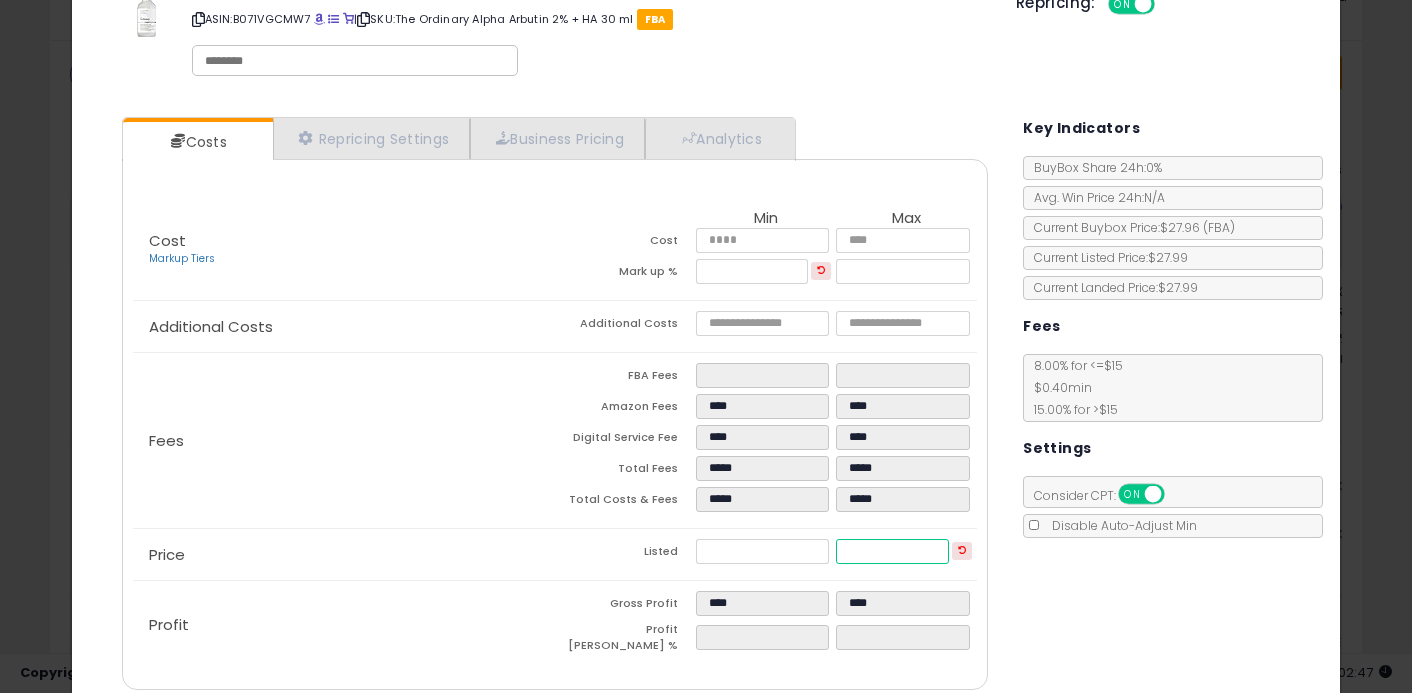 type on "*****" 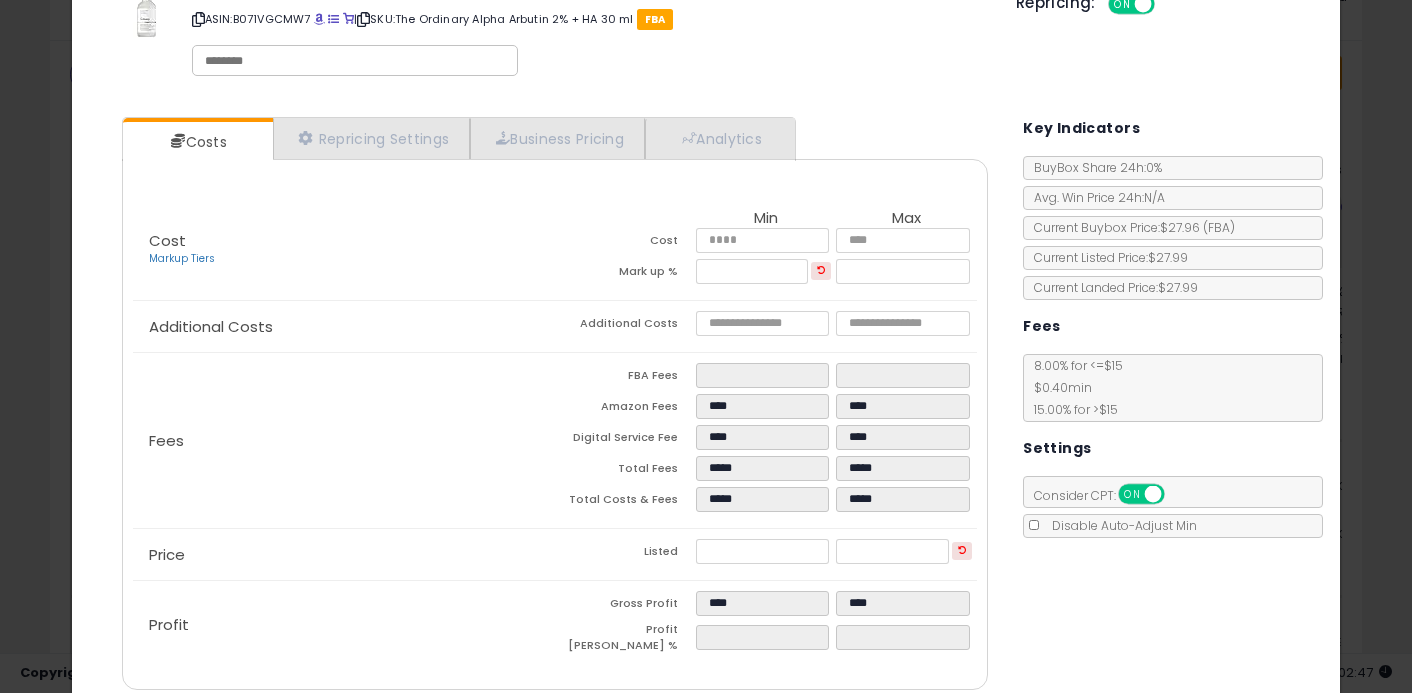 type on "******" 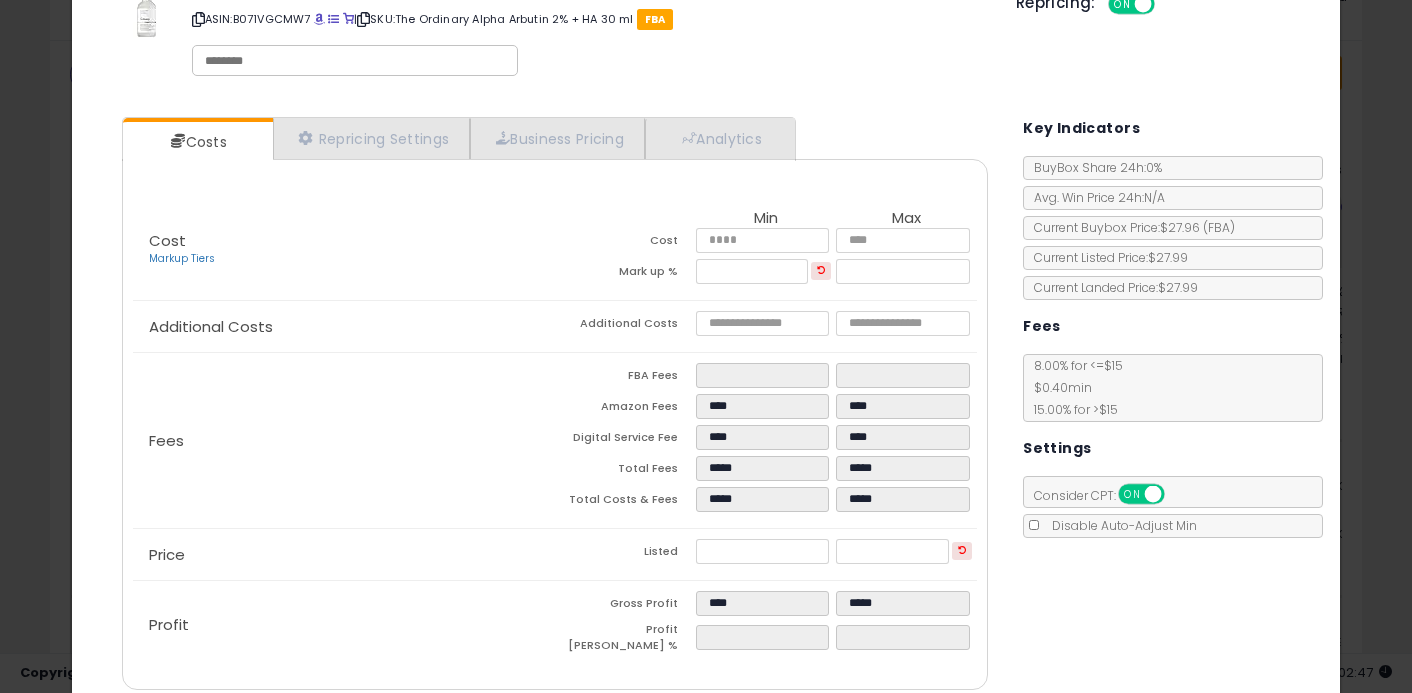 click on "Fees
FBA Fees
****
****
Amazon Fees
****
****
Digital Service Fee
****
****
Total Fees
*****
*****
Total Costs & Fees
*****
*****" 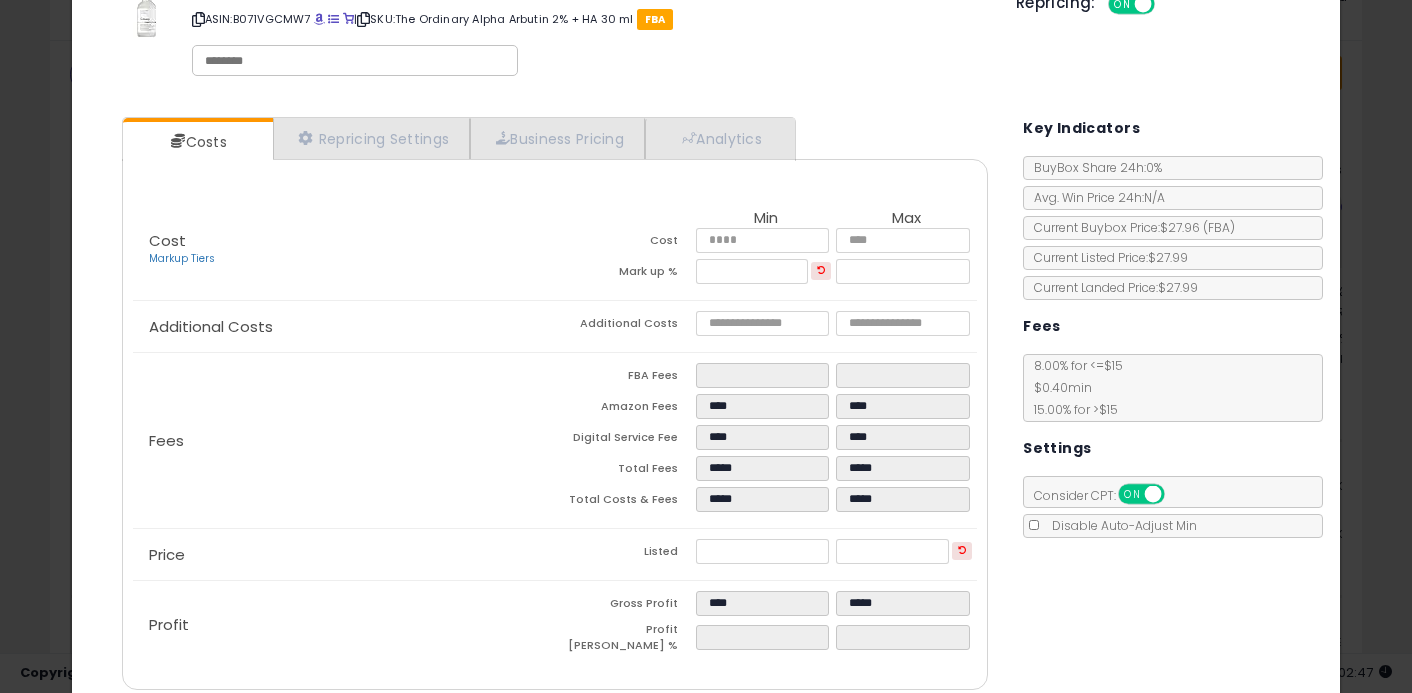 scroll, scrollTop: 148, scrollLeft: 0, axis: vertical 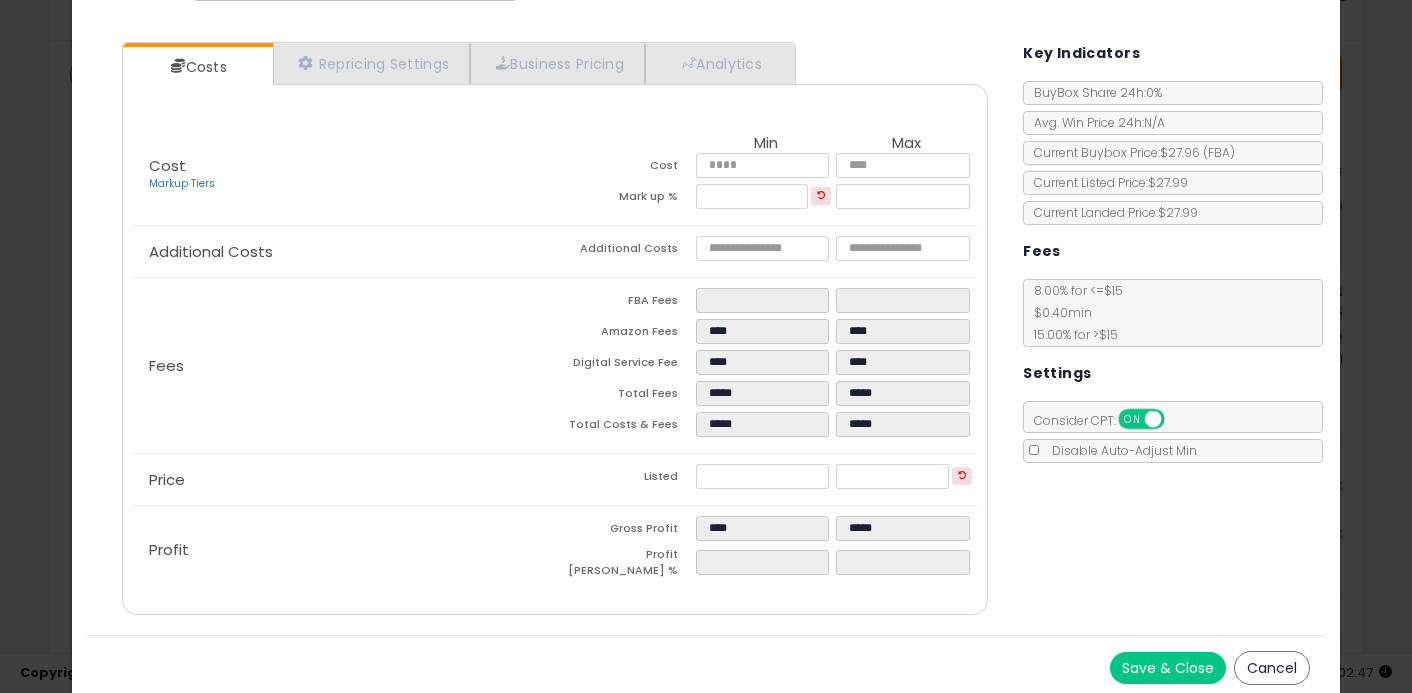 click on "Save & Close" at bounding box center [1168, 668] 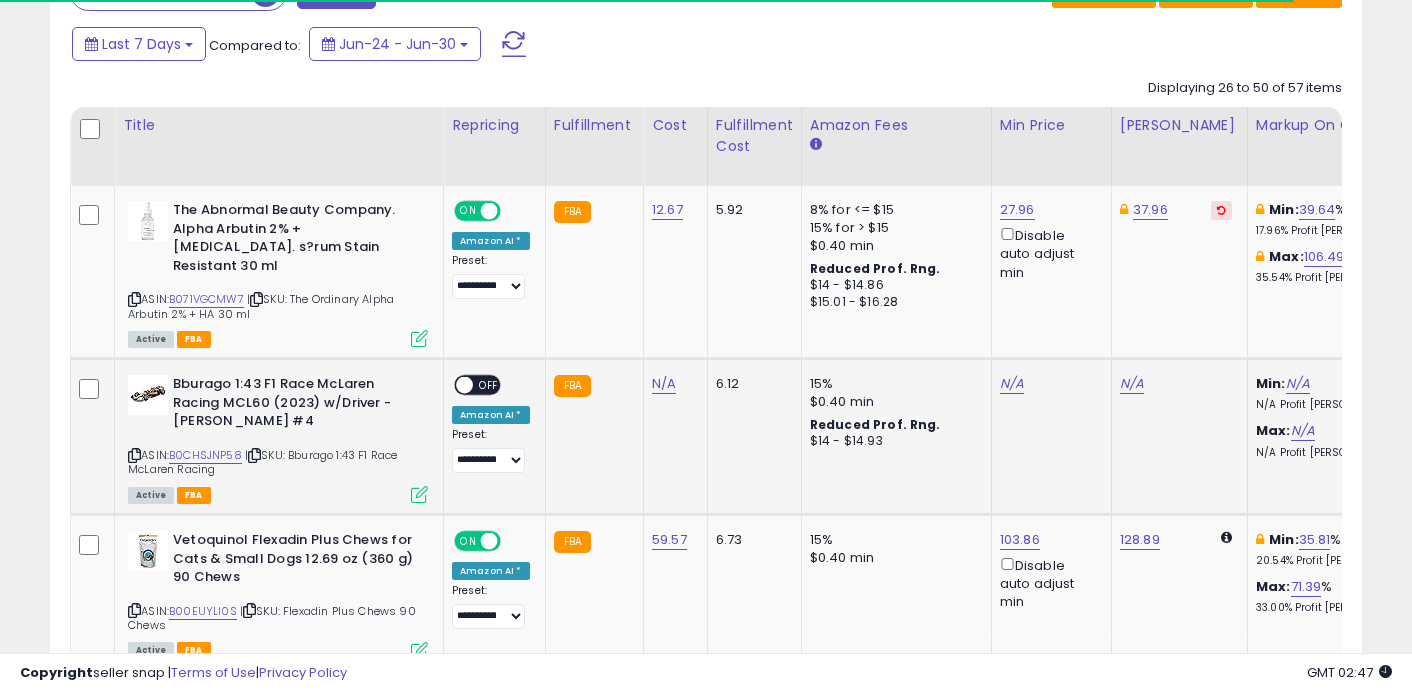 scroll, scrollTop: 968, scrollLeft: 0, axis: vertical 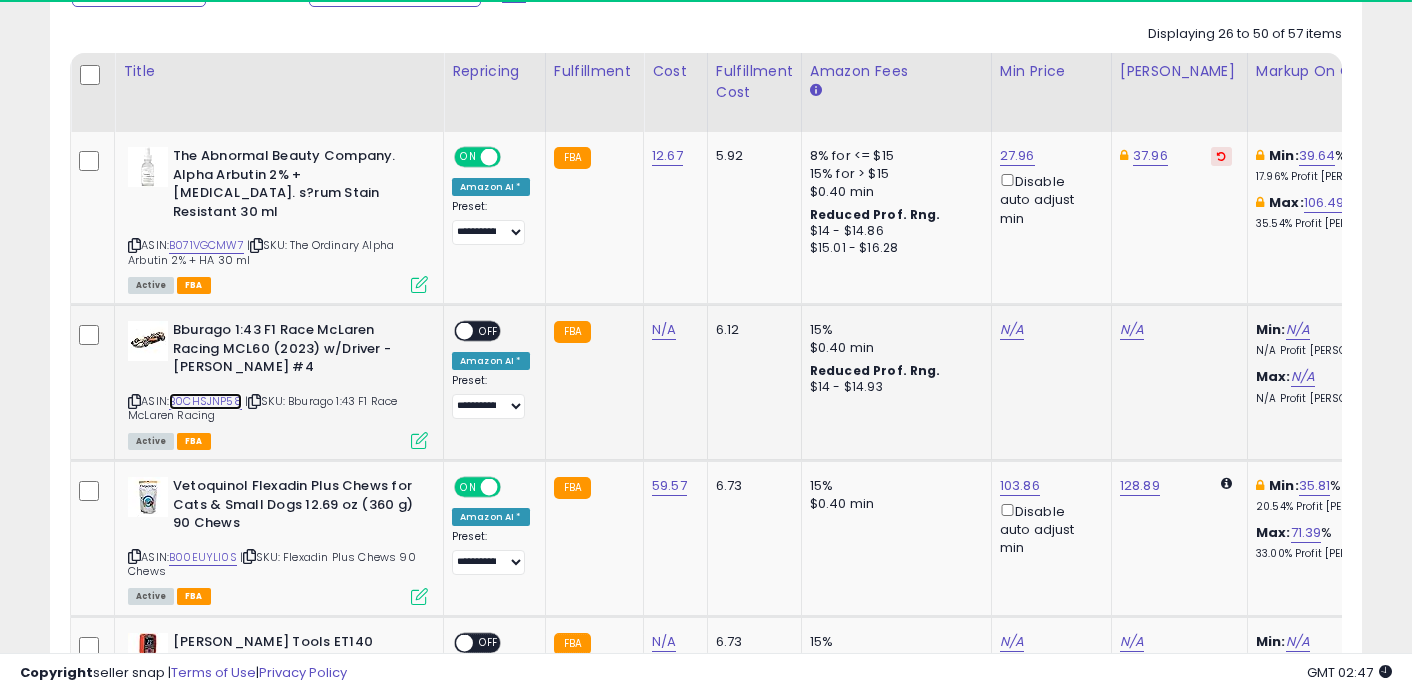 click on "B0CHSJNP58" at bounding box center (205, 401) 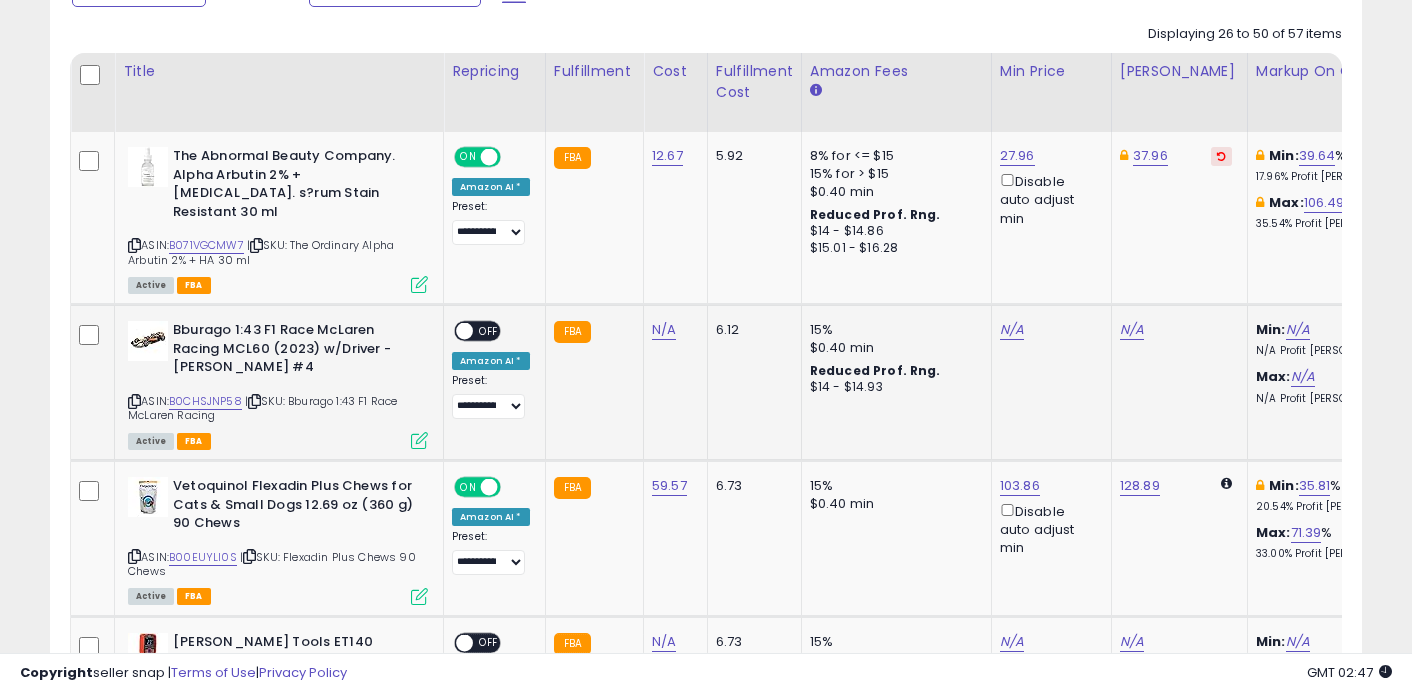 click at bounding box center (419, 440) 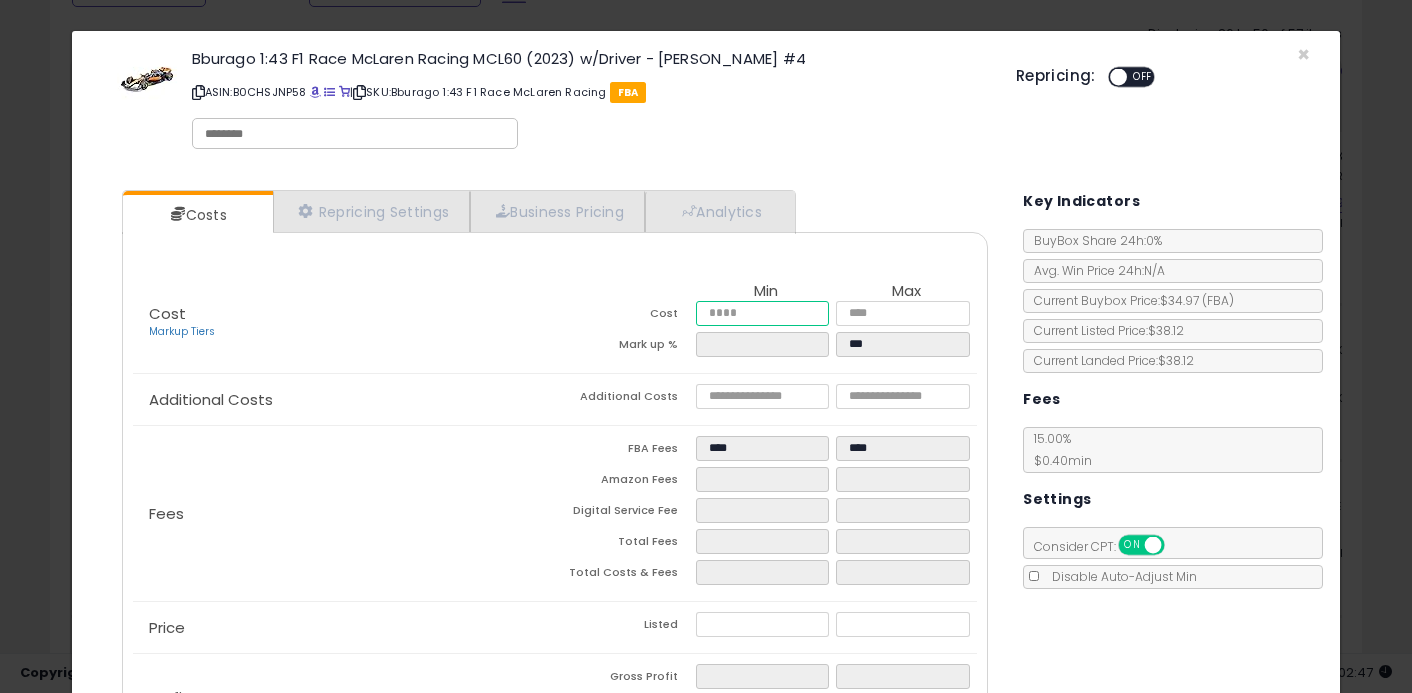 click at bounding box center [763, 313] 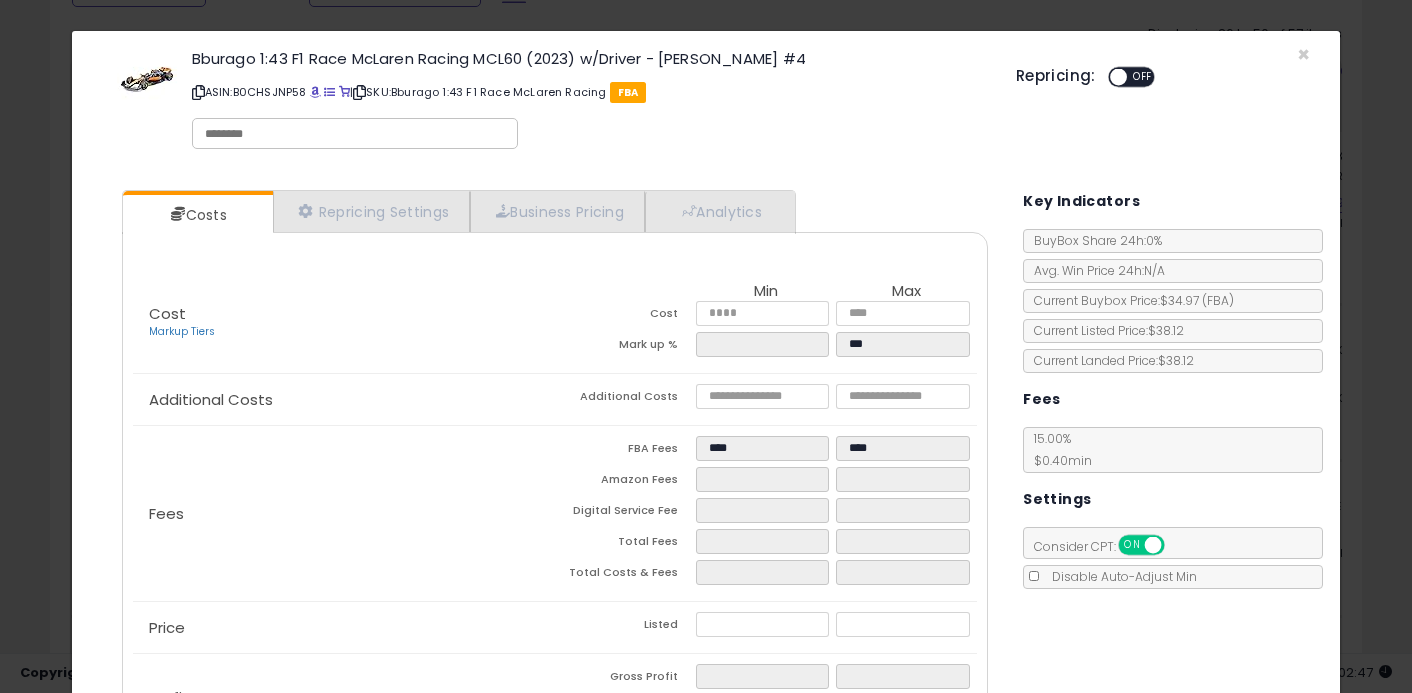 type on "*****" 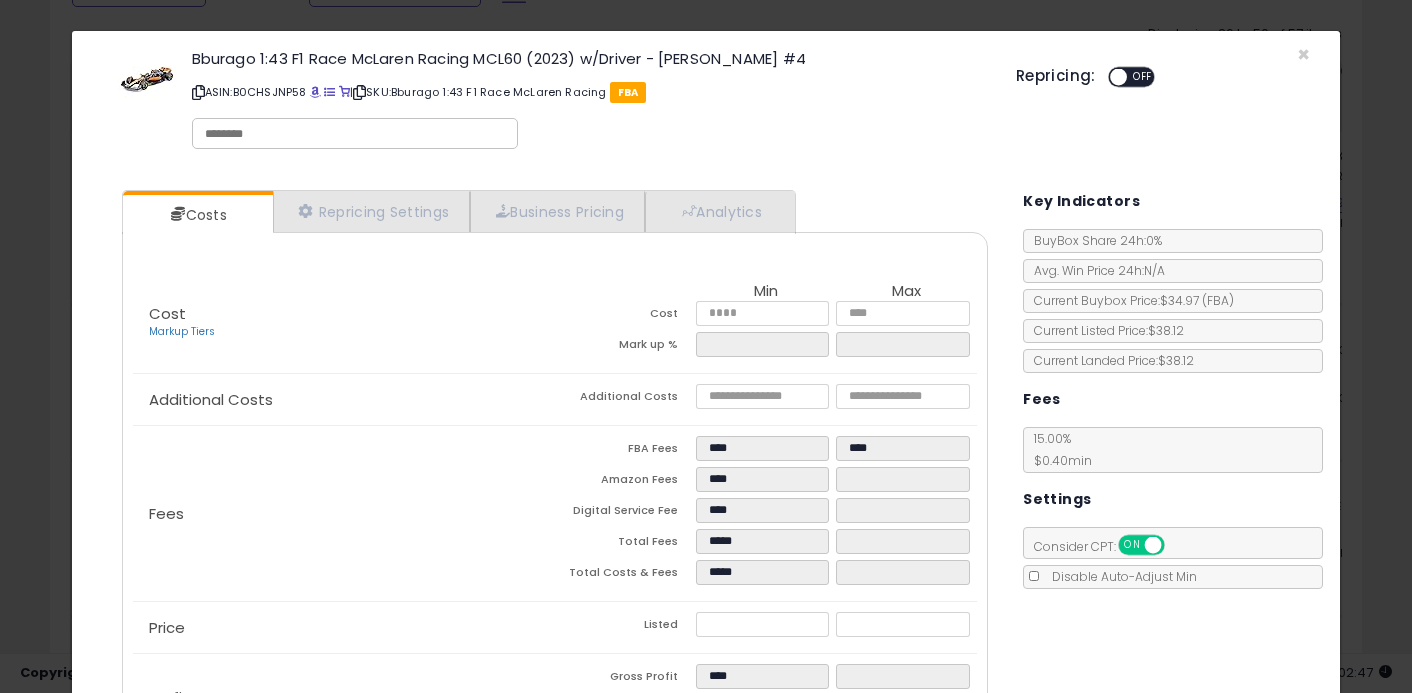 click on "Additional Costs
Additional Costs" 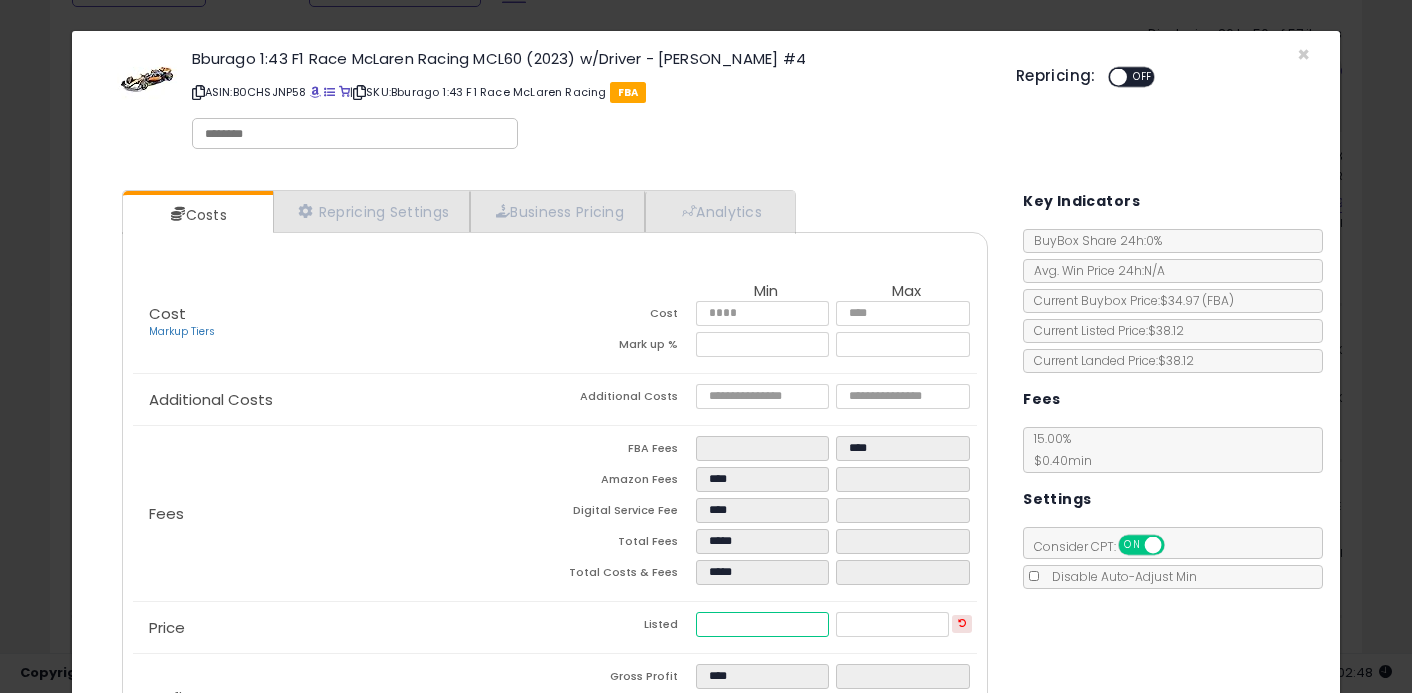 click on "*****" at bounding box center [763, 624] 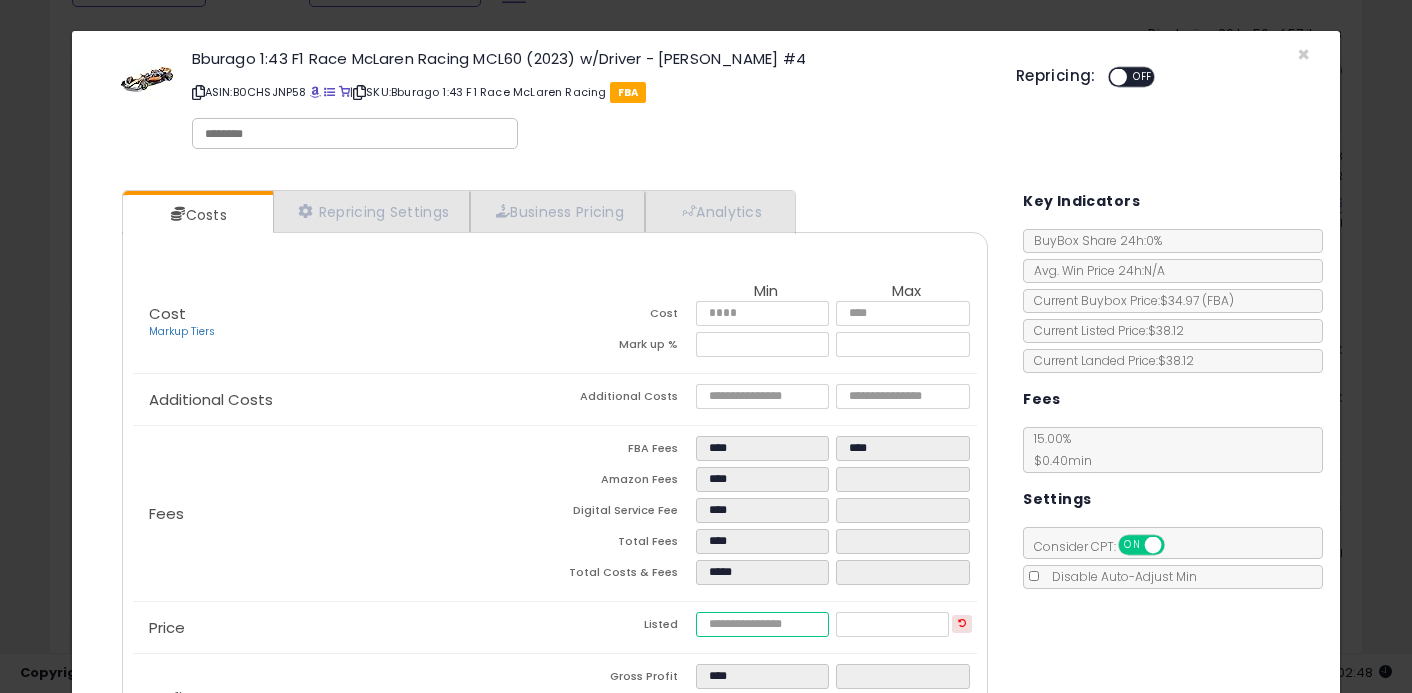 type on "****" 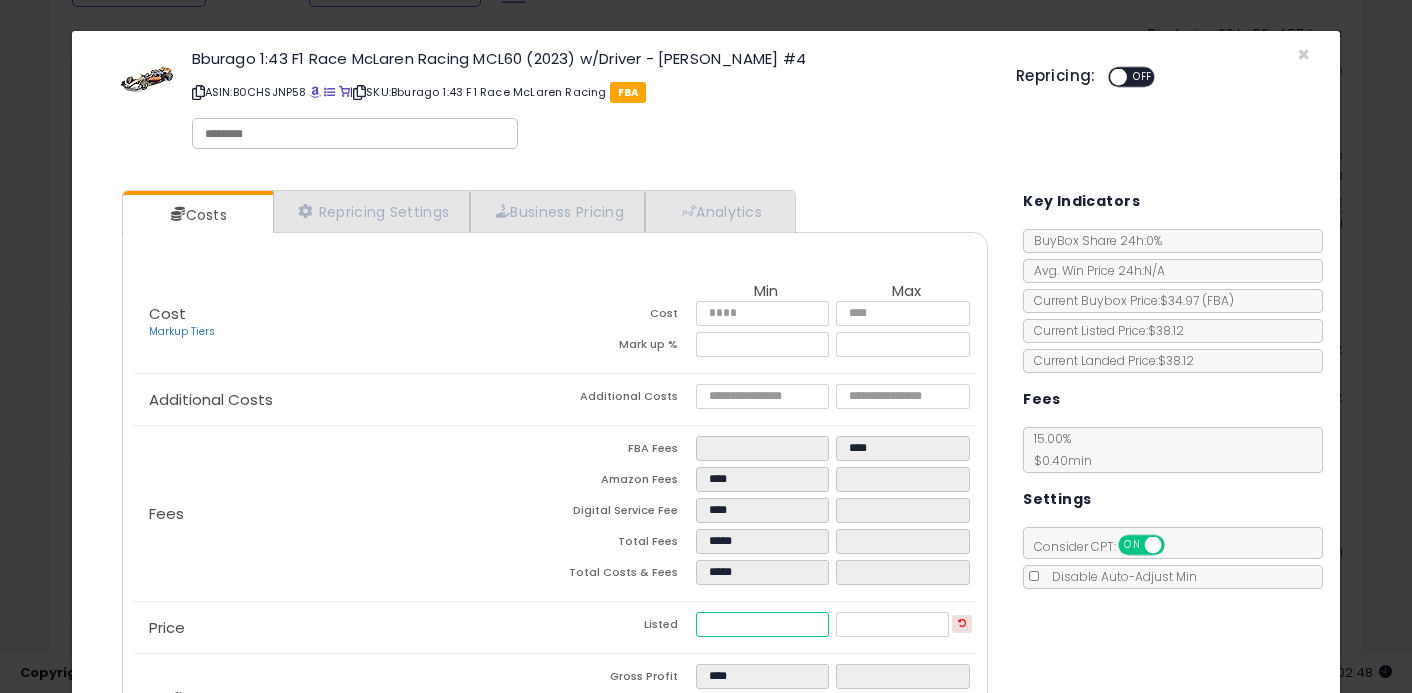 type on "****" 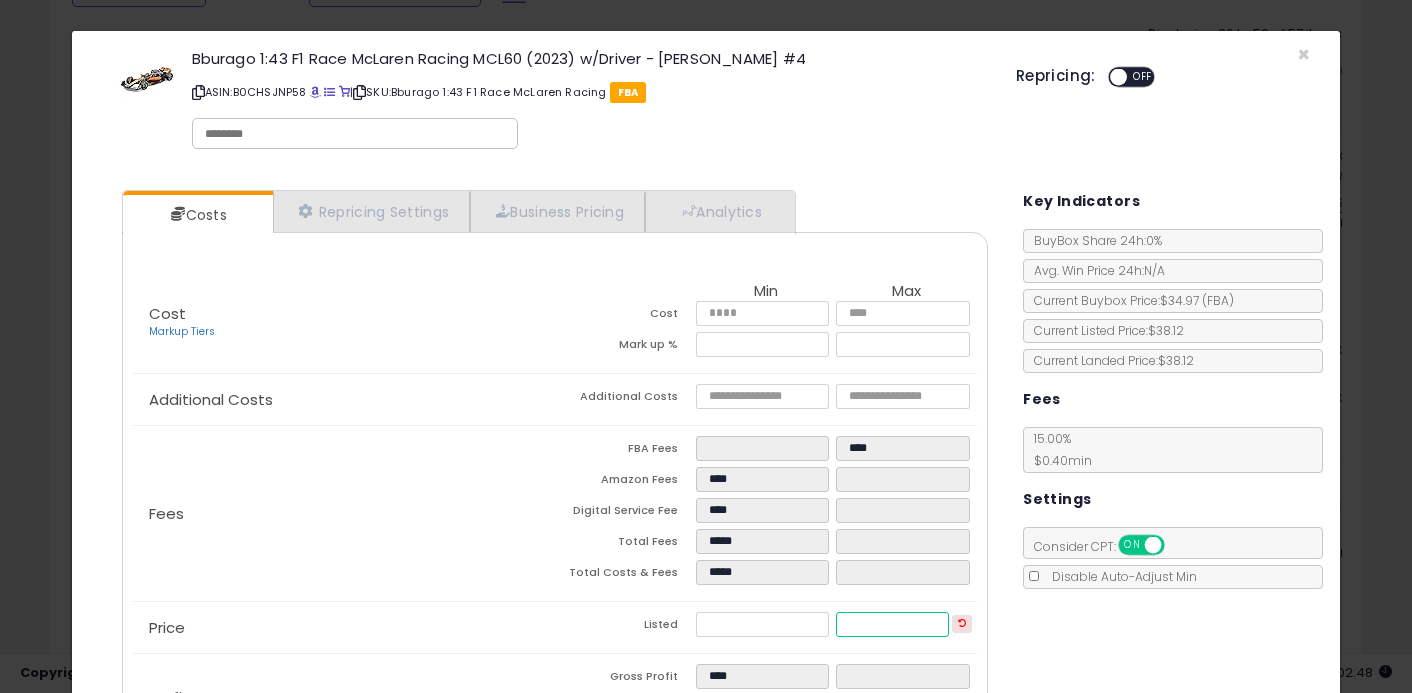 type on "*****" 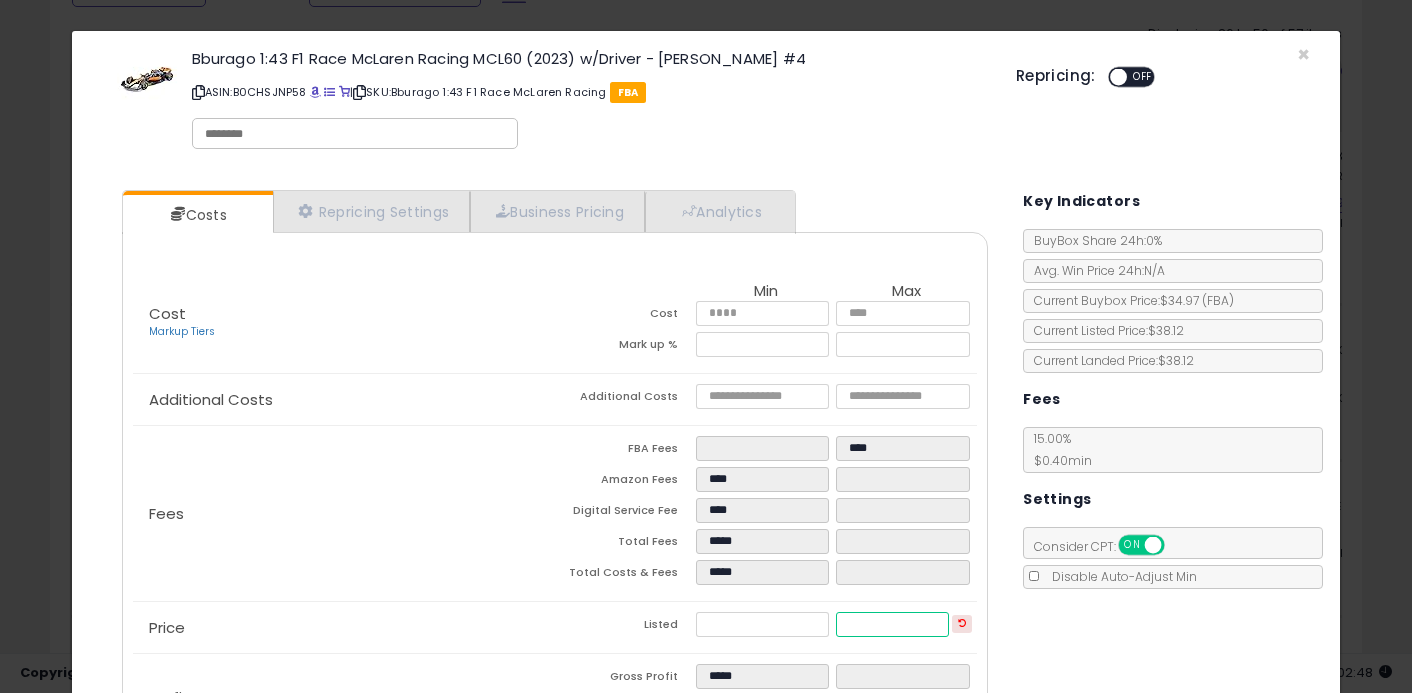 click at bounding box center [892, 624] 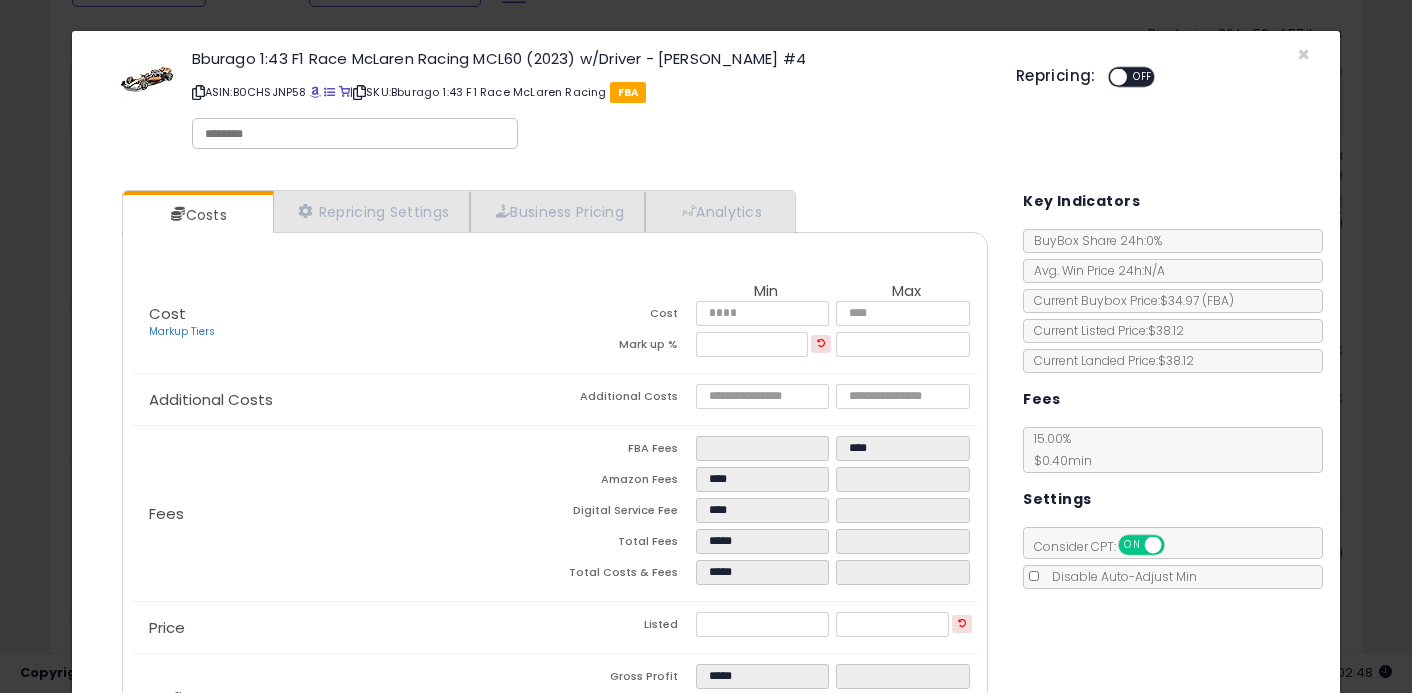 type on "****" 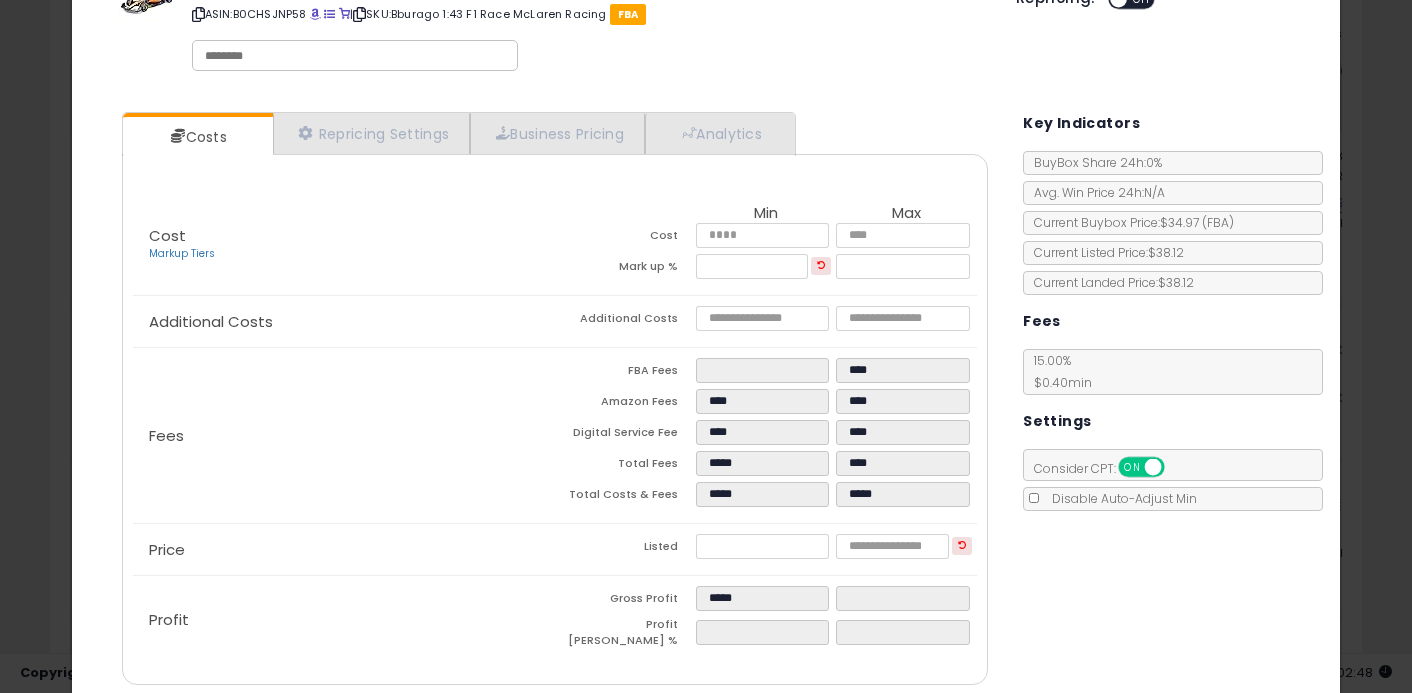 scroll, scrollTop: 85, scrollLeft: 0, axis: vertical 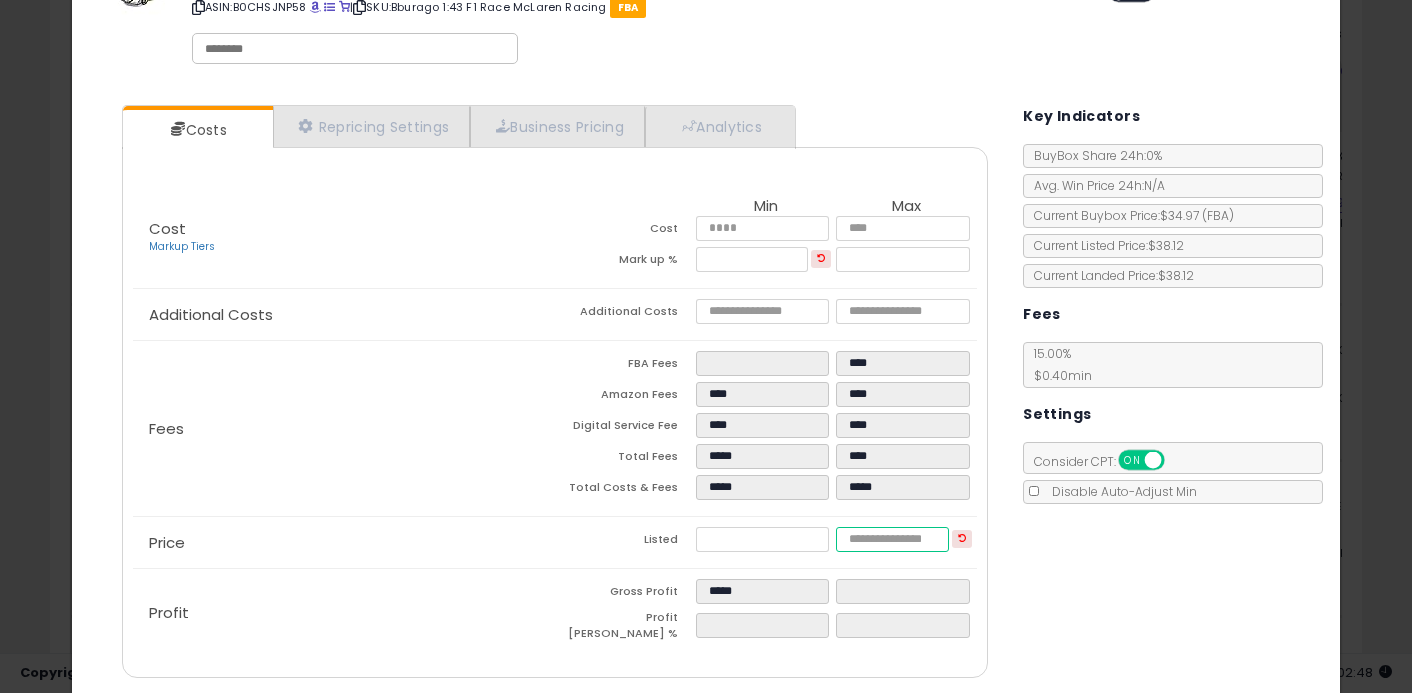click at bounding box center (892, 539) 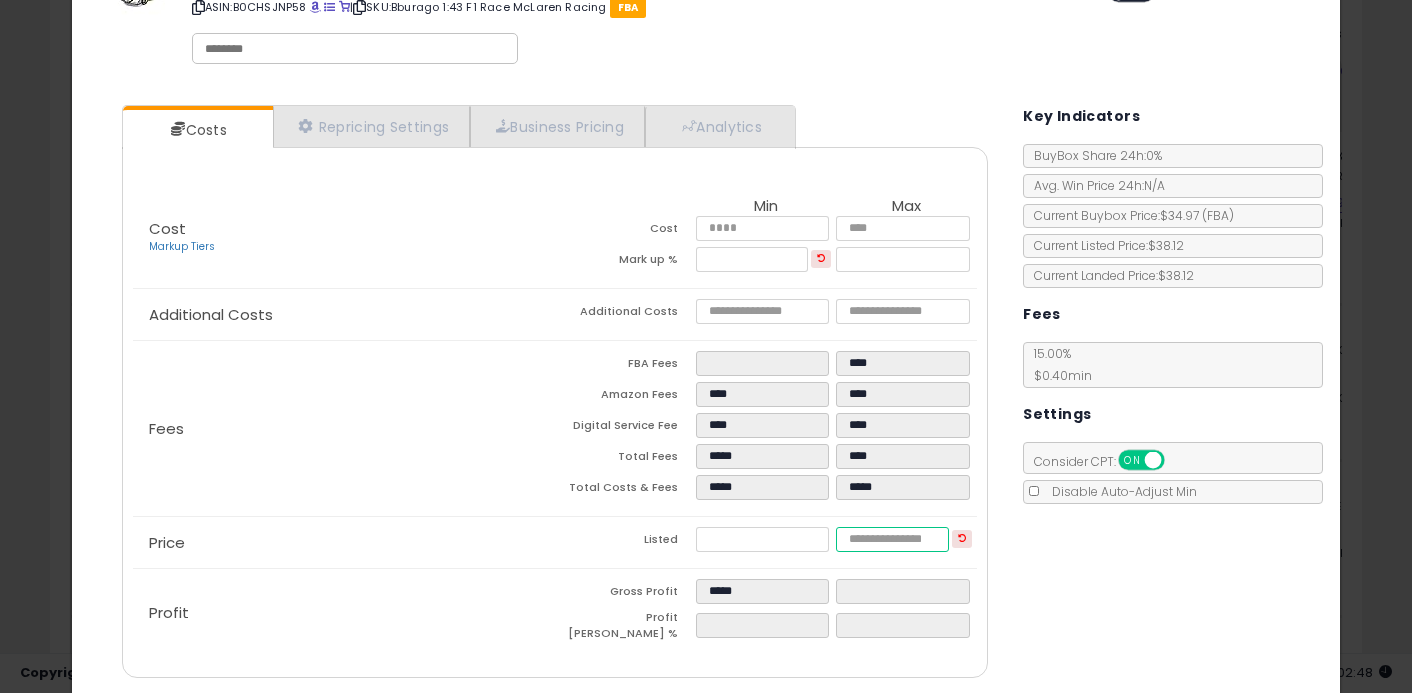 type on "****" 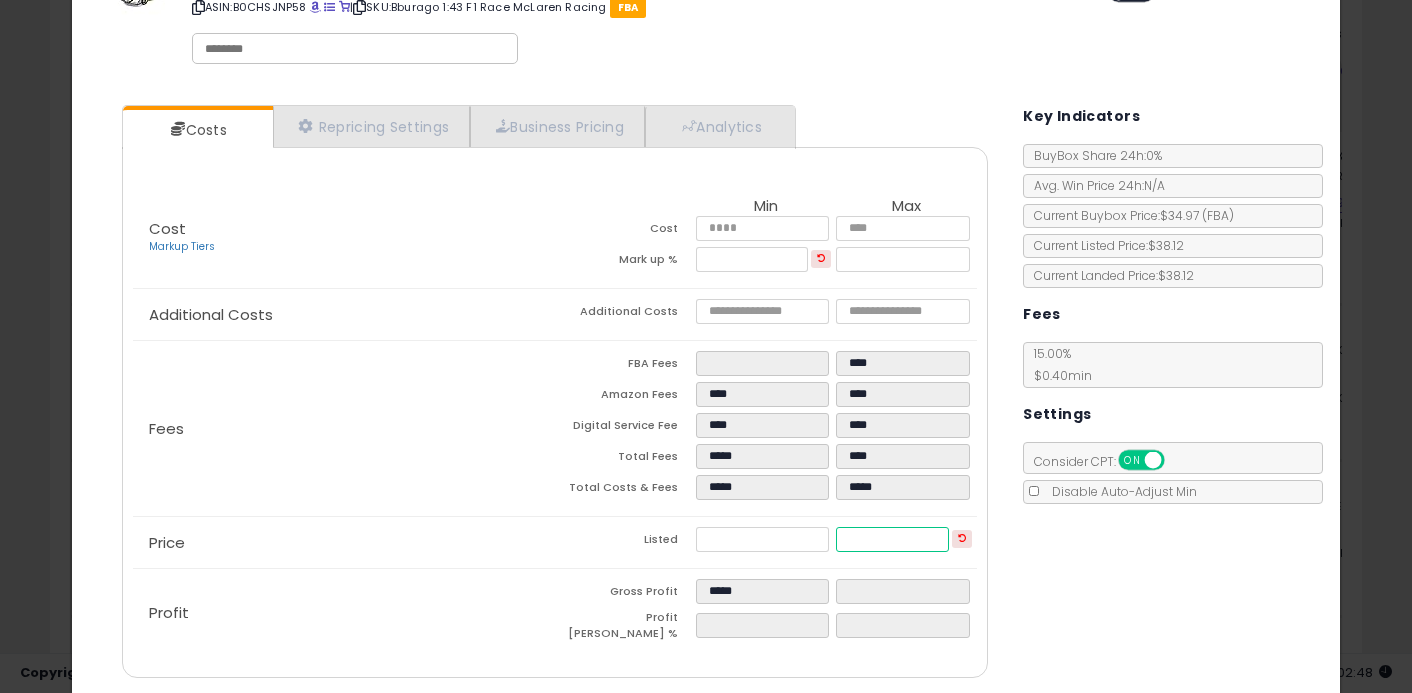 type on "****" 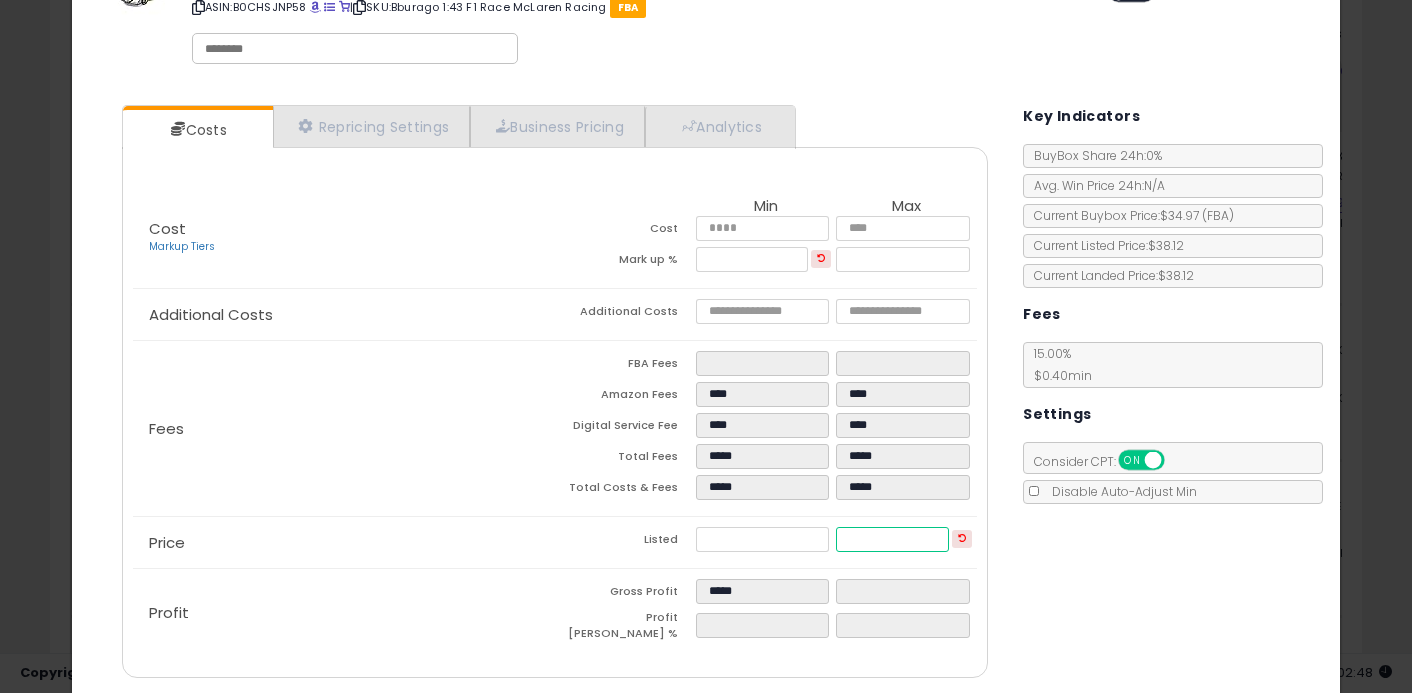 type on "****" 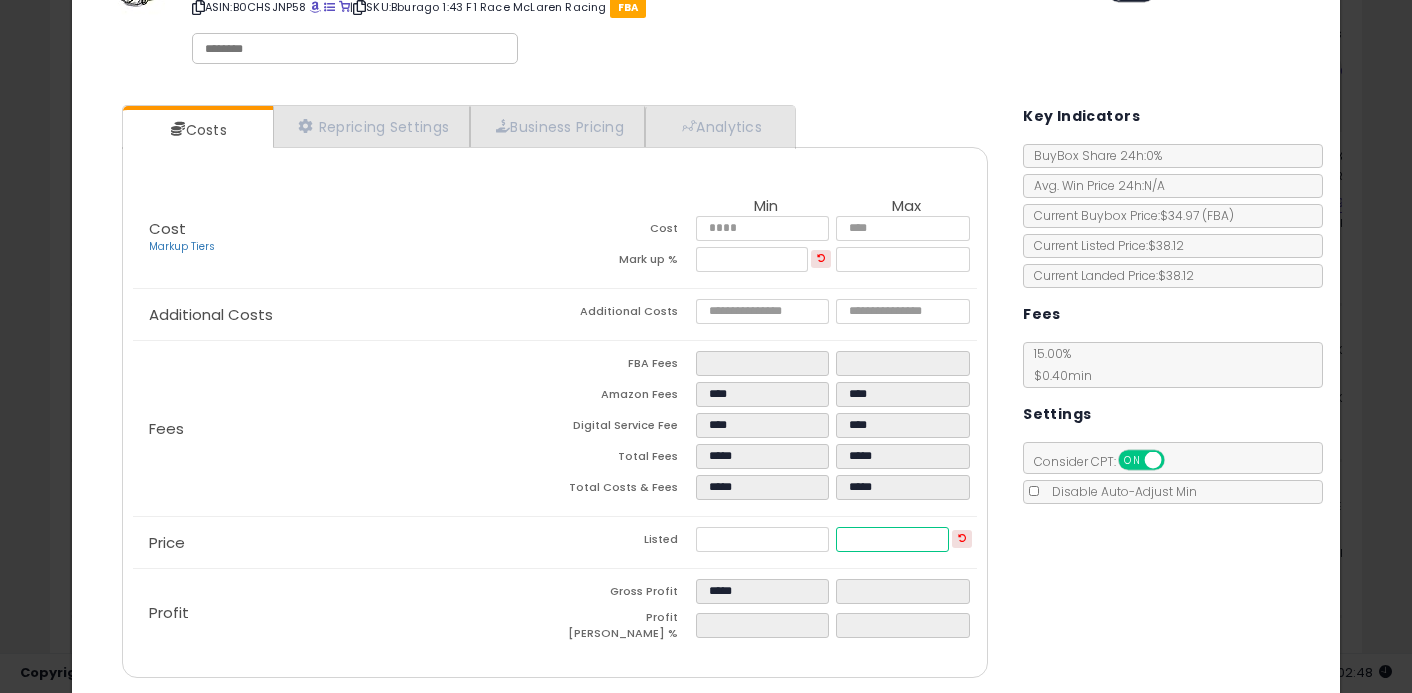 type on "*****" 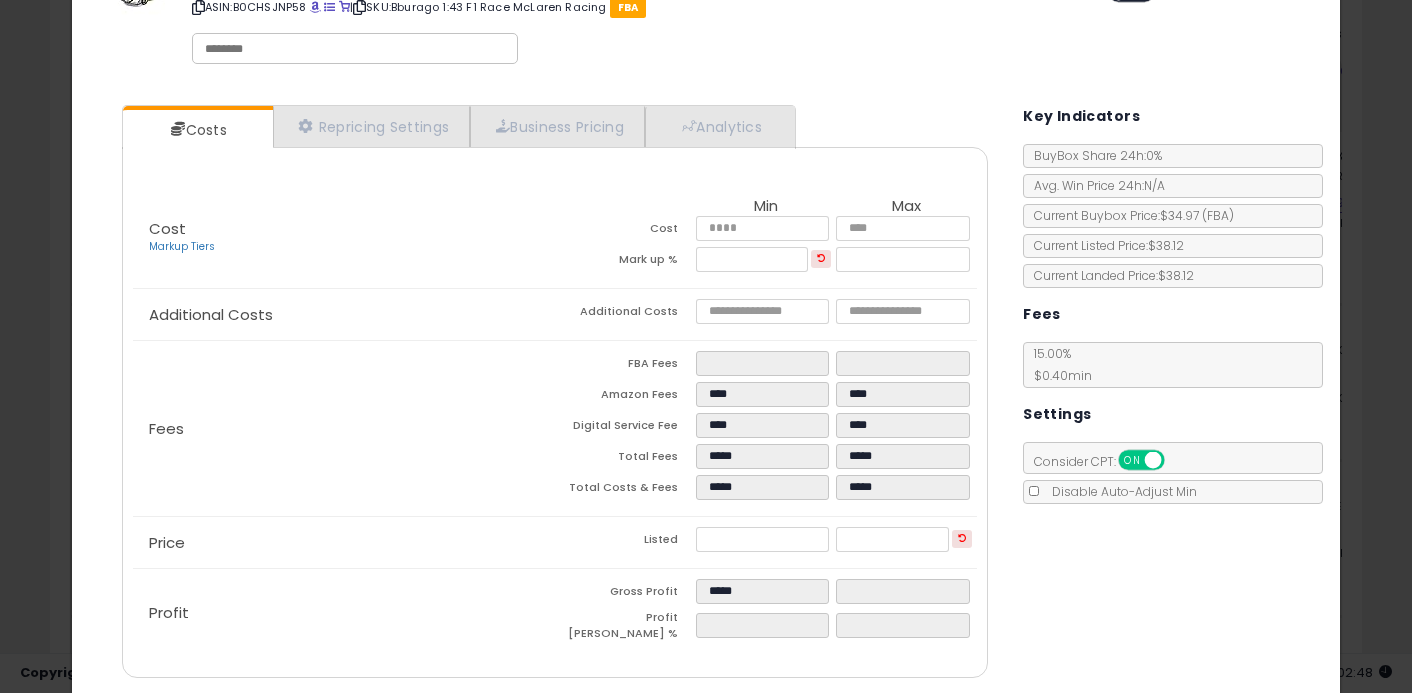 type on "******" 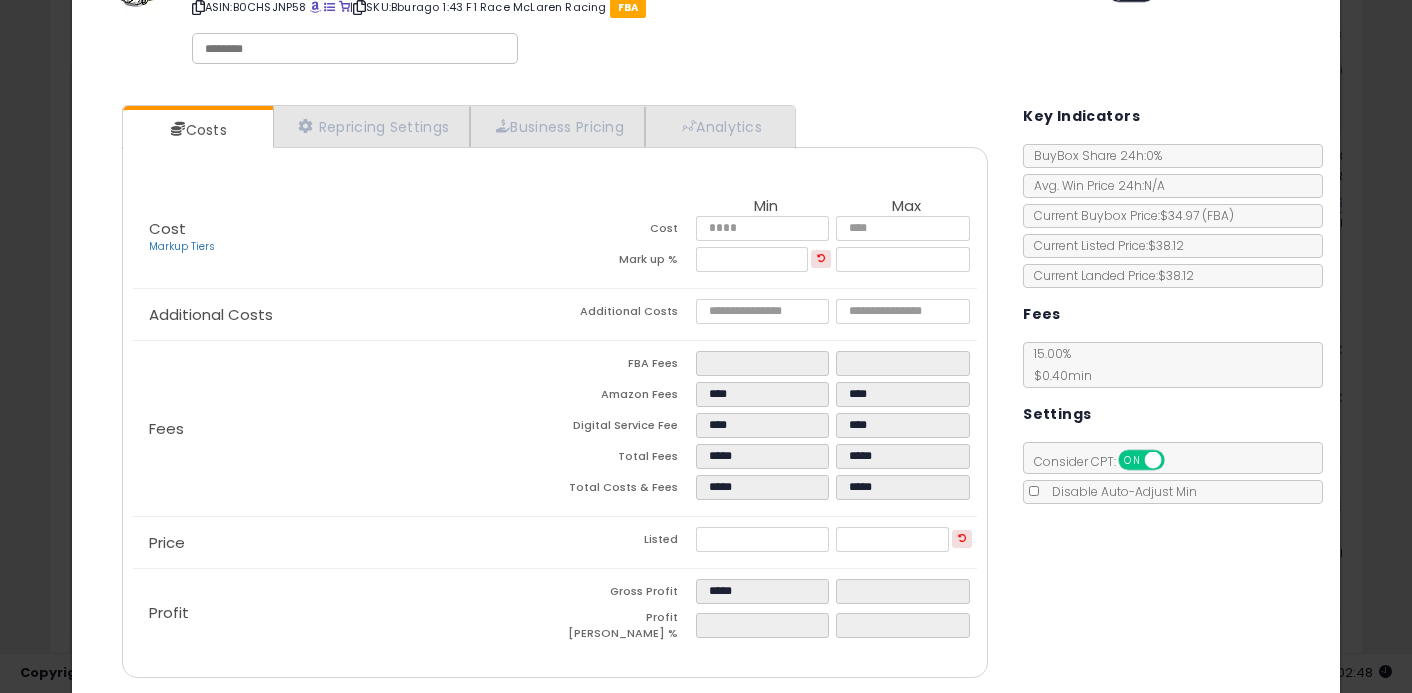 type on "*****" 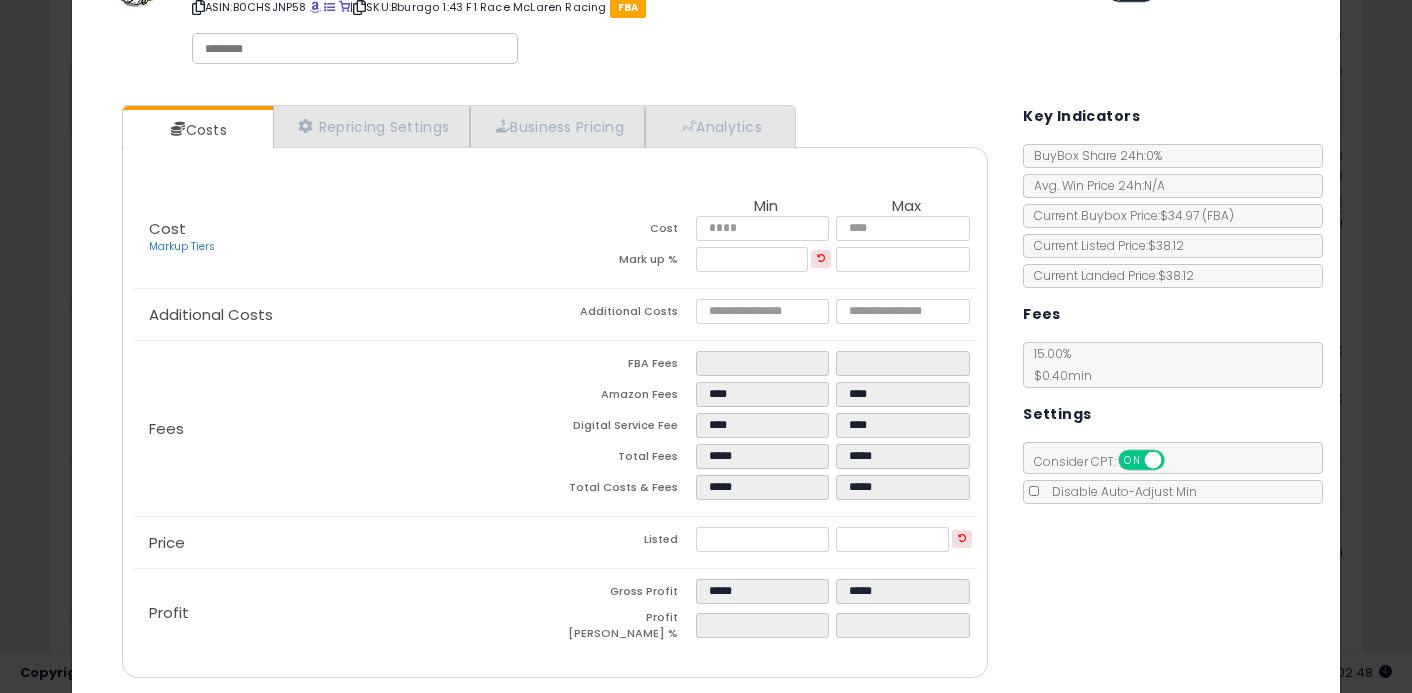 click on "Costs
Repricing Settings
Business Pricing
Analytics
Cost" at bounding box center (555, 394) 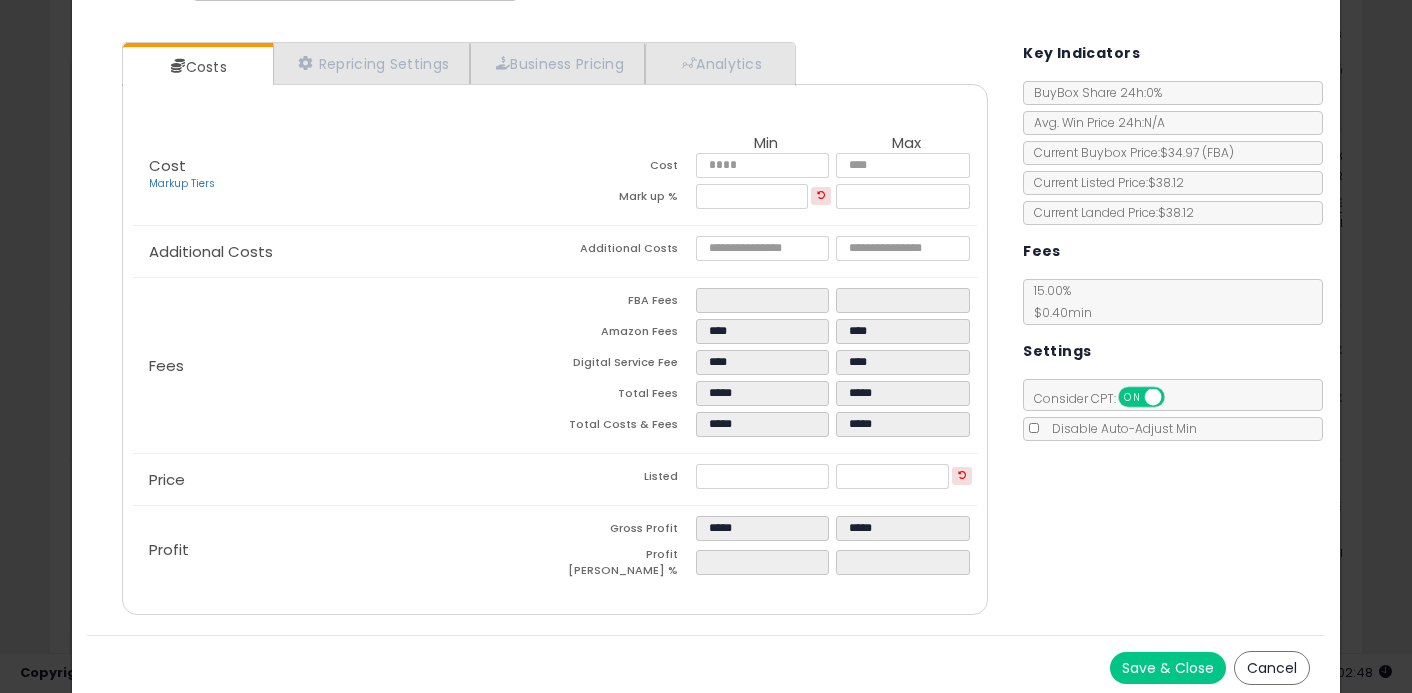 click on "Save & Close" at bounding box center (1168, 668) 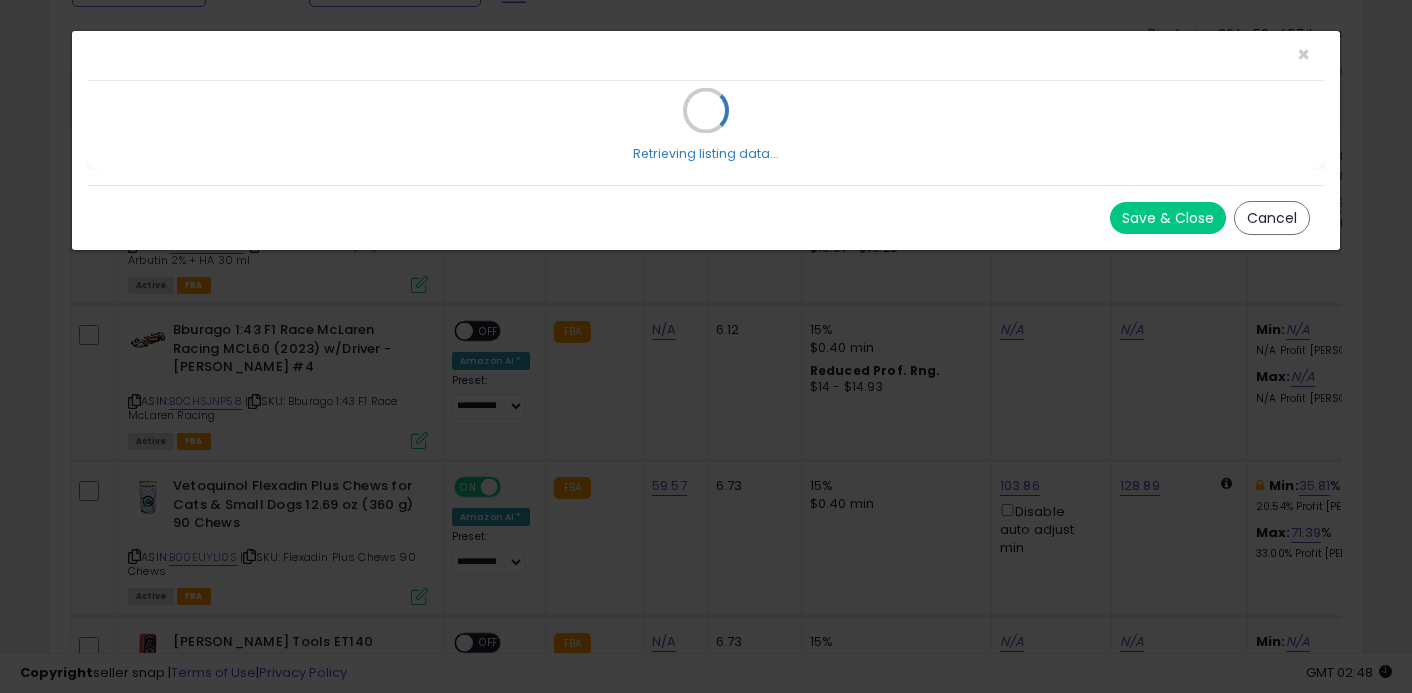 scroll, scrollTop: 0, scrollLeft: 0, axis: both 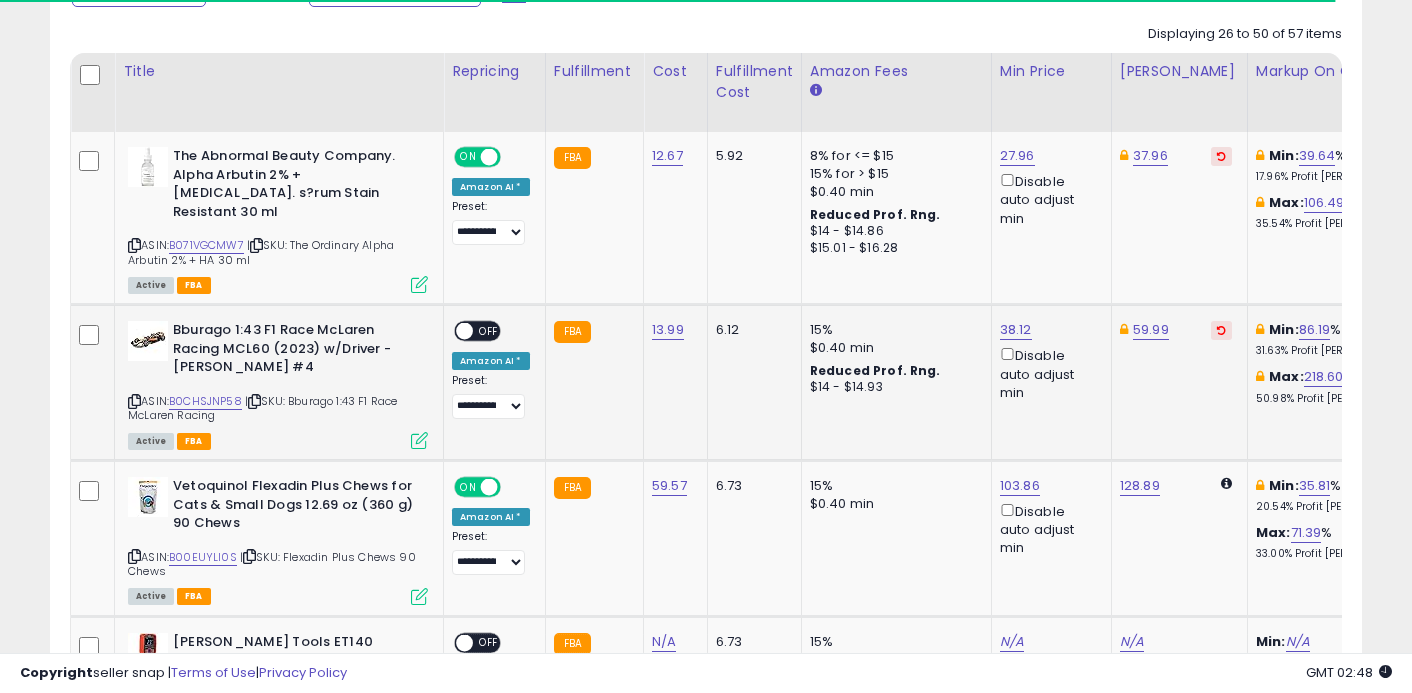 click at bounding box center [464, 331] 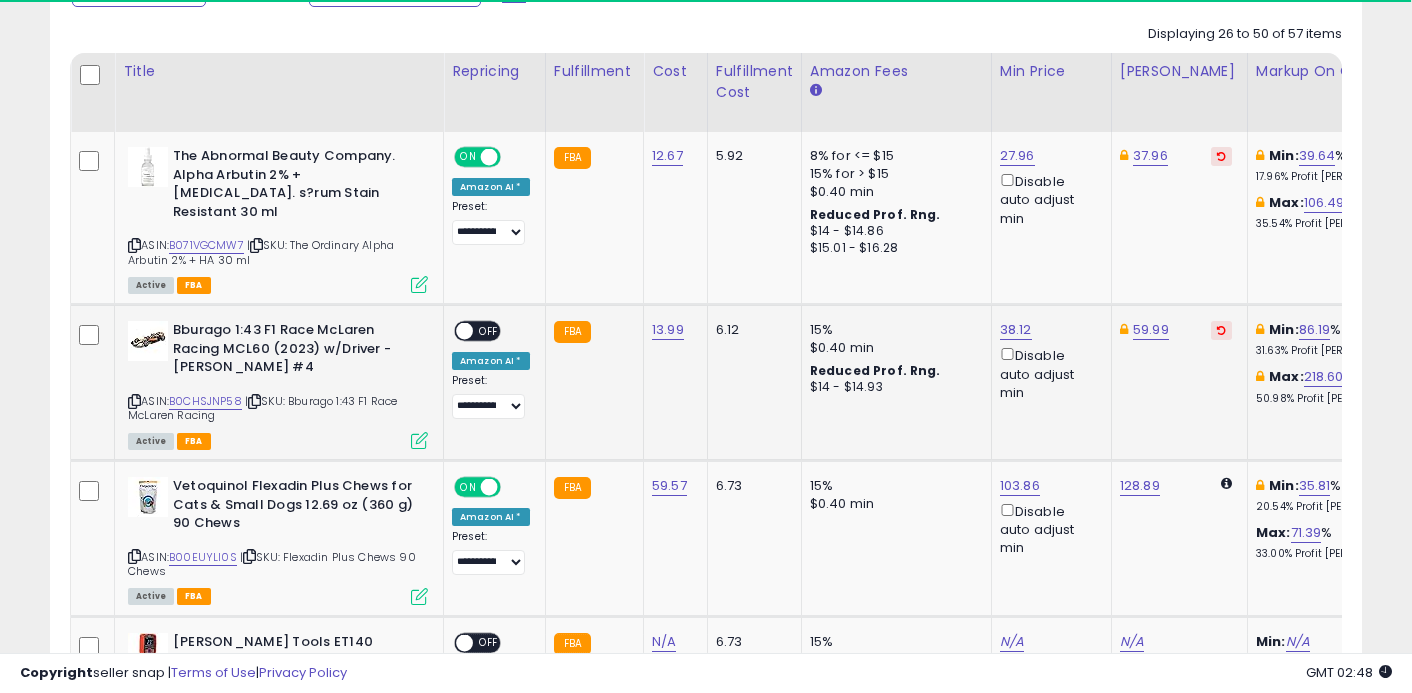 click at bounding box center [464, 331] 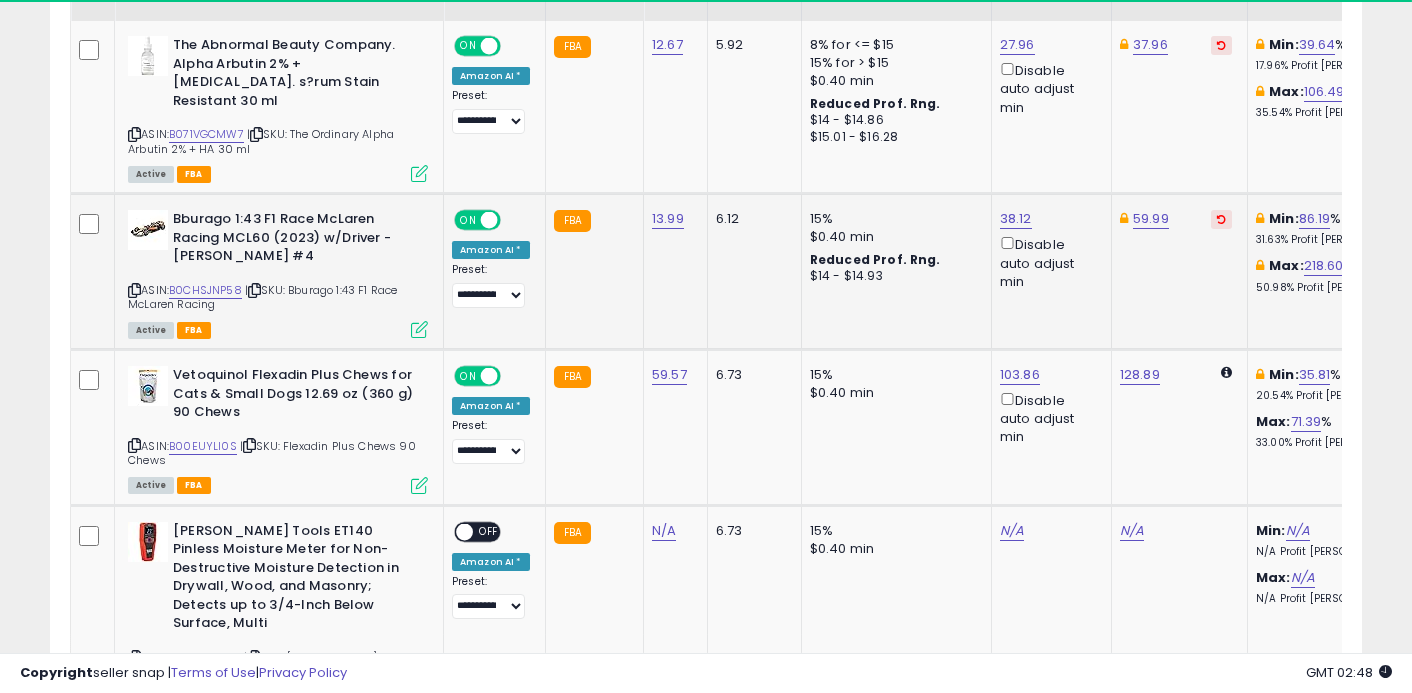 scroll, scrollTop: 1145, scrollLeft: 0, axis: vertical 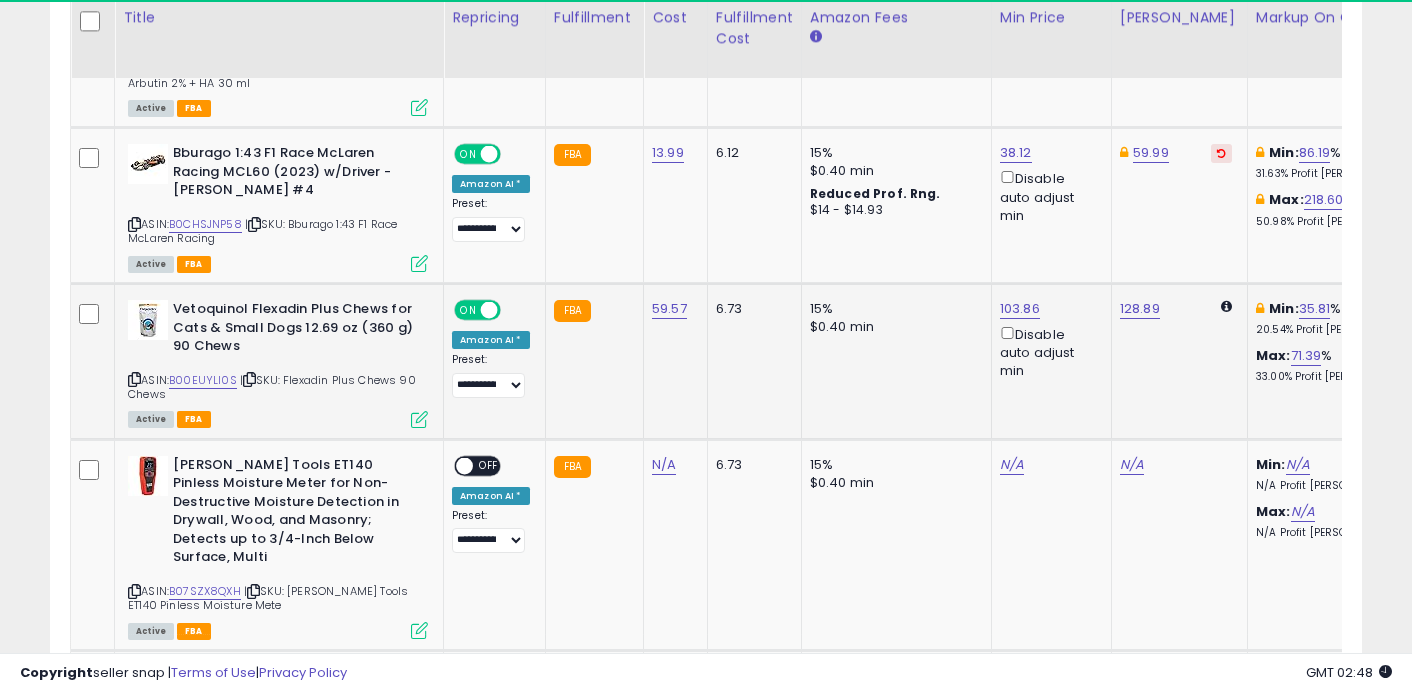 click on "ASIN:  B00EUYLI0S    |   SKU: Flexadin Plus Chews 90 Chews Active FBA" at bounding box center (278, 363) 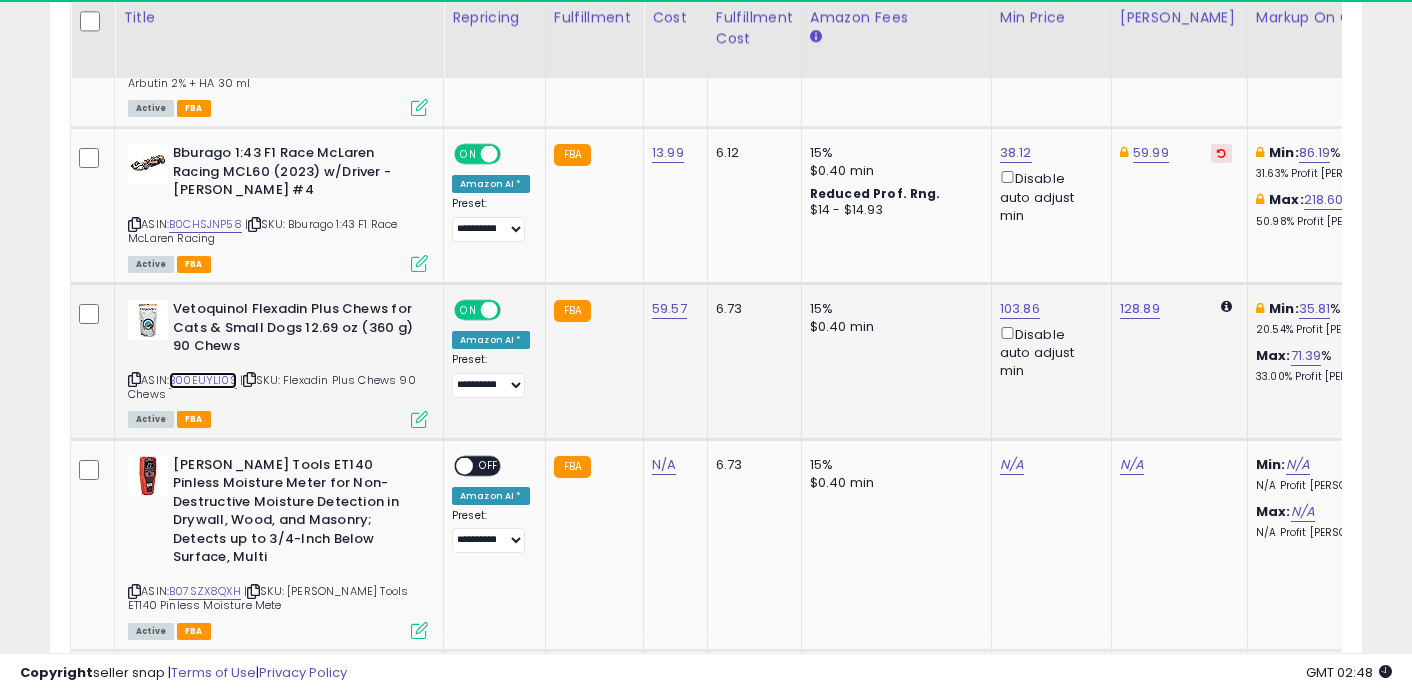 click on "B00EUYLI0S" at bounding box center (203, 380) 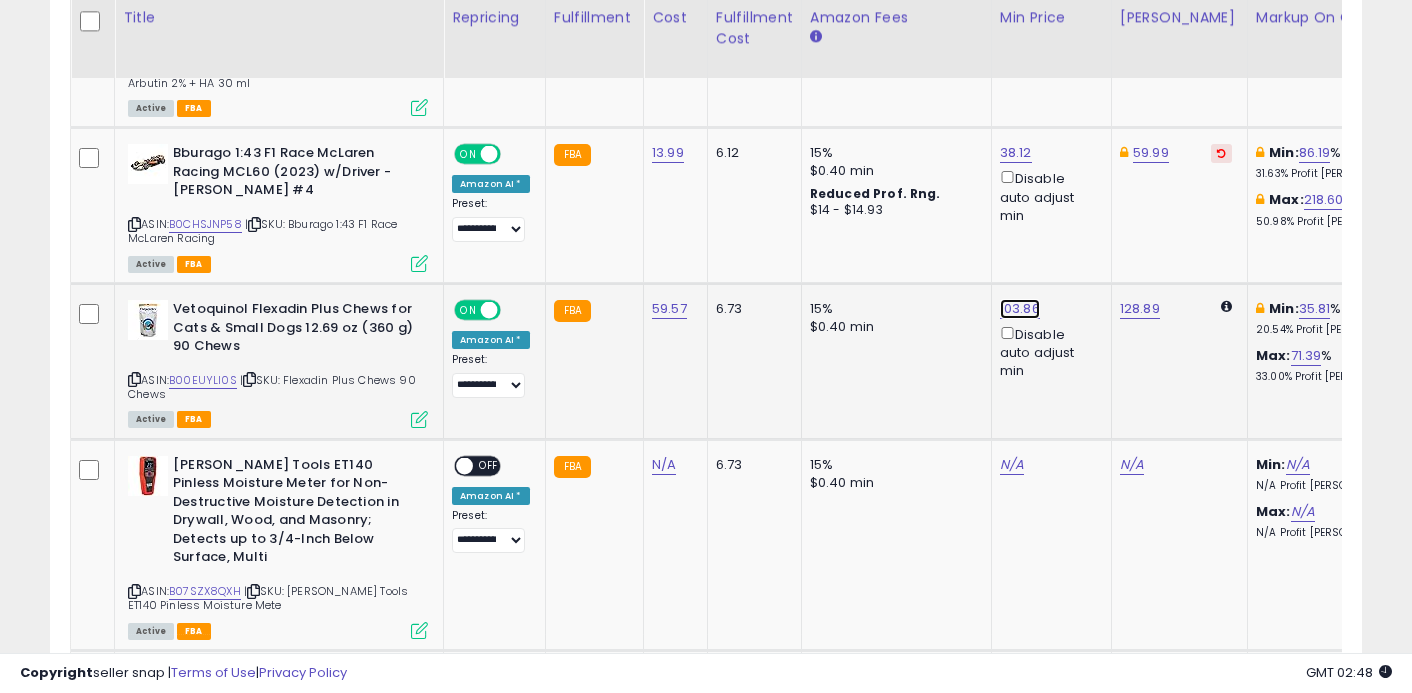 click on "103.86" at bounding box center (1017, -21) 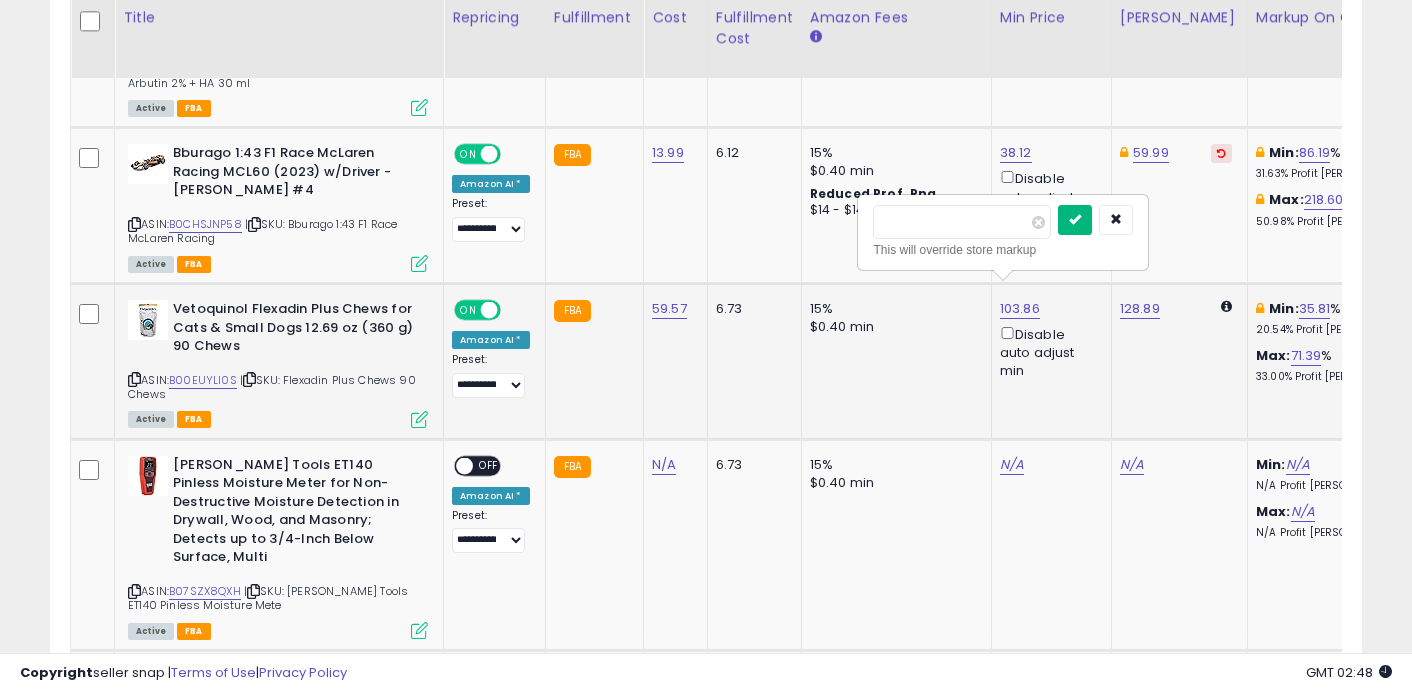 type on "******" 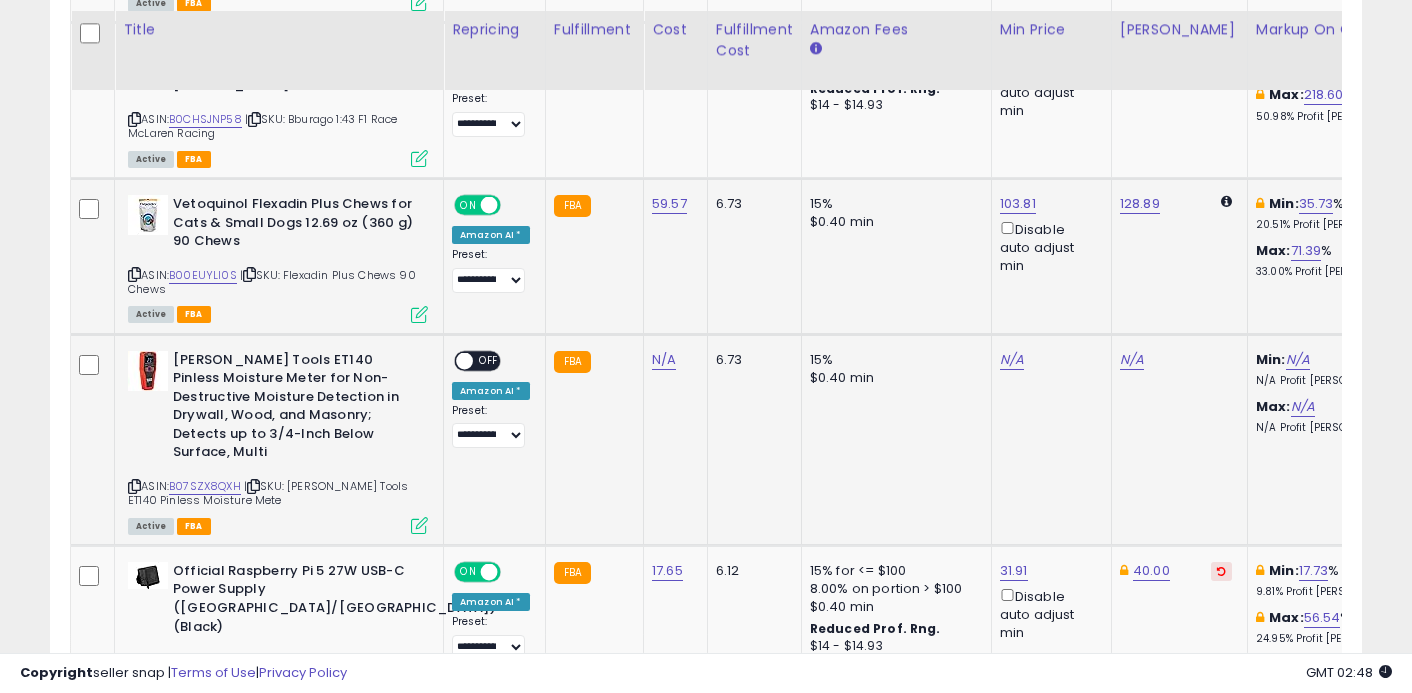 scroll, scrollTop: 1262, scrollLeft: 0, axis: vertical 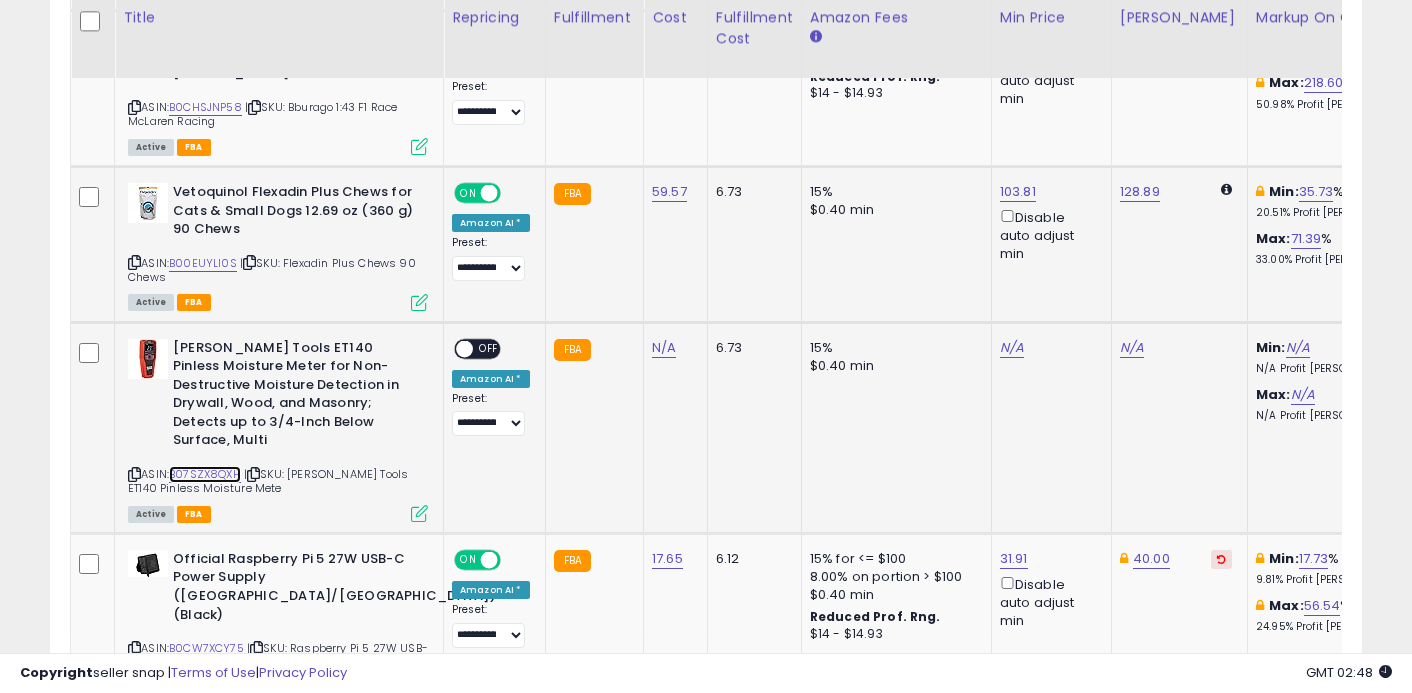 click on "B07SZX8QXH" at bounding box center (205, 474) 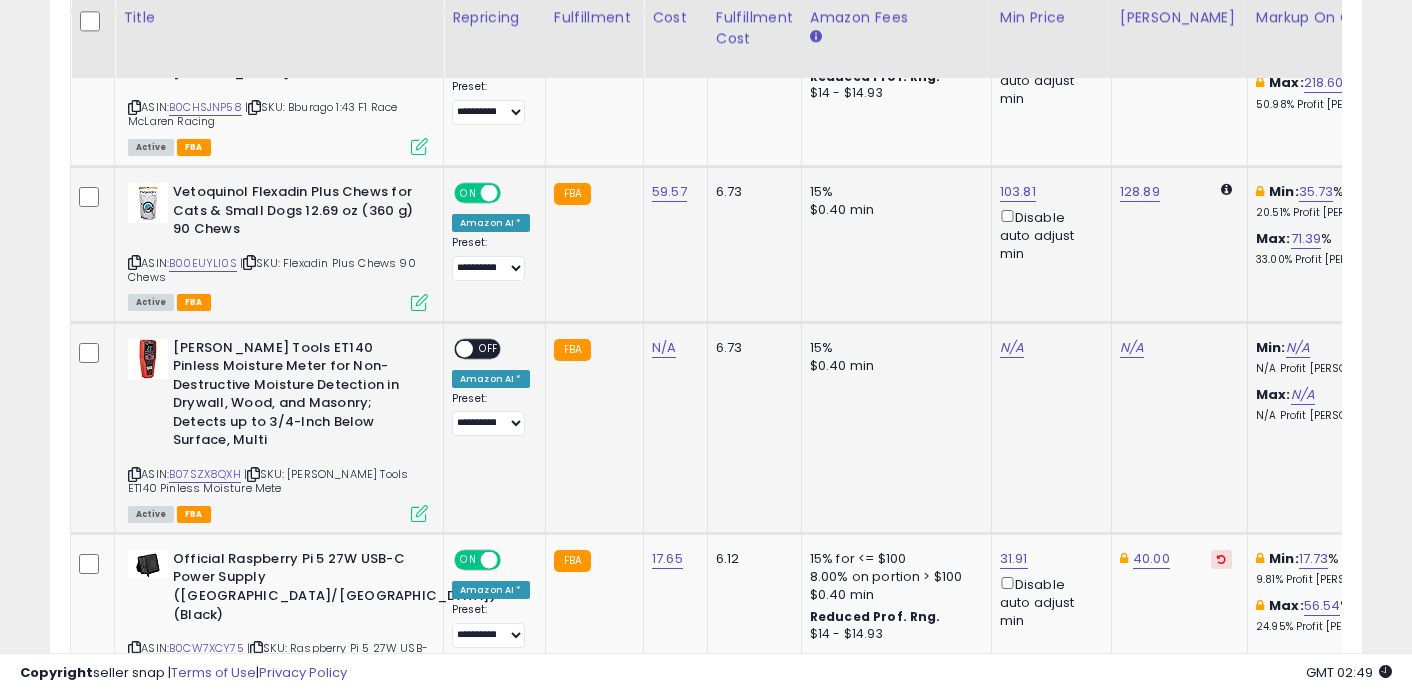 click at bounding box center (419, 513) 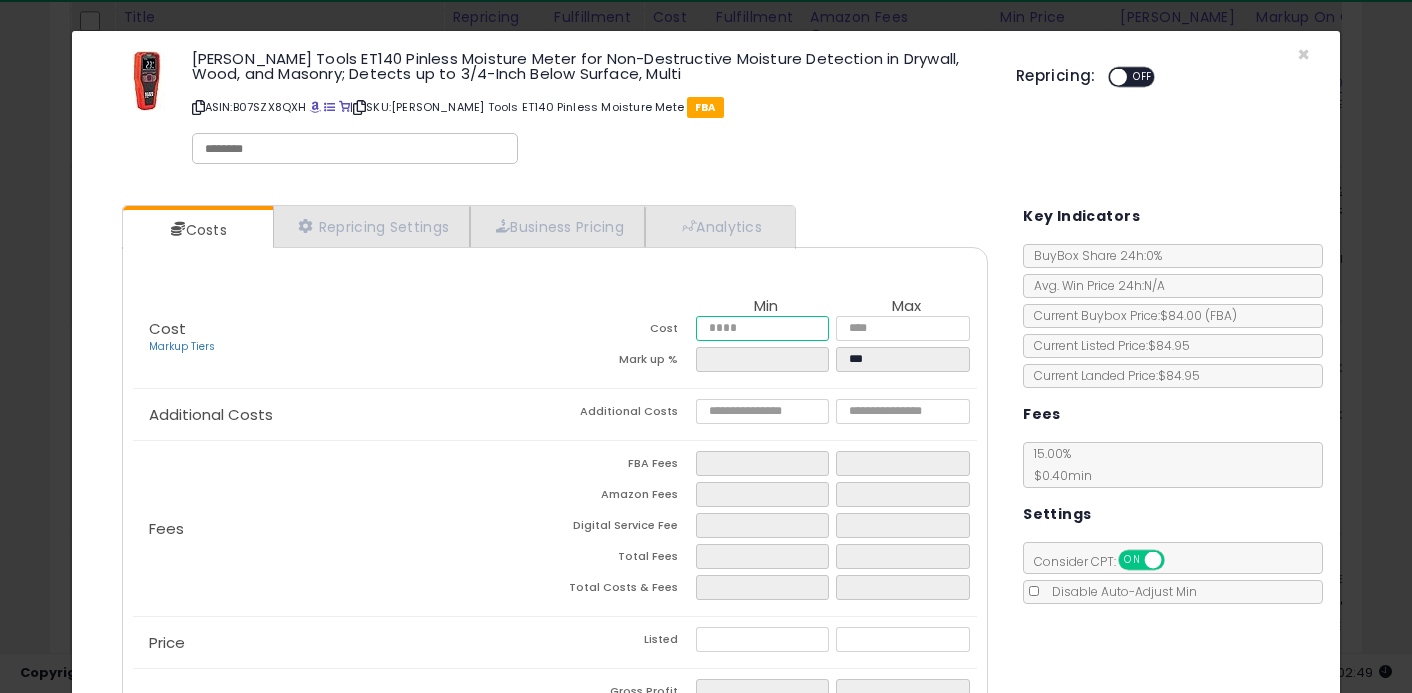 click at bounding box center (763, 328) 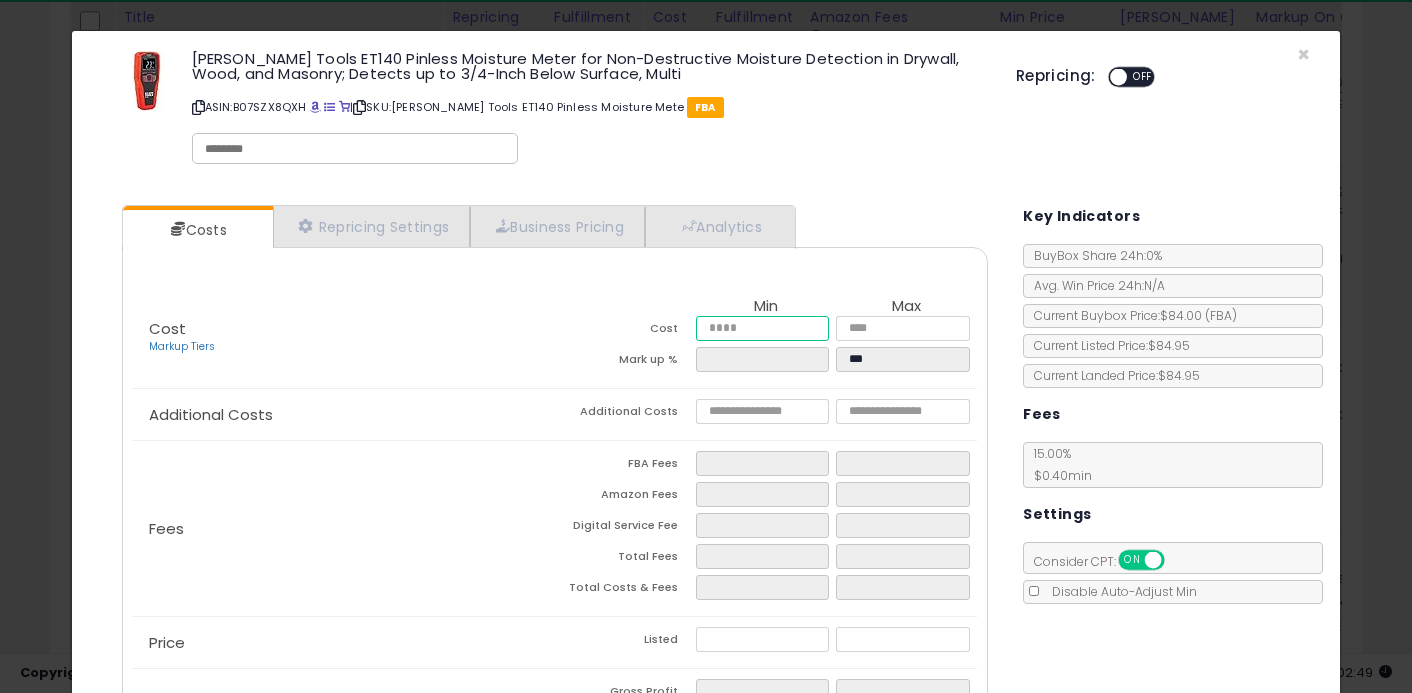 type on "**" 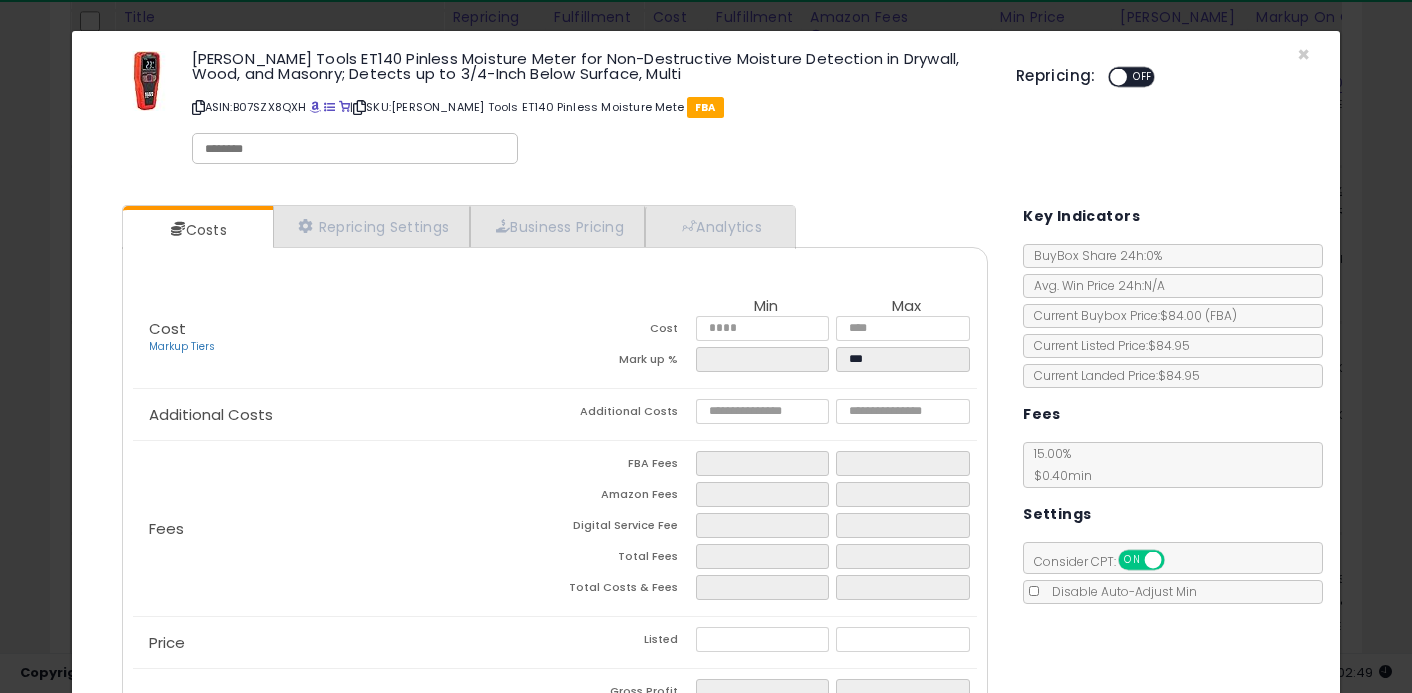 click on "Additional Costs
Additional Costs" 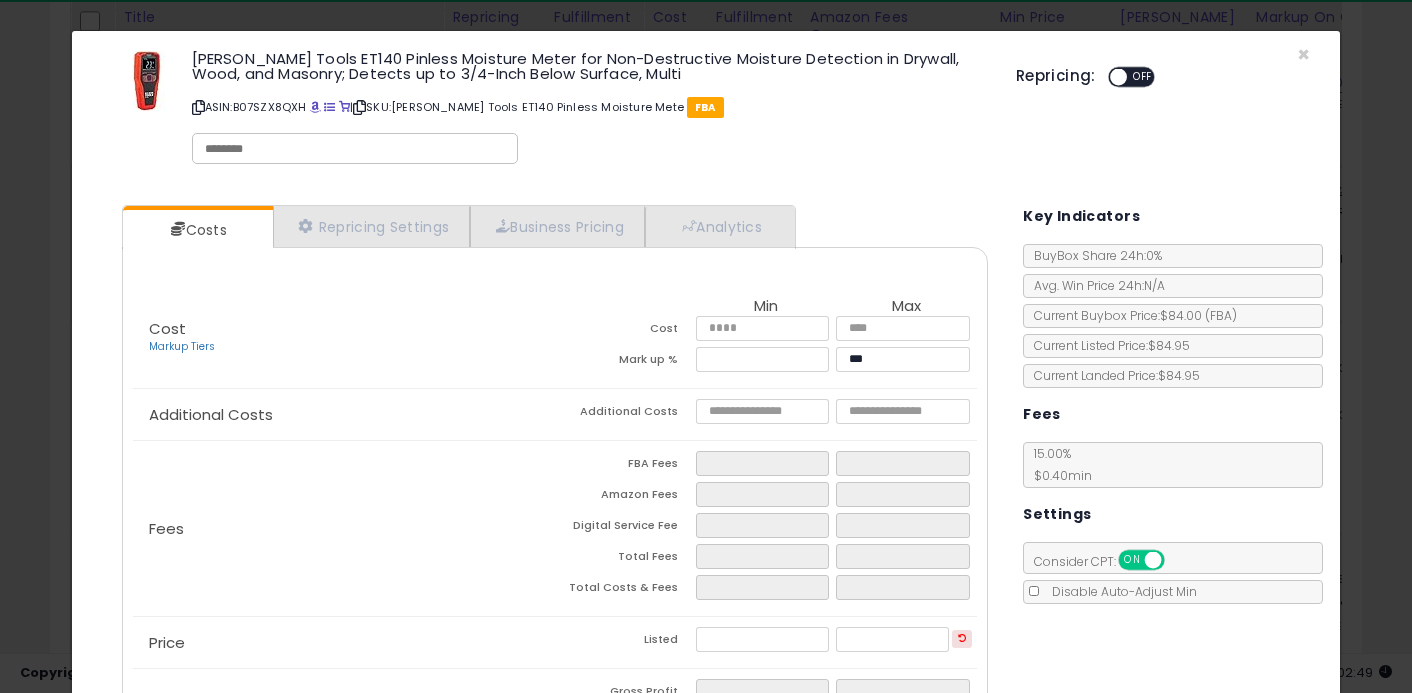 type on "*****" 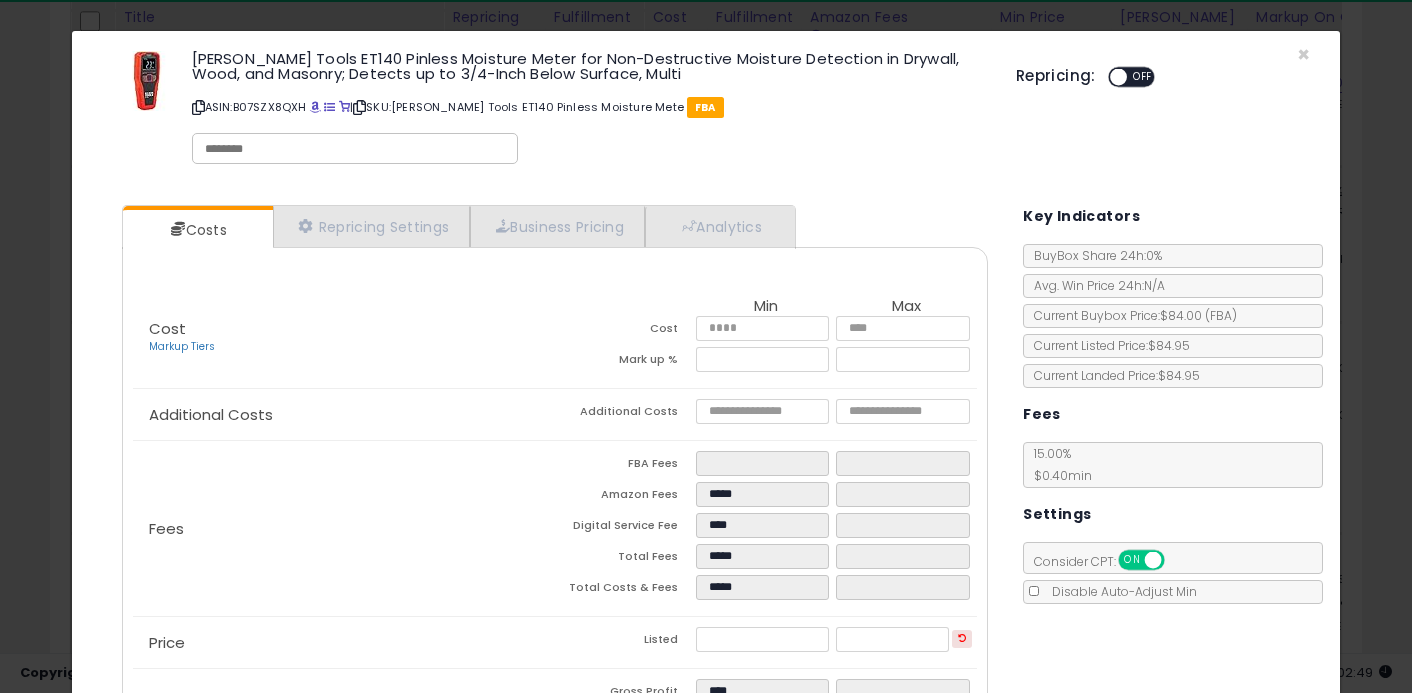 scroll, scrollTop: 23, scrollLeft: 0, axis: vertical 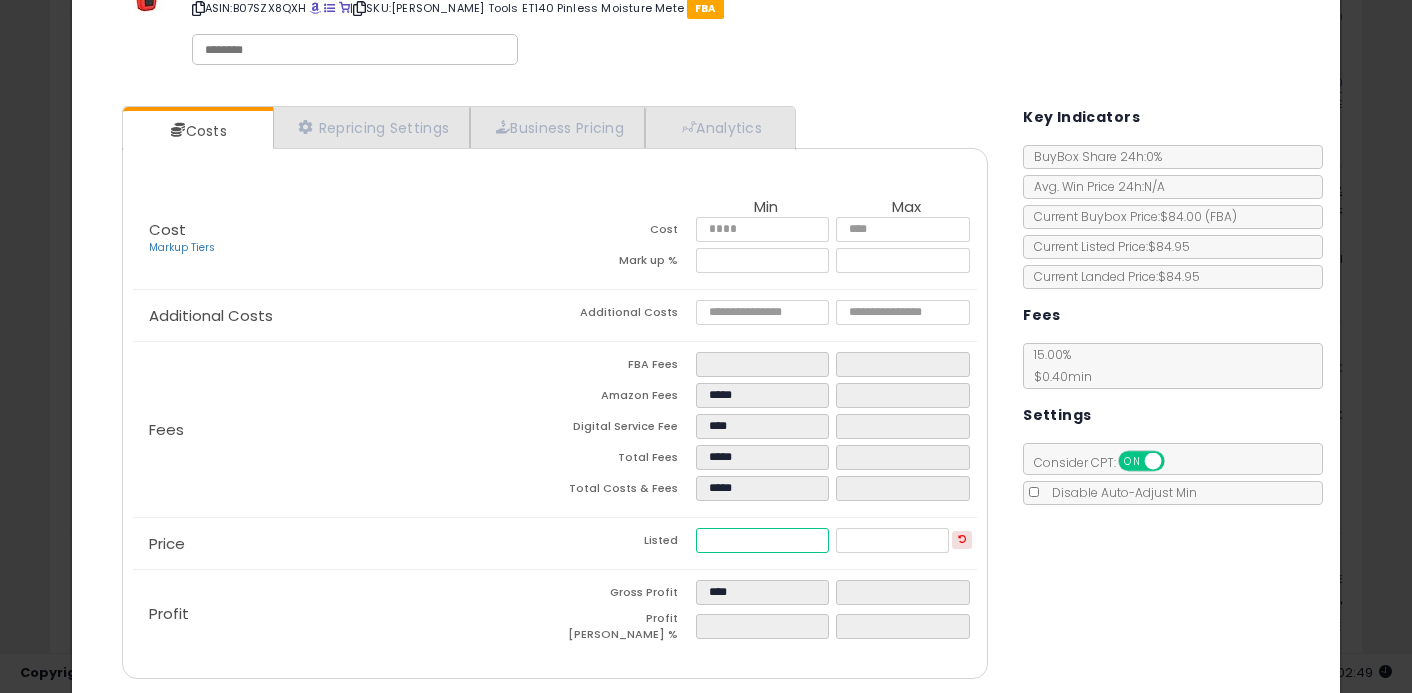 click on "*****" at bounding box center (763, 540) 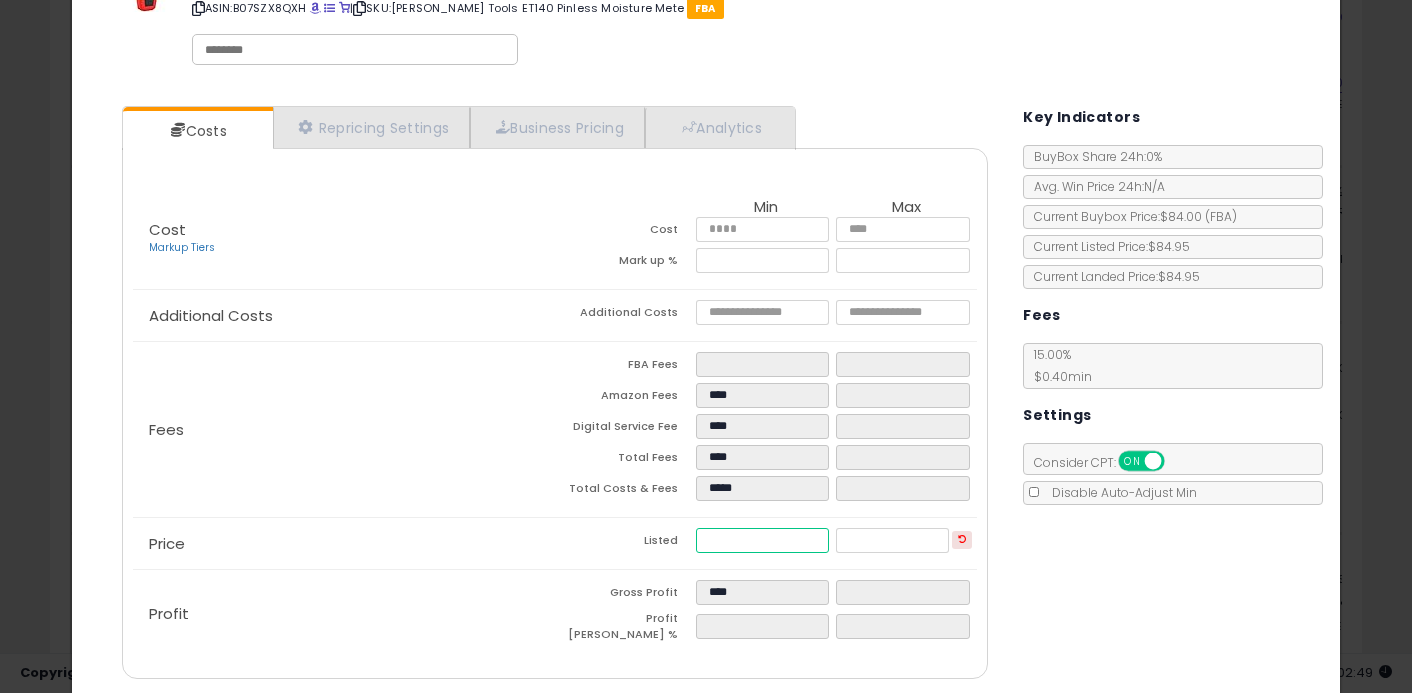 type on "*****" 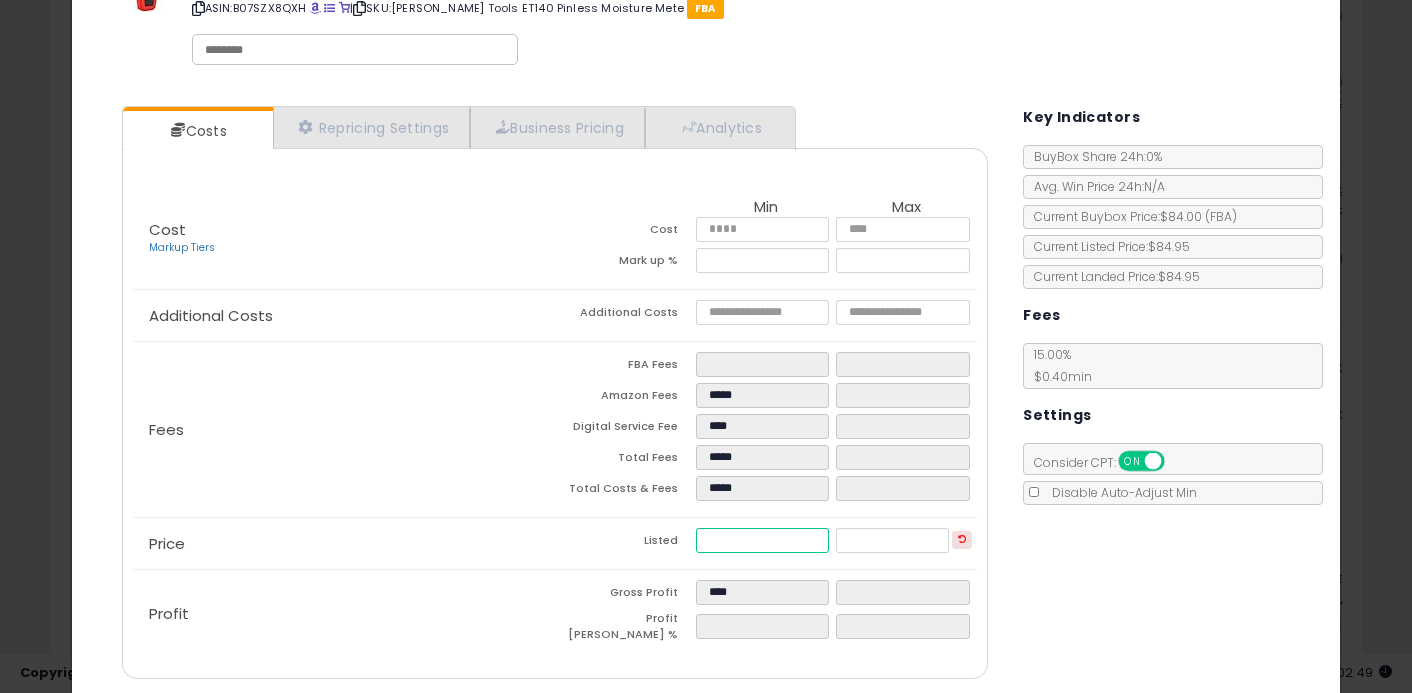 type on "**" 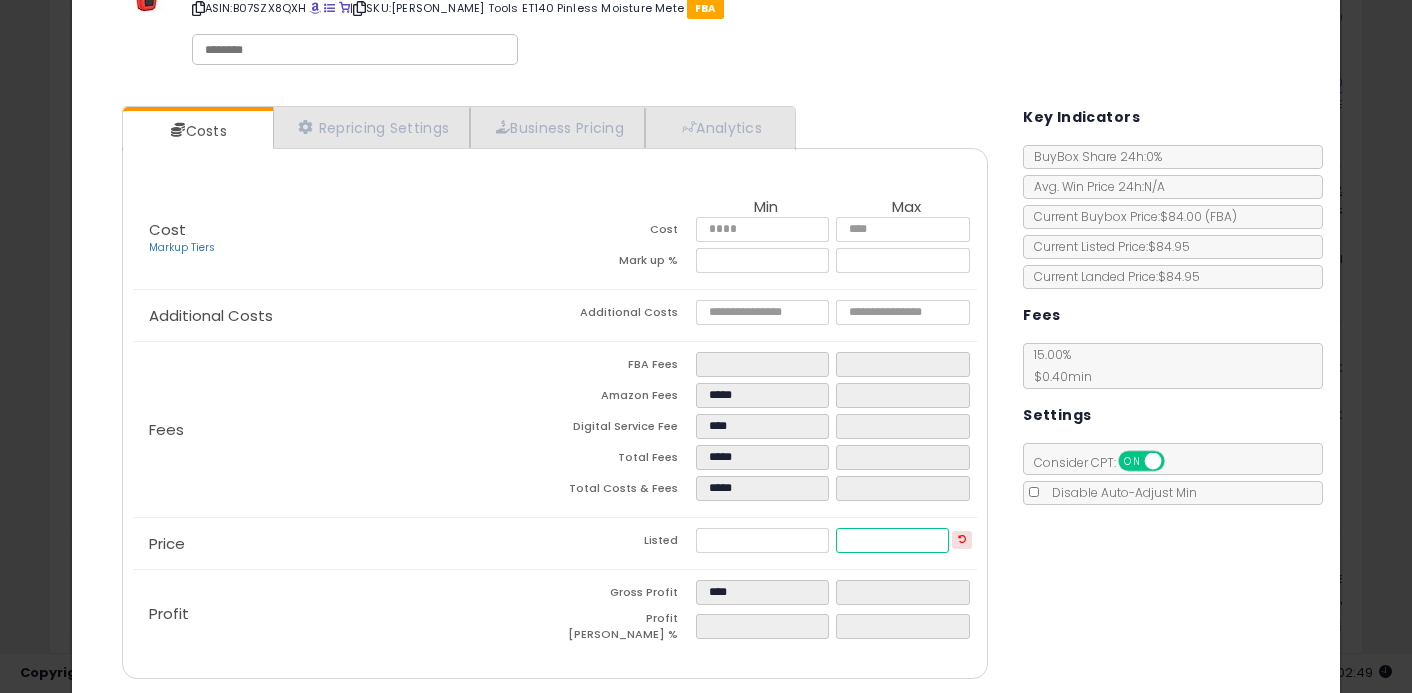 type on "*****" 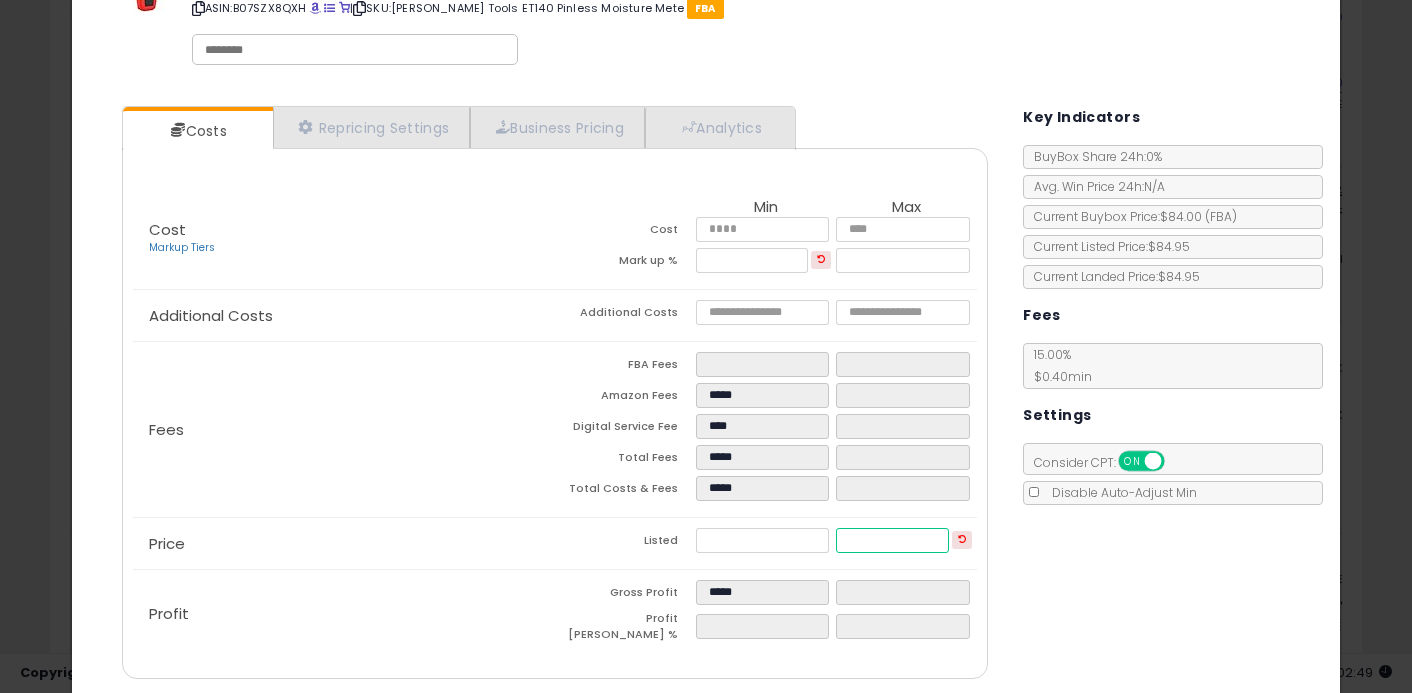 click at bounding box center [892, 540] 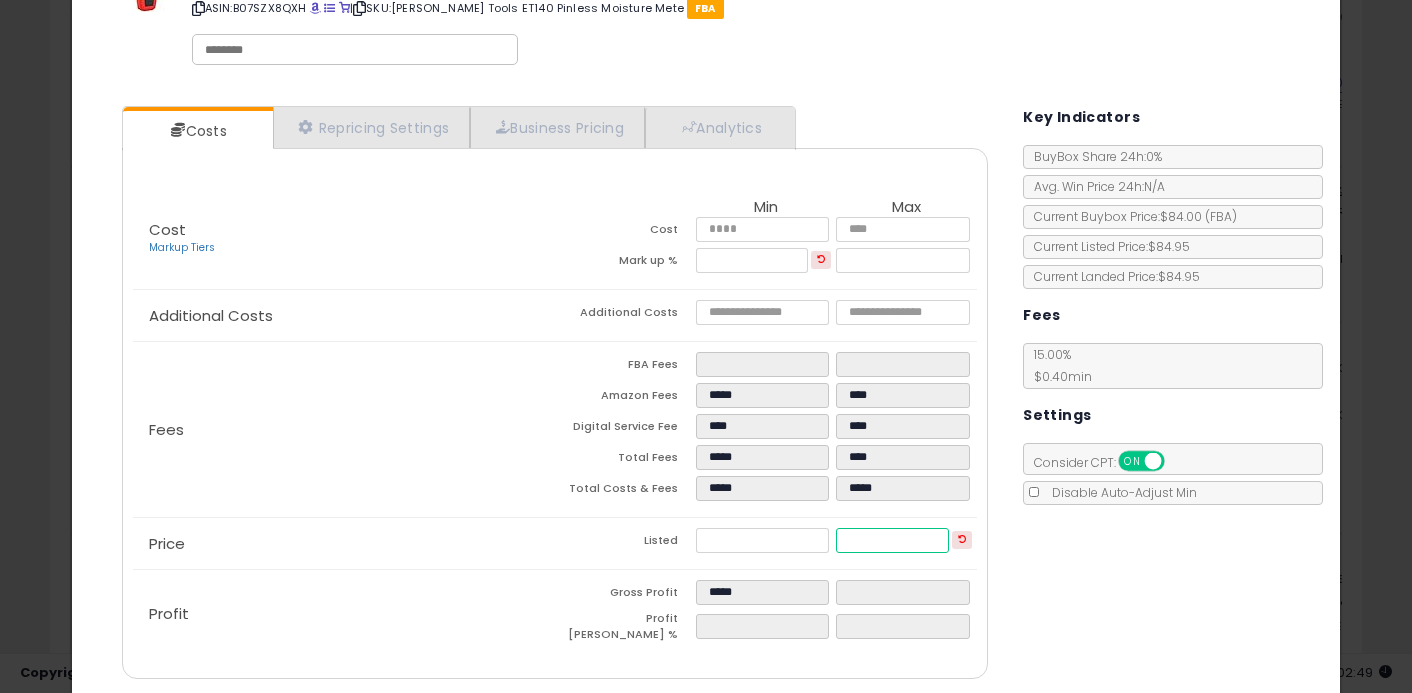 type on "****" 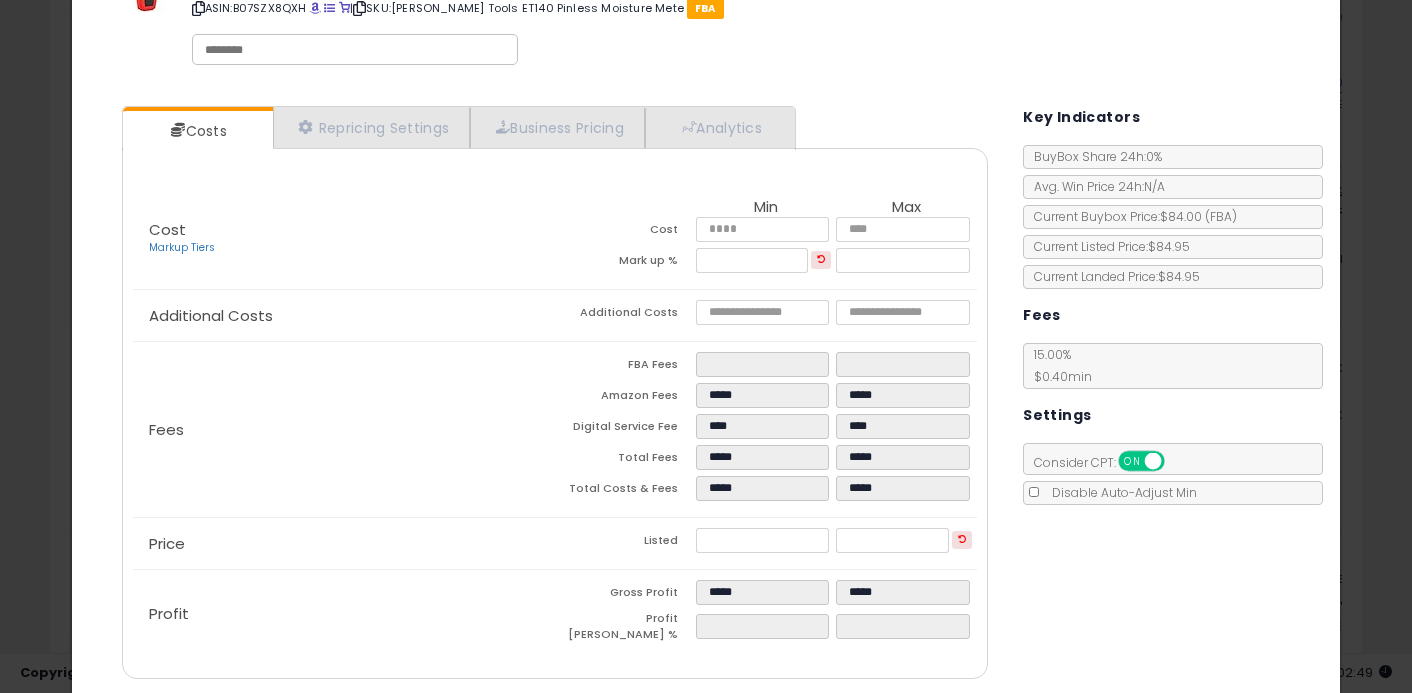 click on "Costs
Repricing Settings
Business Pricing
Analytics
Cost" at bounding box center [706, 395] 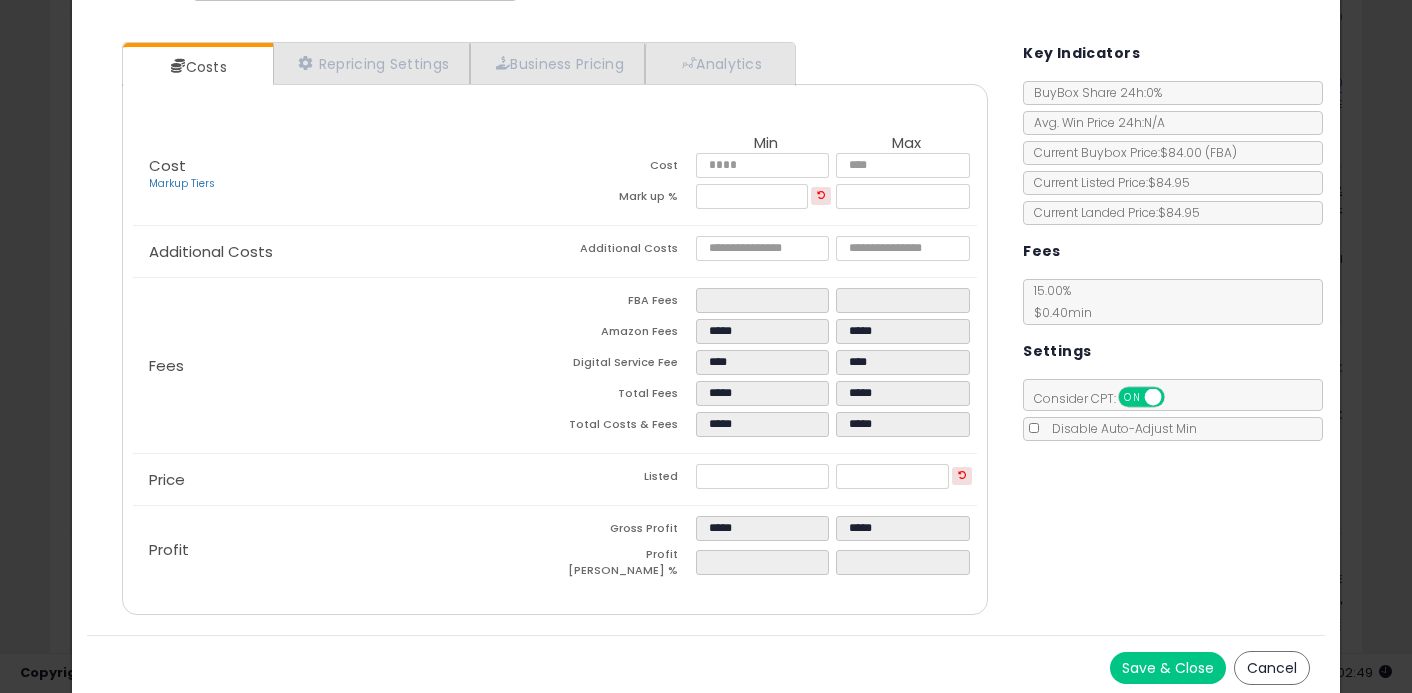 click on "Save & Close" at bounding box center (1168, 668) 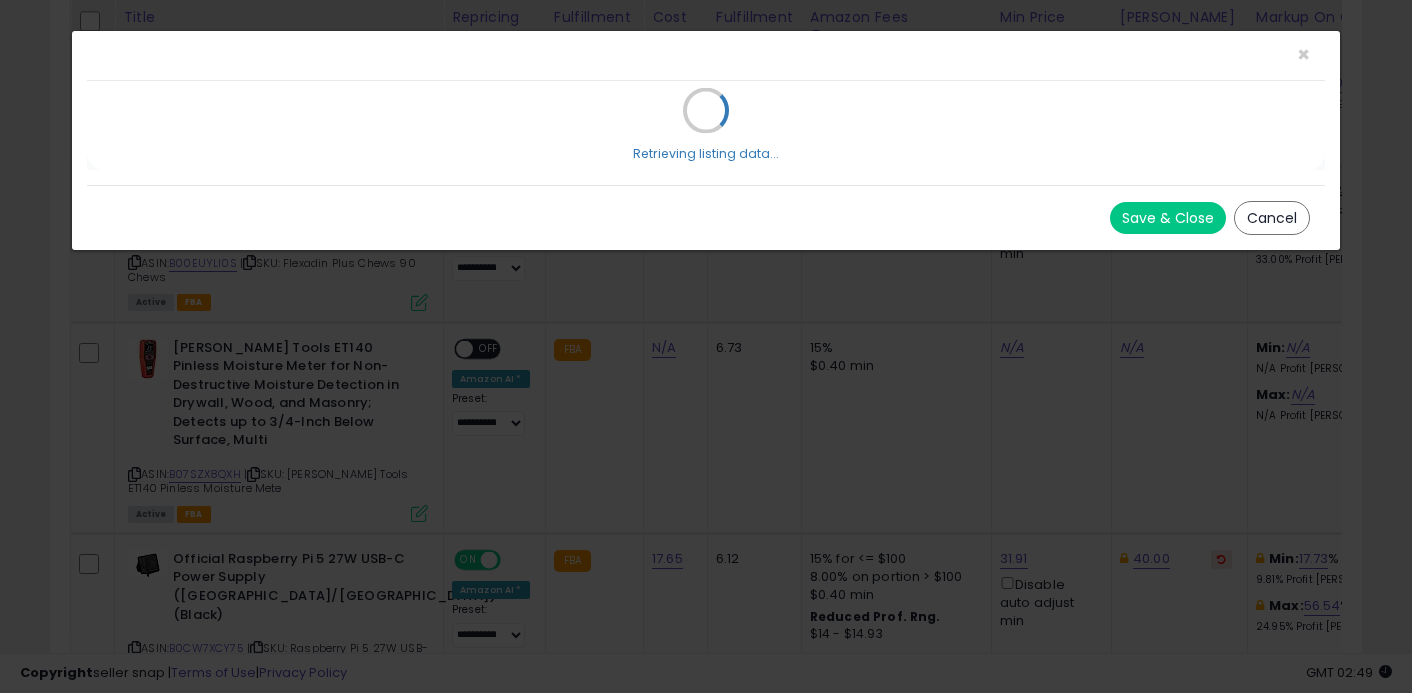 scroll, scrollTop: 0, scrollLeft: 0, axis: both 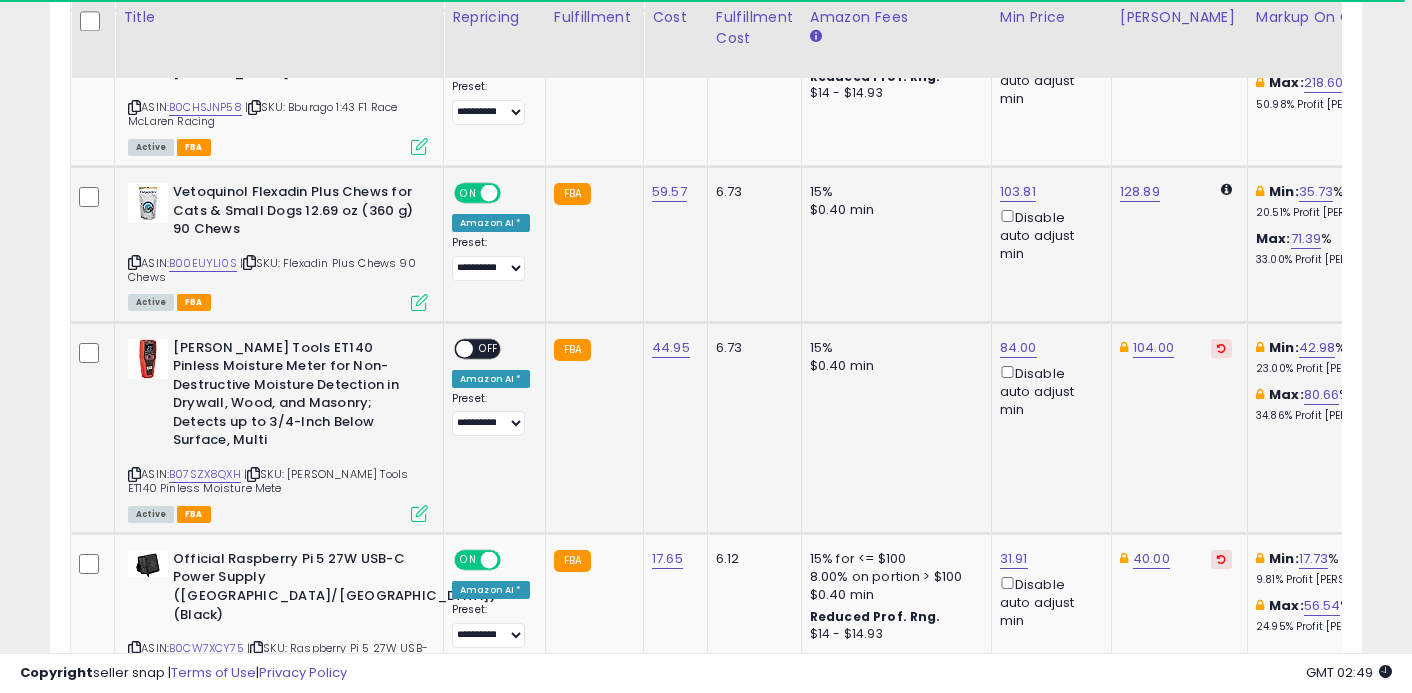 click at bounding box center (464, 348) 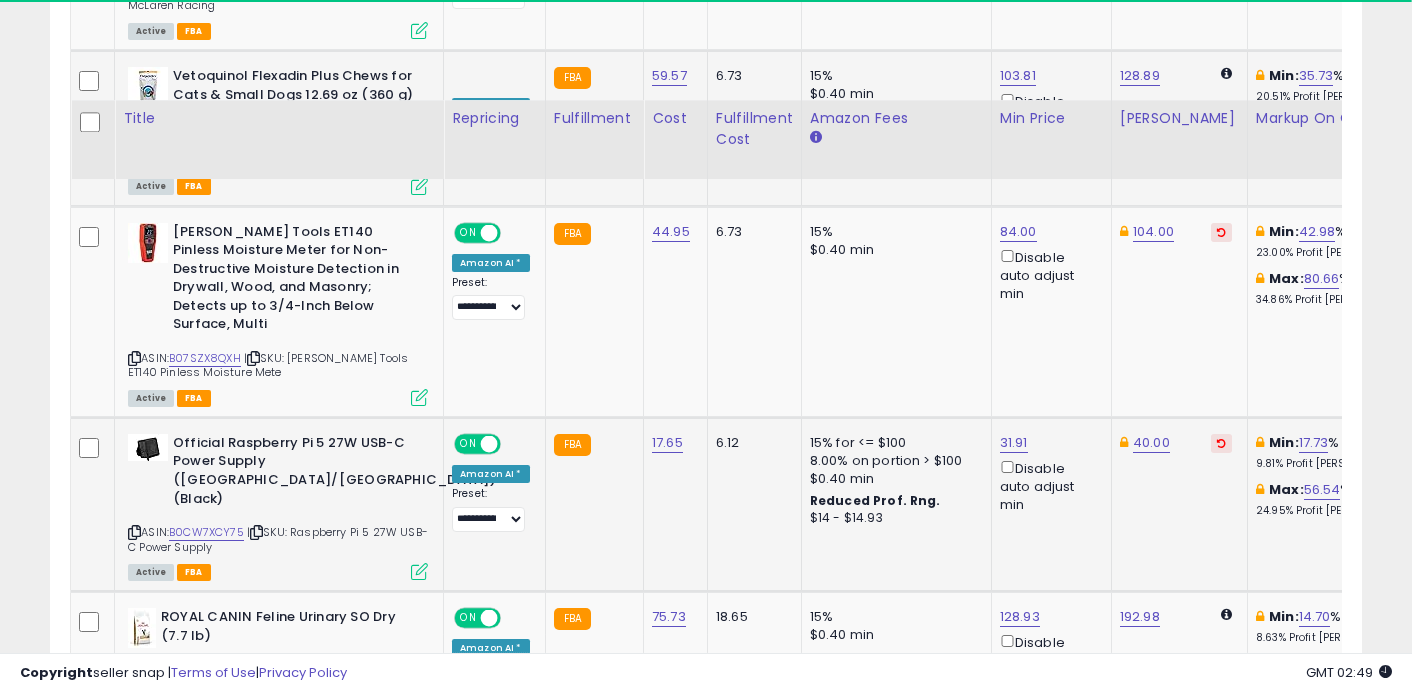 scroll, scrollTop: 1480, scrollLeft: 0, axis: vertical 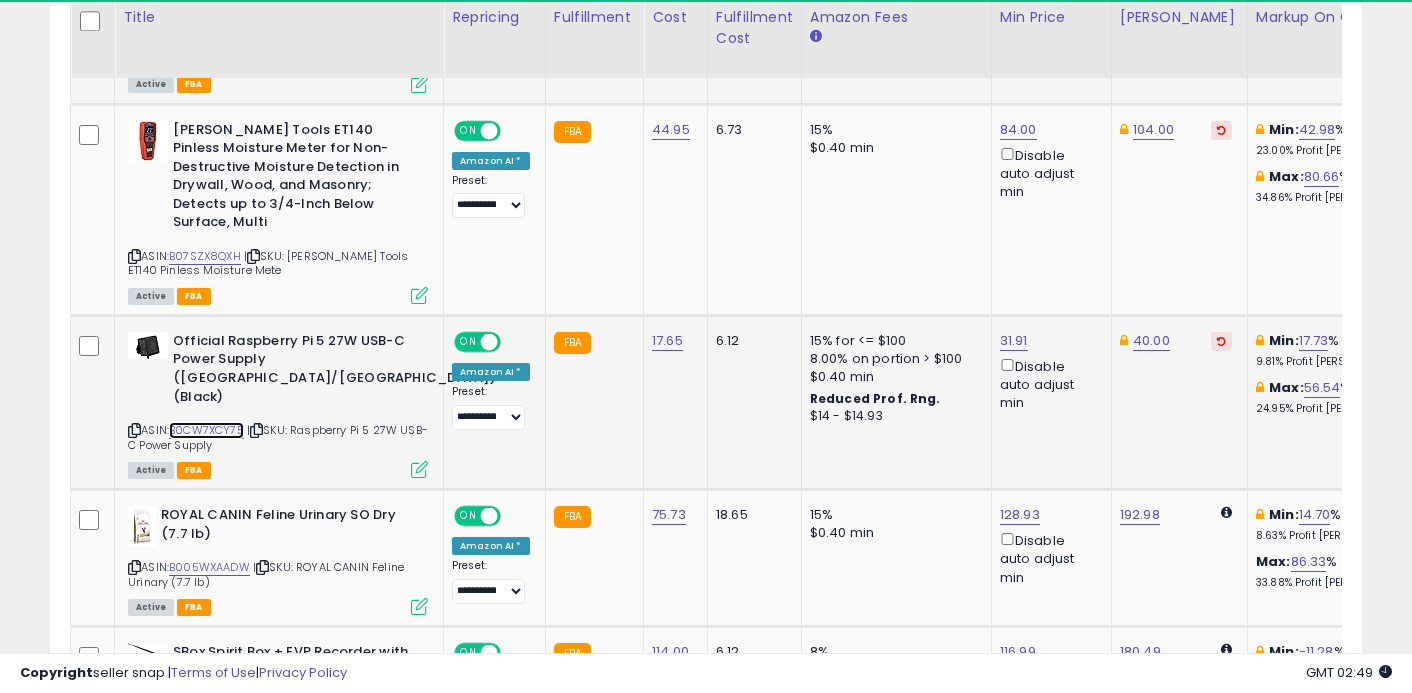 click on "B0CW7XCY75" at bounding box center (206, 430) 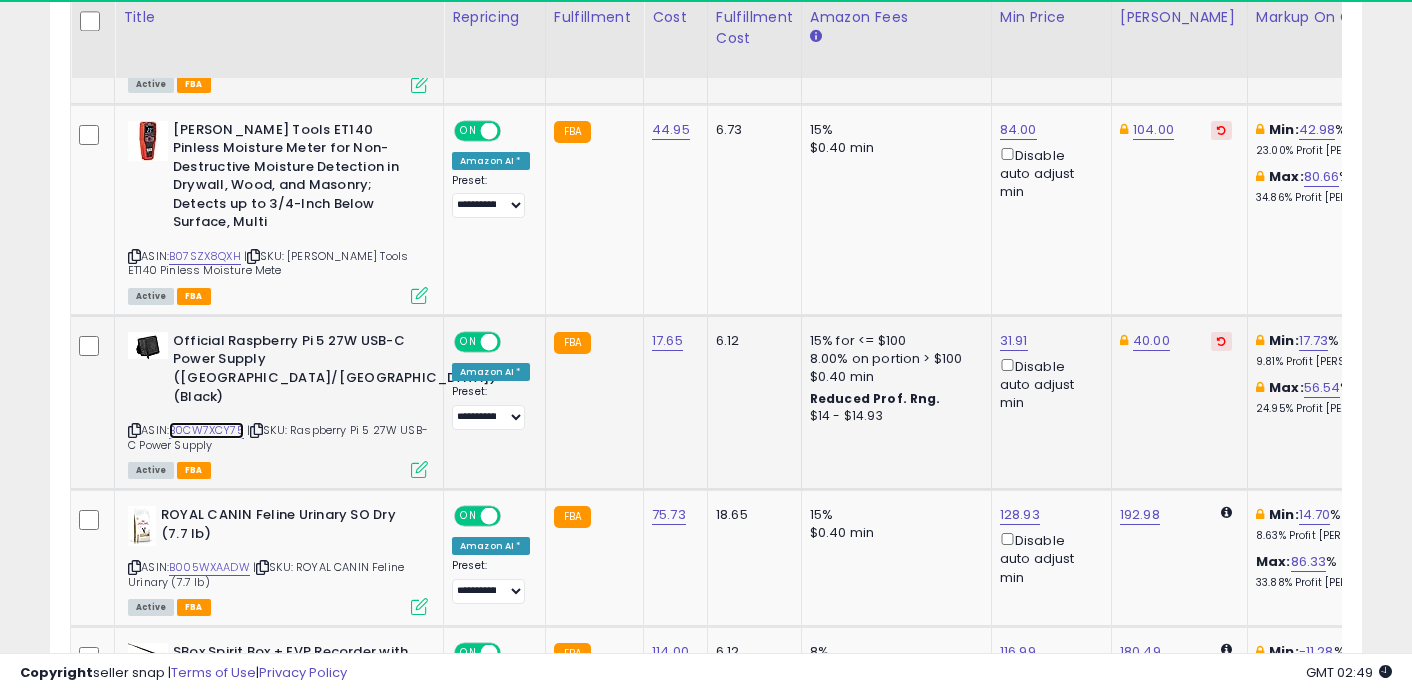 scroll, scrollTop: 1508, scrollLeft: 0, axis: vertical 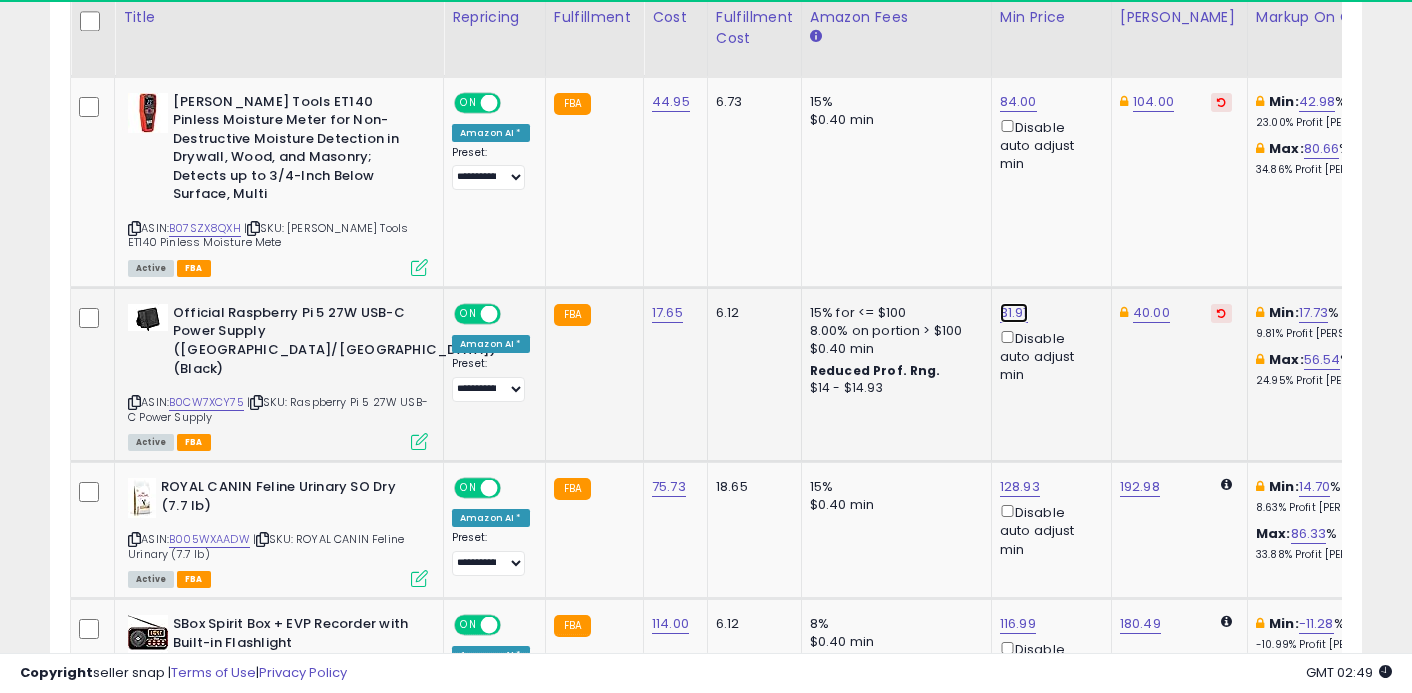 click on "31.91" at bounding box center (1017, -384) 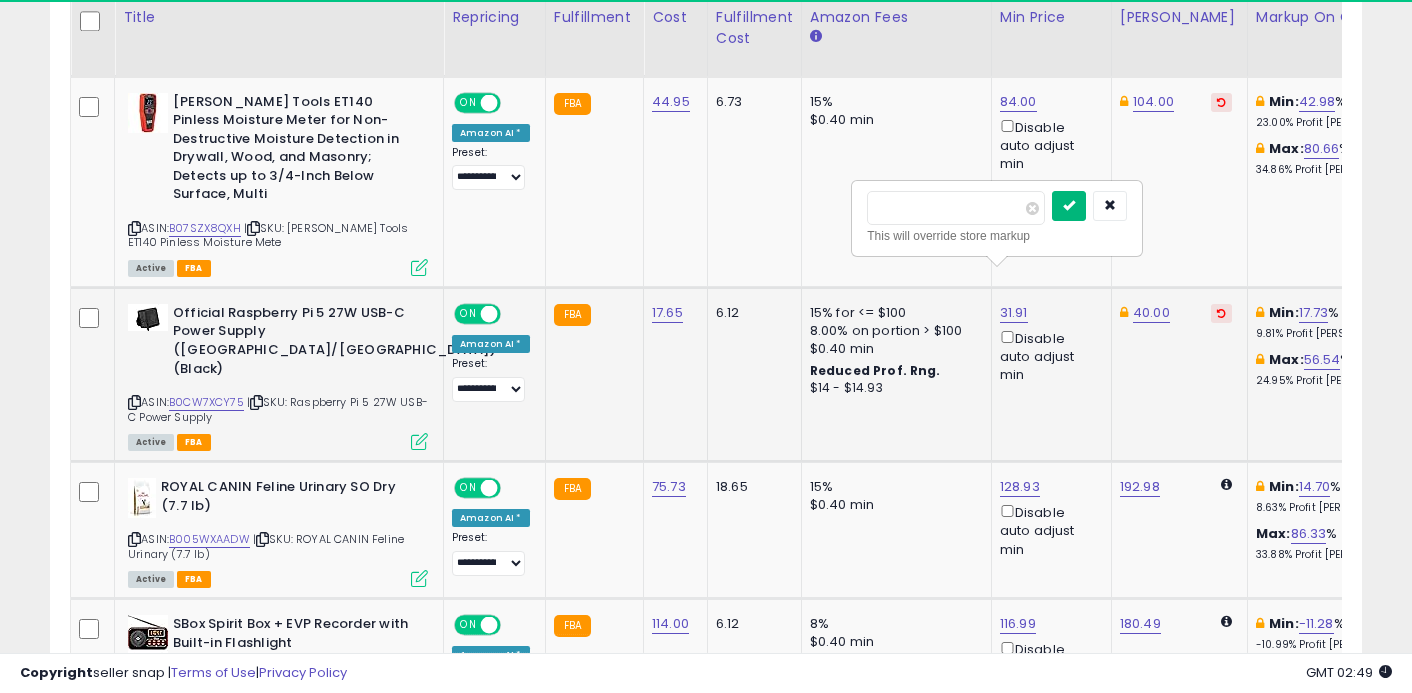 click at bounding box center [1069, 206] 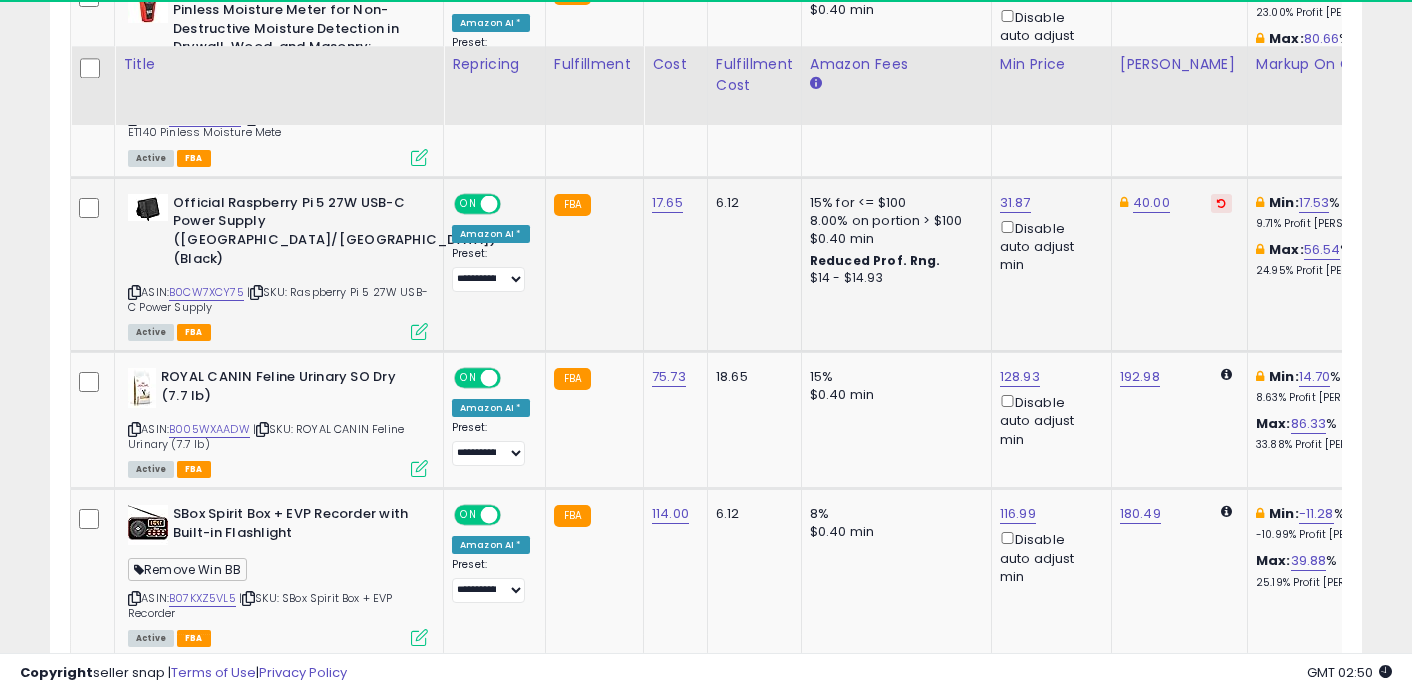 scroll, scrollTop: 1667, scrollLeft: 0, axis: vertical 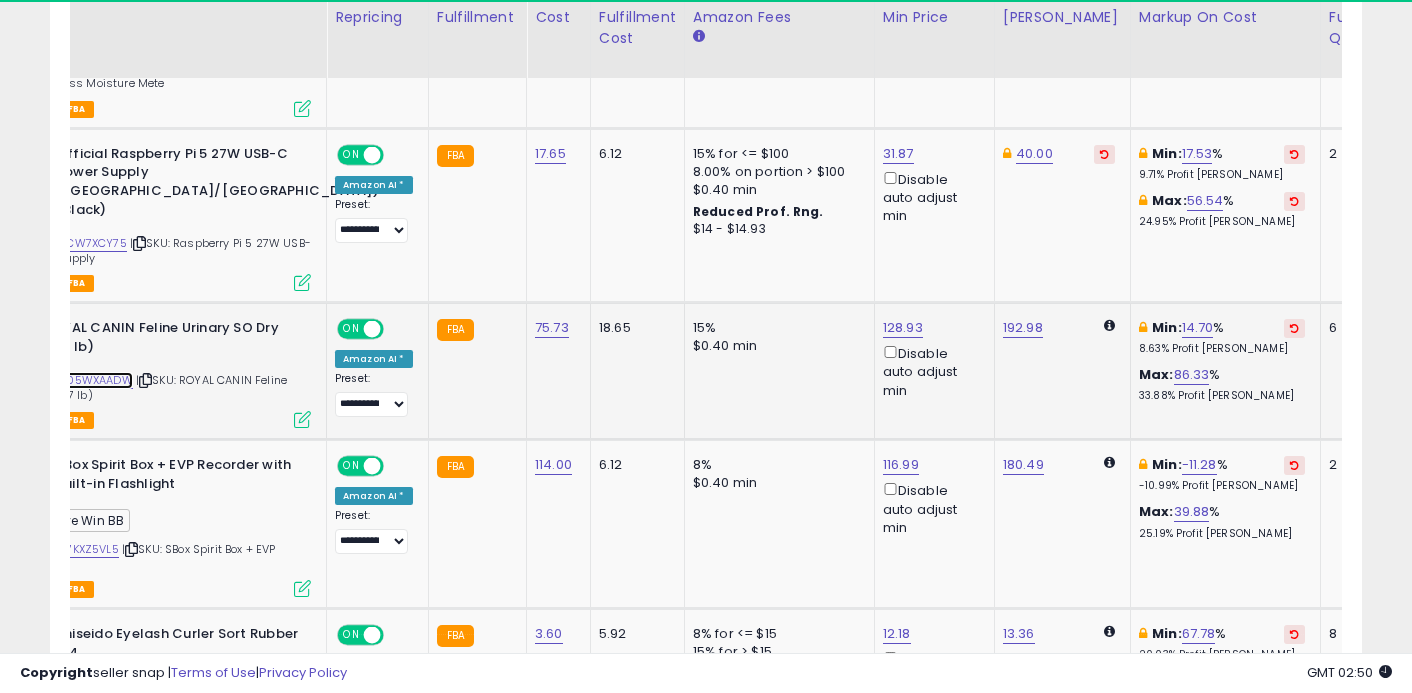 click on "B005WXAADW" at bounding box center (92, 380) 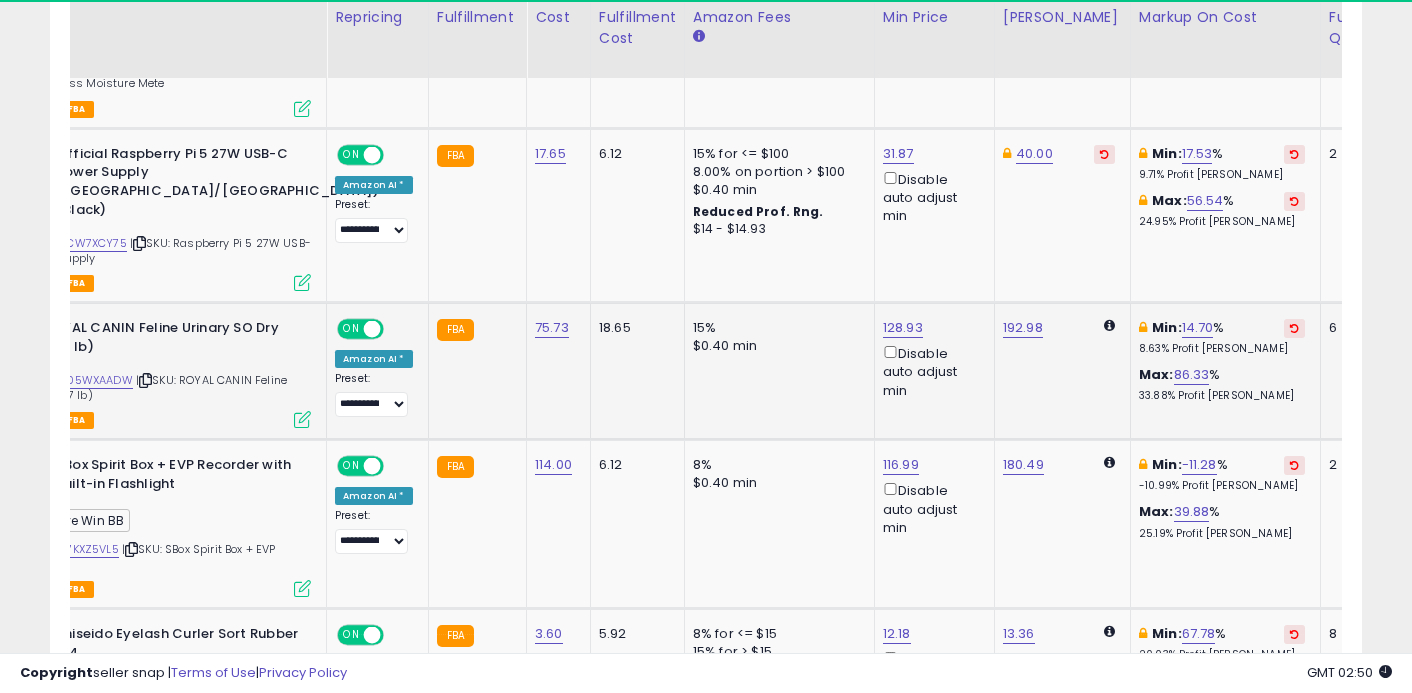 scroll, scrollTop: 0, scrollLeft: 0, axis: both 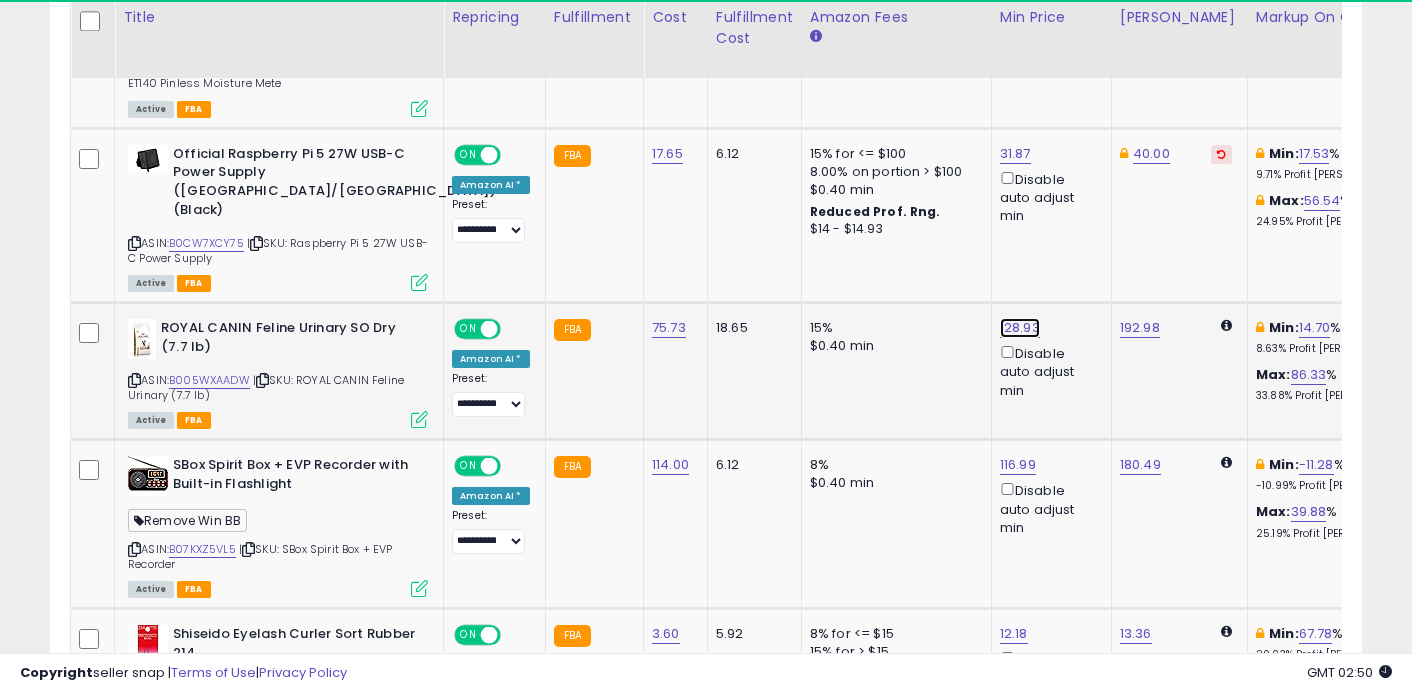 click on "128.93" at bounding box center [1017, -543] 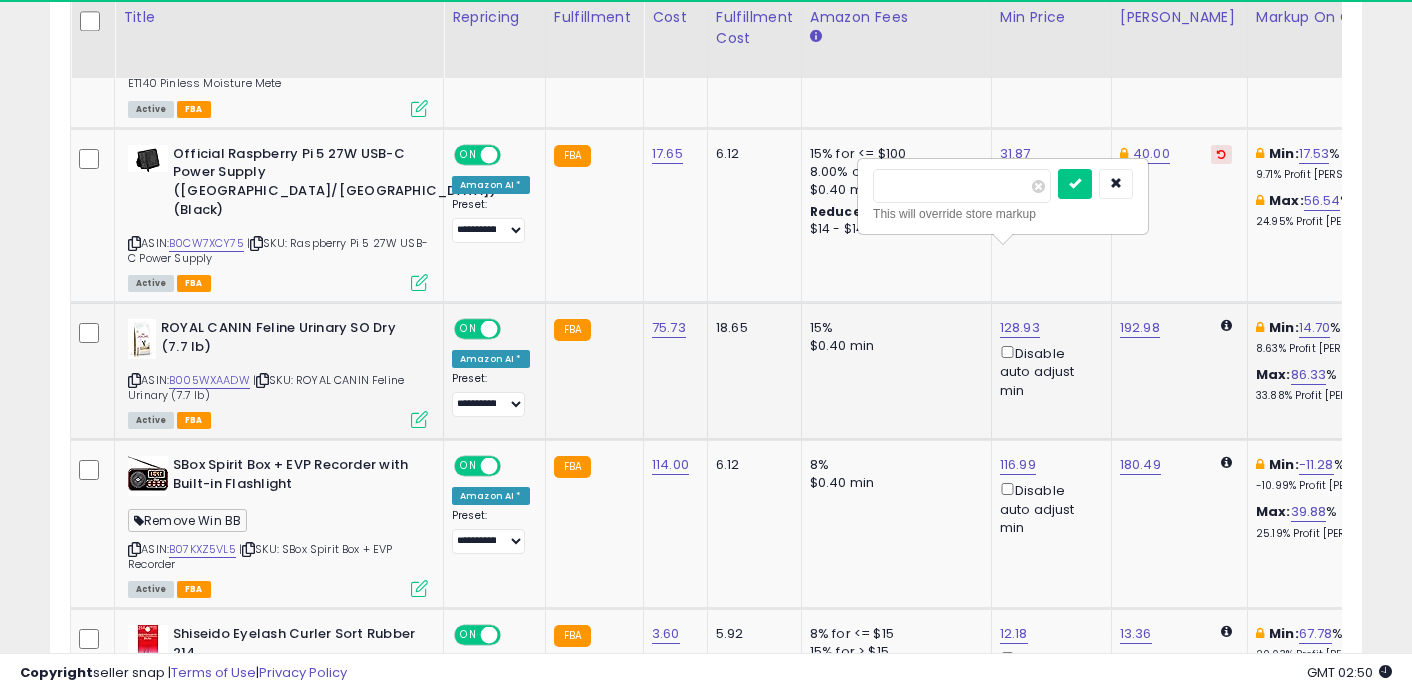 click on "15% $0.40 min" 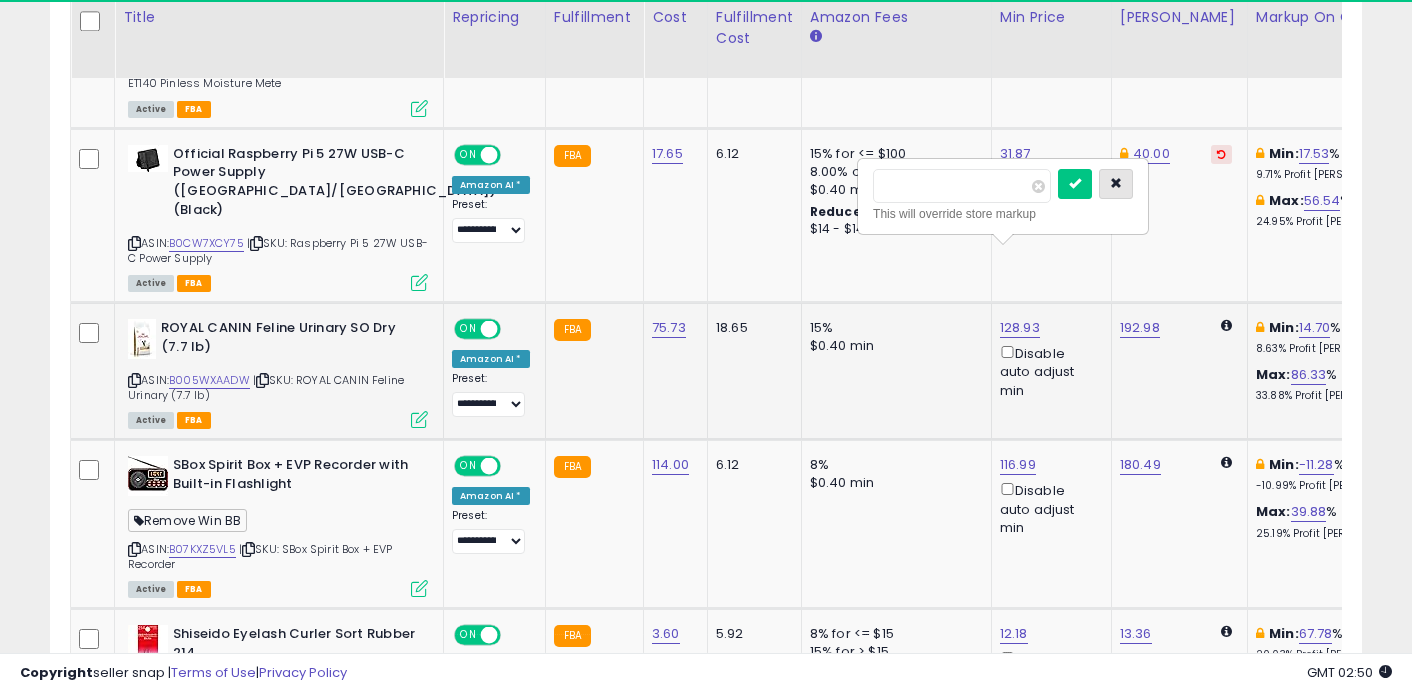 click at bounding box center (1116, 184) 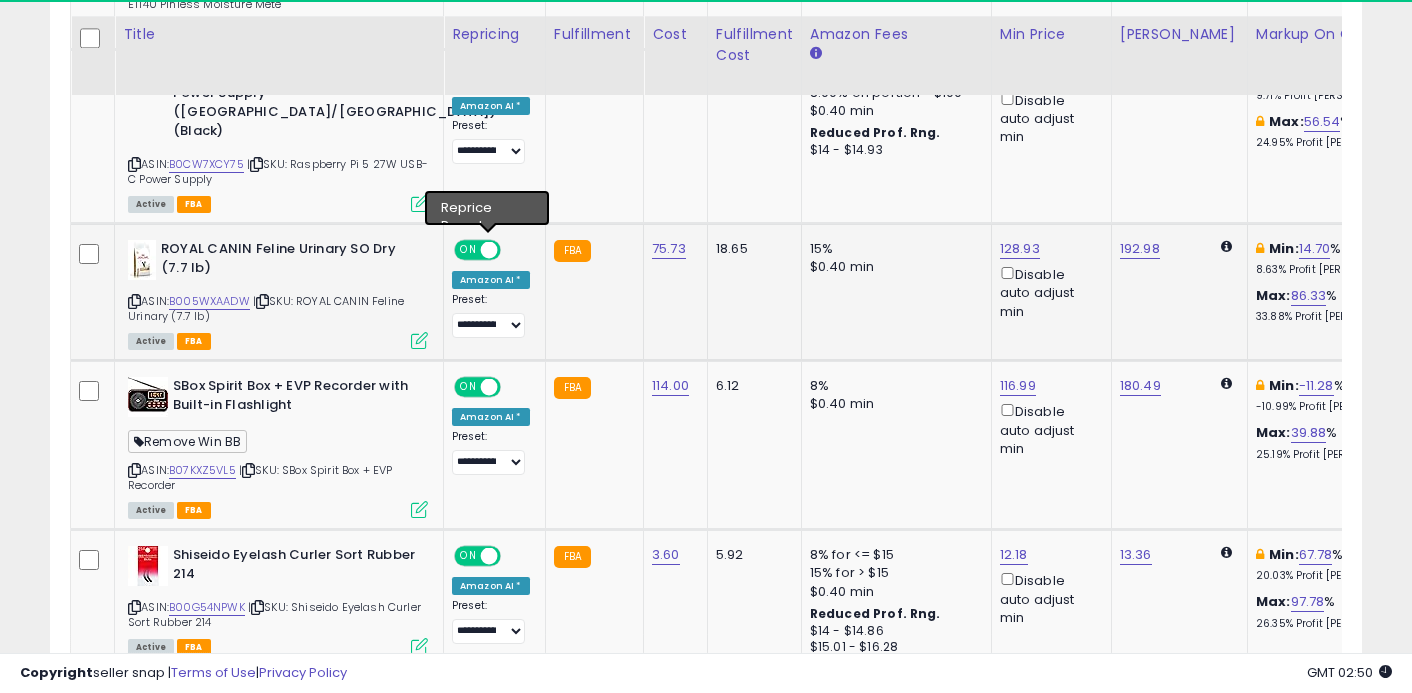 scroll, scrollTop: 1791, scrollLeft: 0, axis: vertical 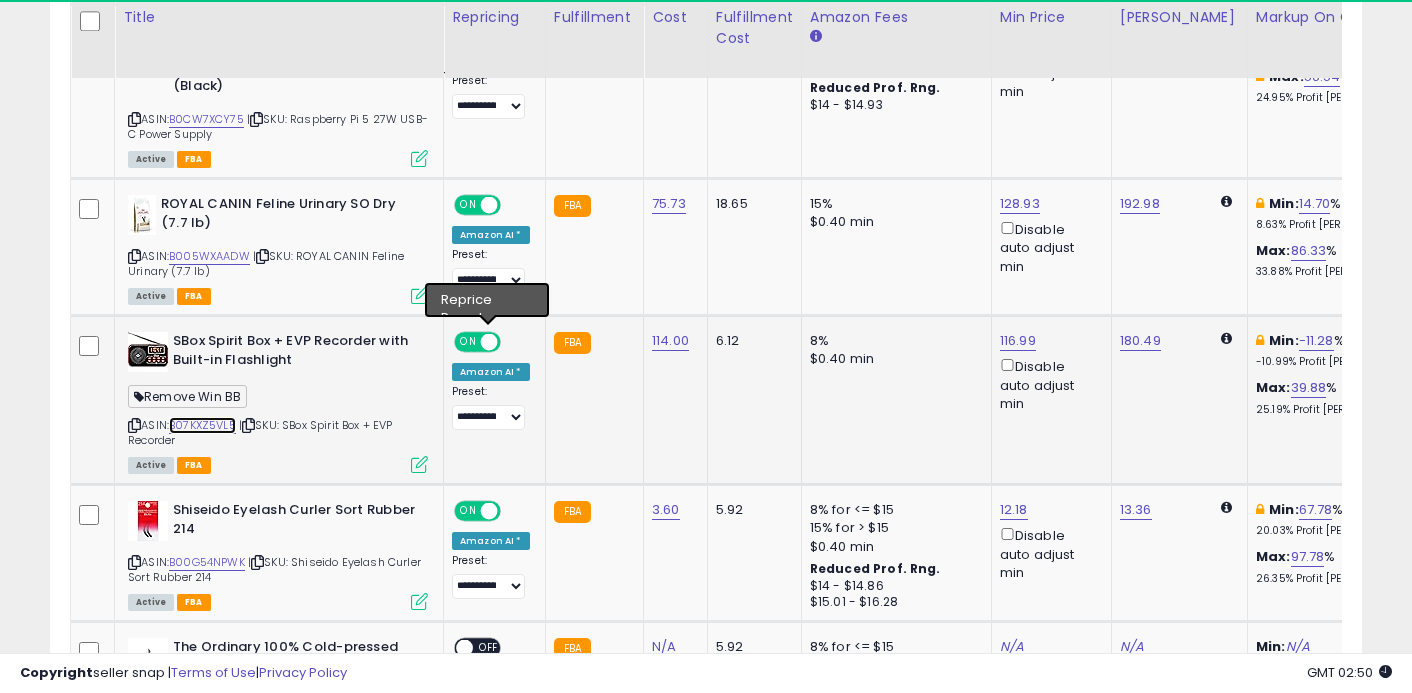 click on "B07KXZ5VL5" at bounding box center (202, 425) 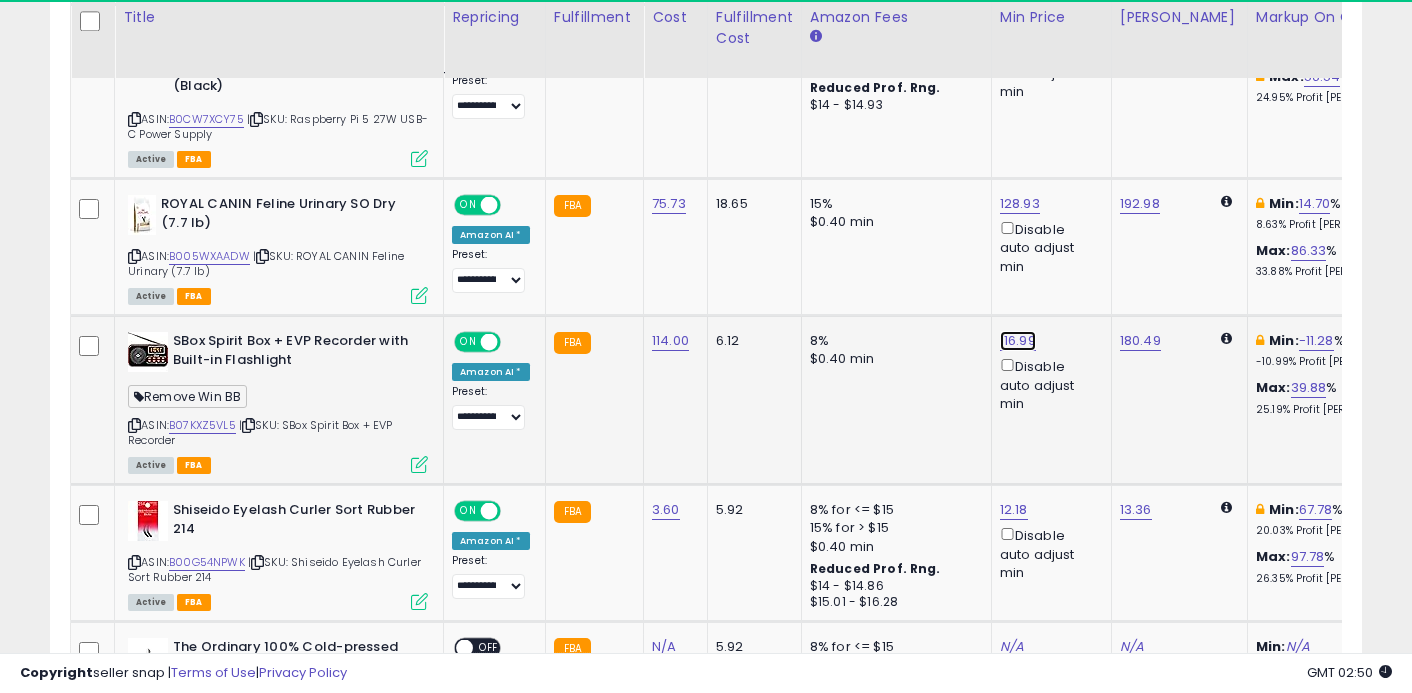 click on "116.99" at bounding box center (1017, -667) 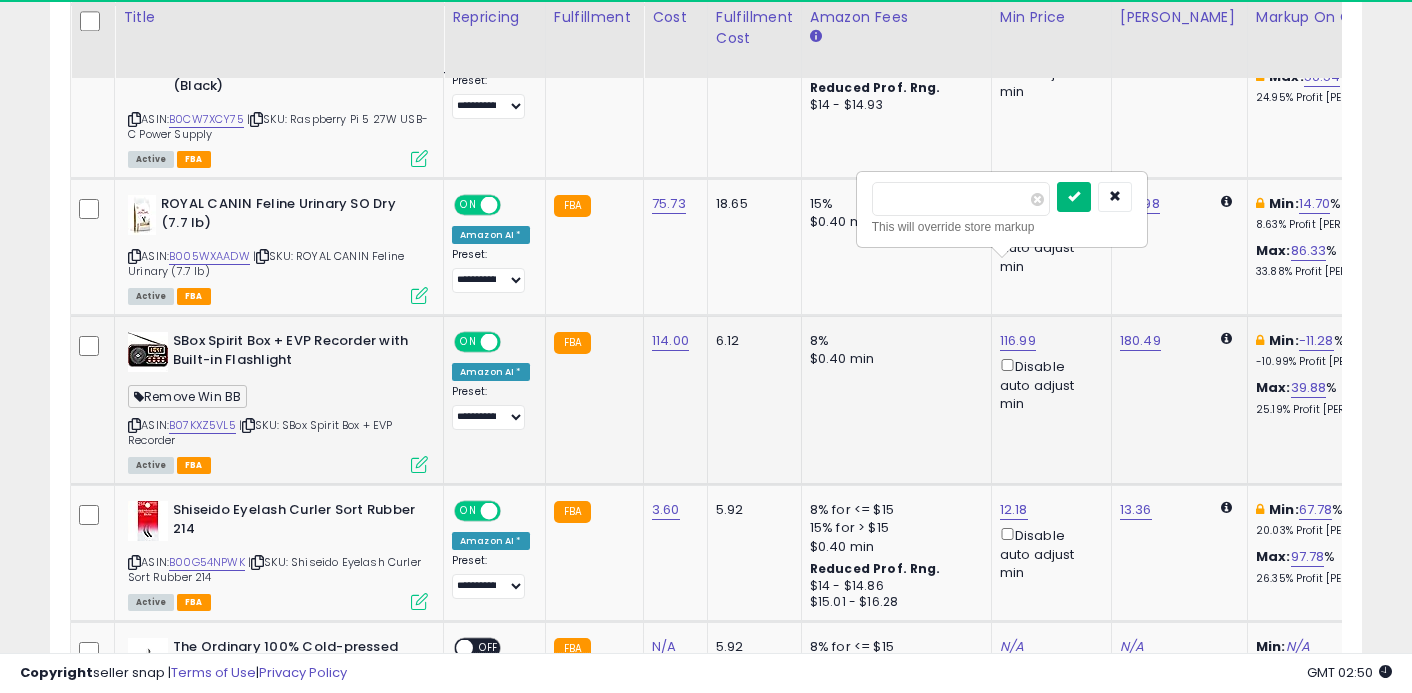 click at bounding box center (1074, 196) 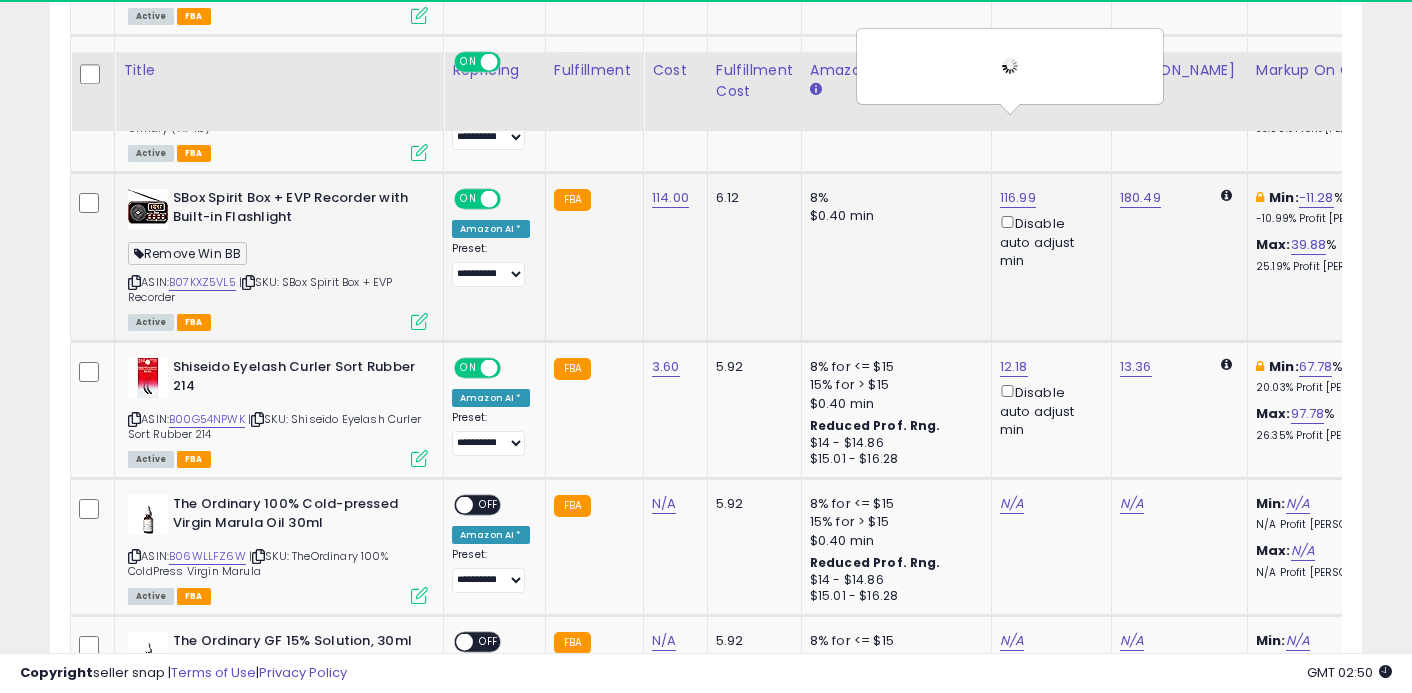 scroll, scrollTop: 1988, scrollLeft: 0, axis: vertical 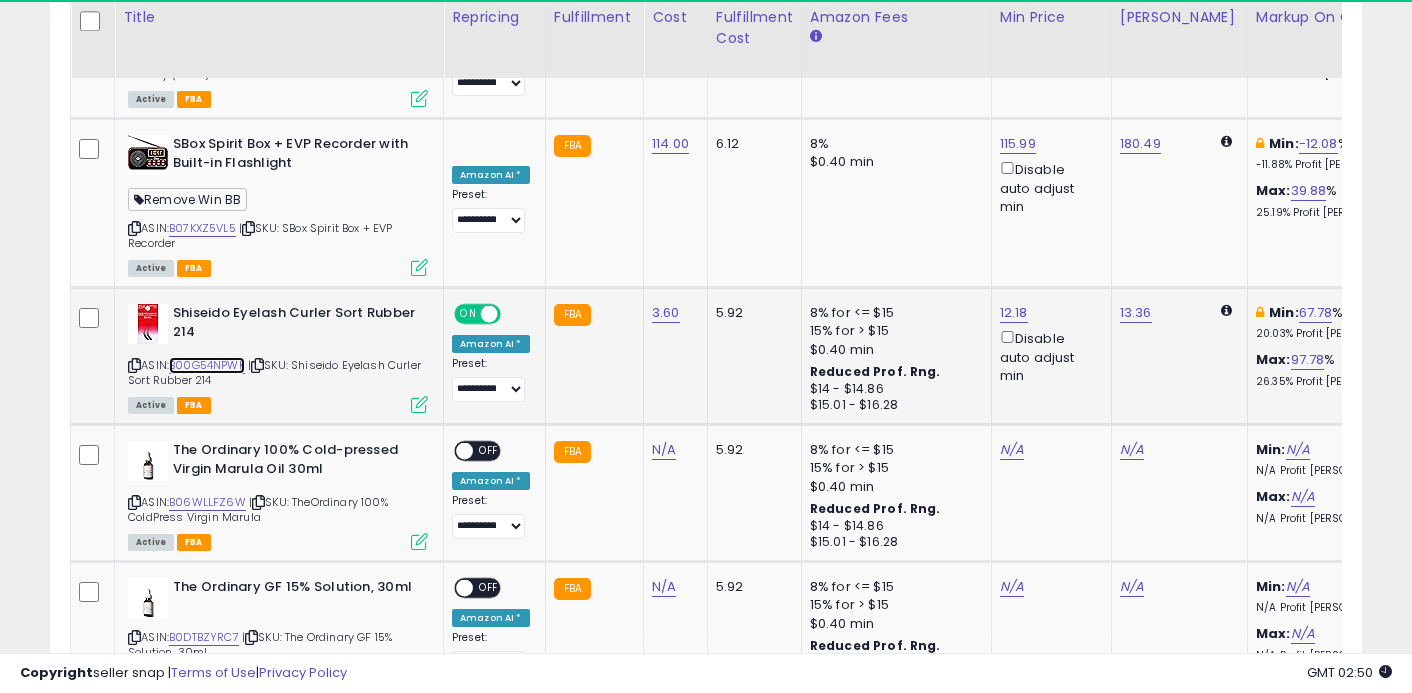 click on "B00G54NPWK" at bounding box center [207, 365] 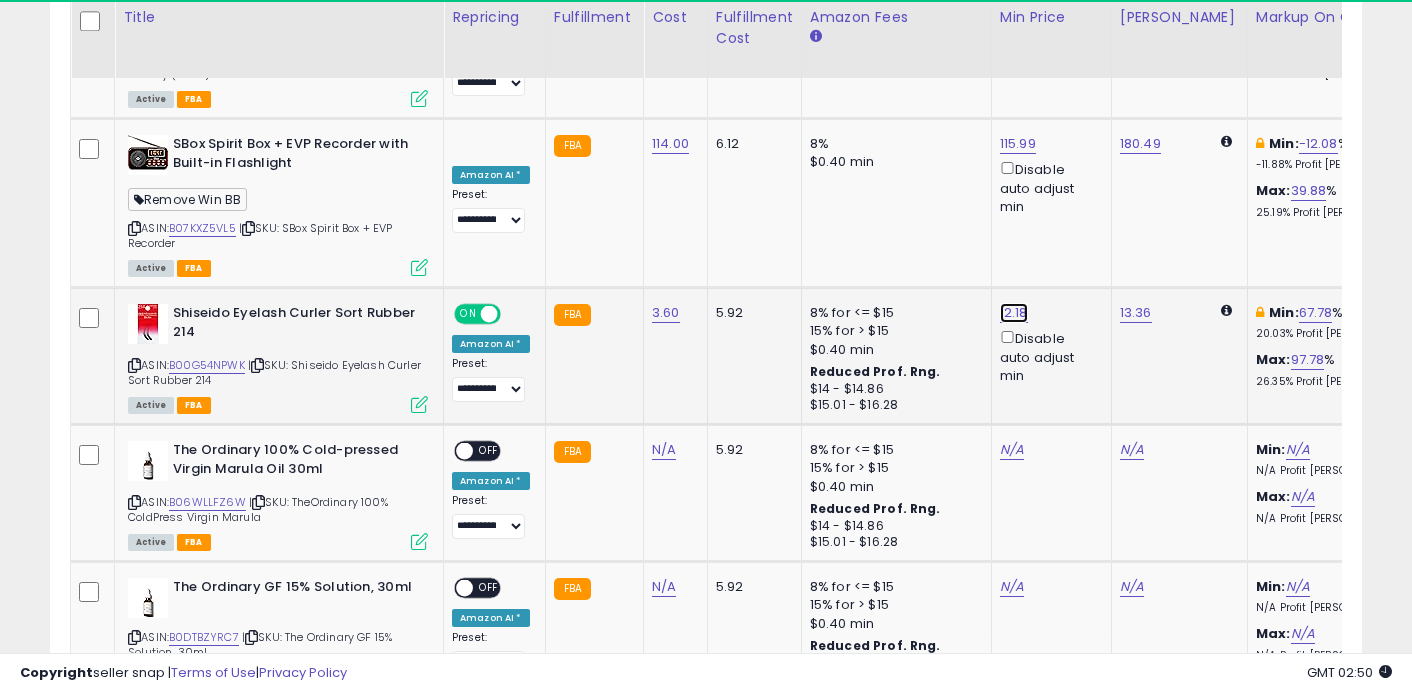 click on "12.18" at bounding box center [1017, -864] 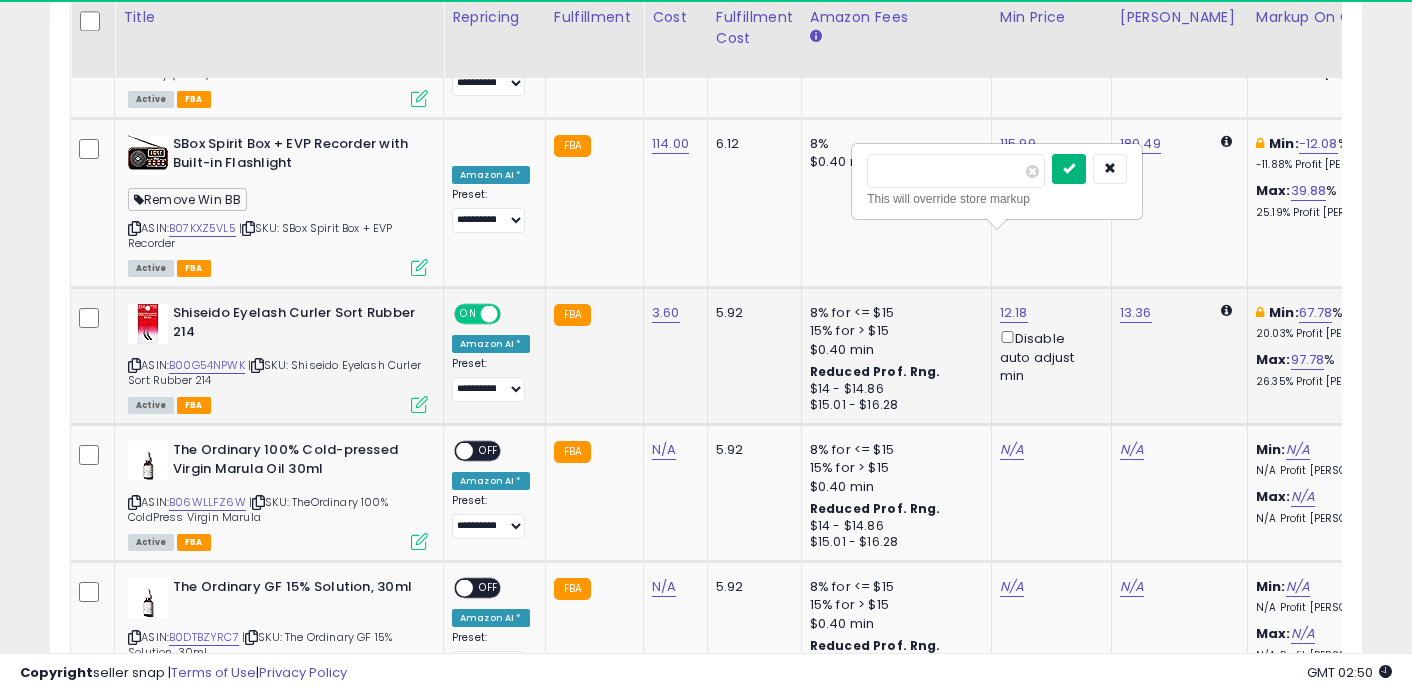 click at bounding box center [1069, 169] 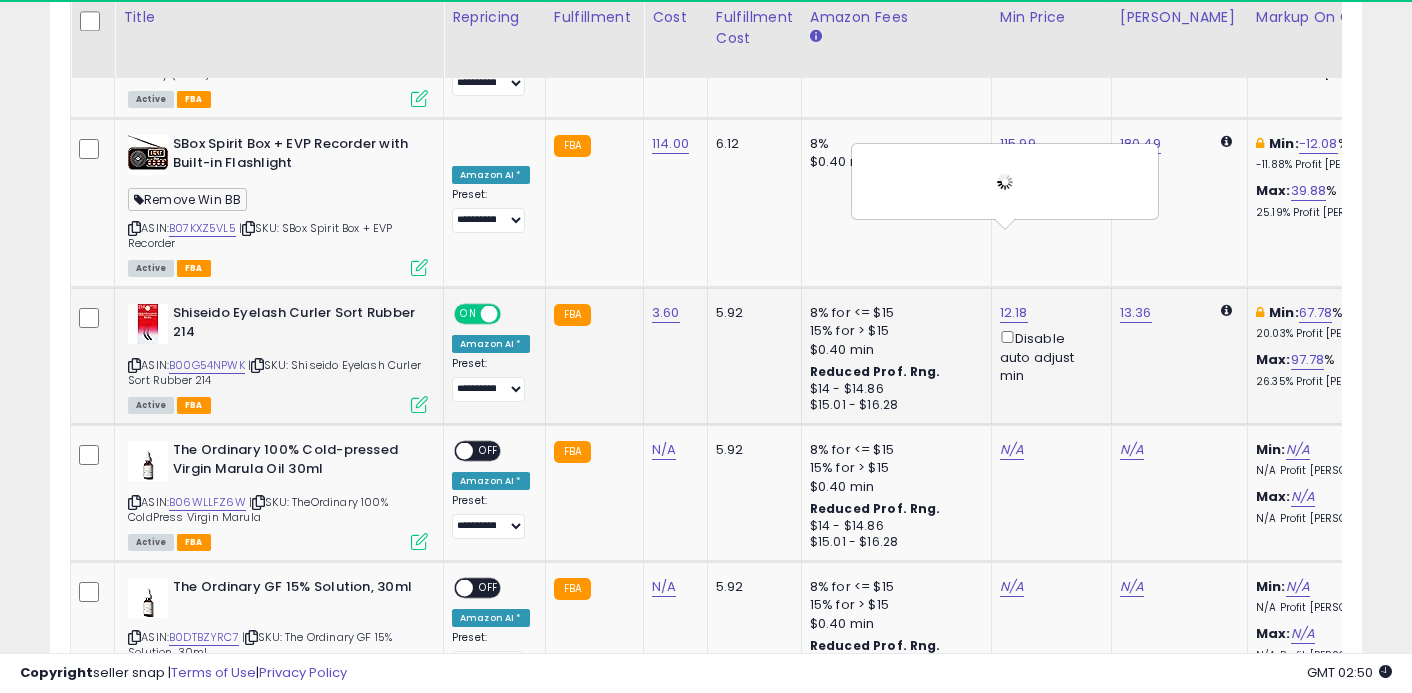 scroll, scrollTop: 2083, scrollLeft: 0, axis: vertical 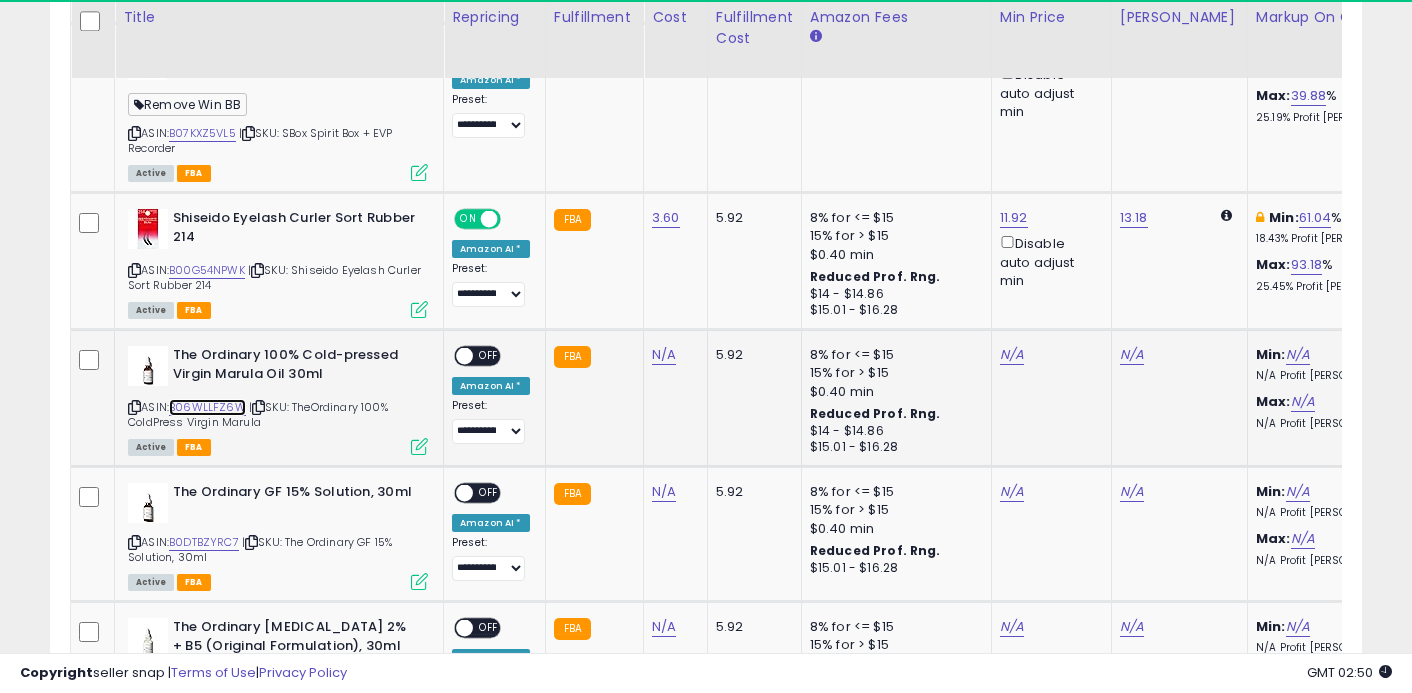 click on "B06WLLFZ6W" at bounding box center (207, 407) 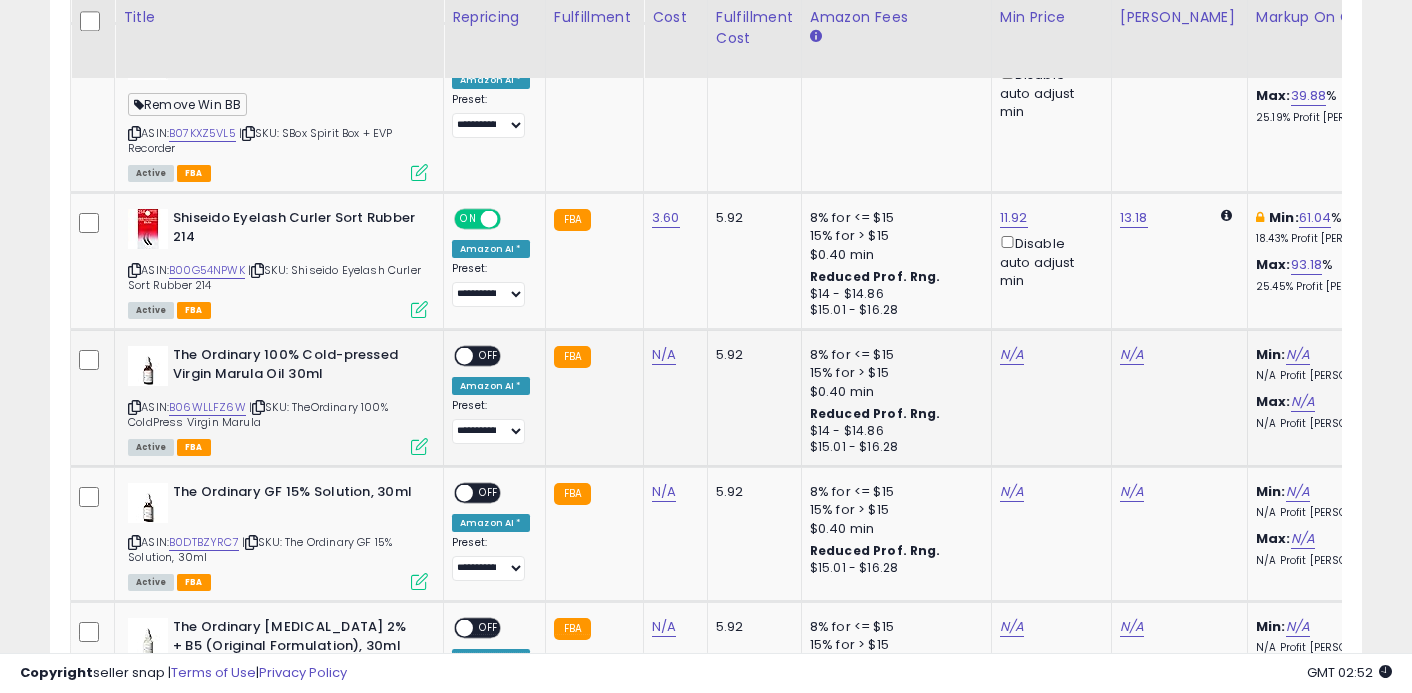 click at bounding box center [419, 446] 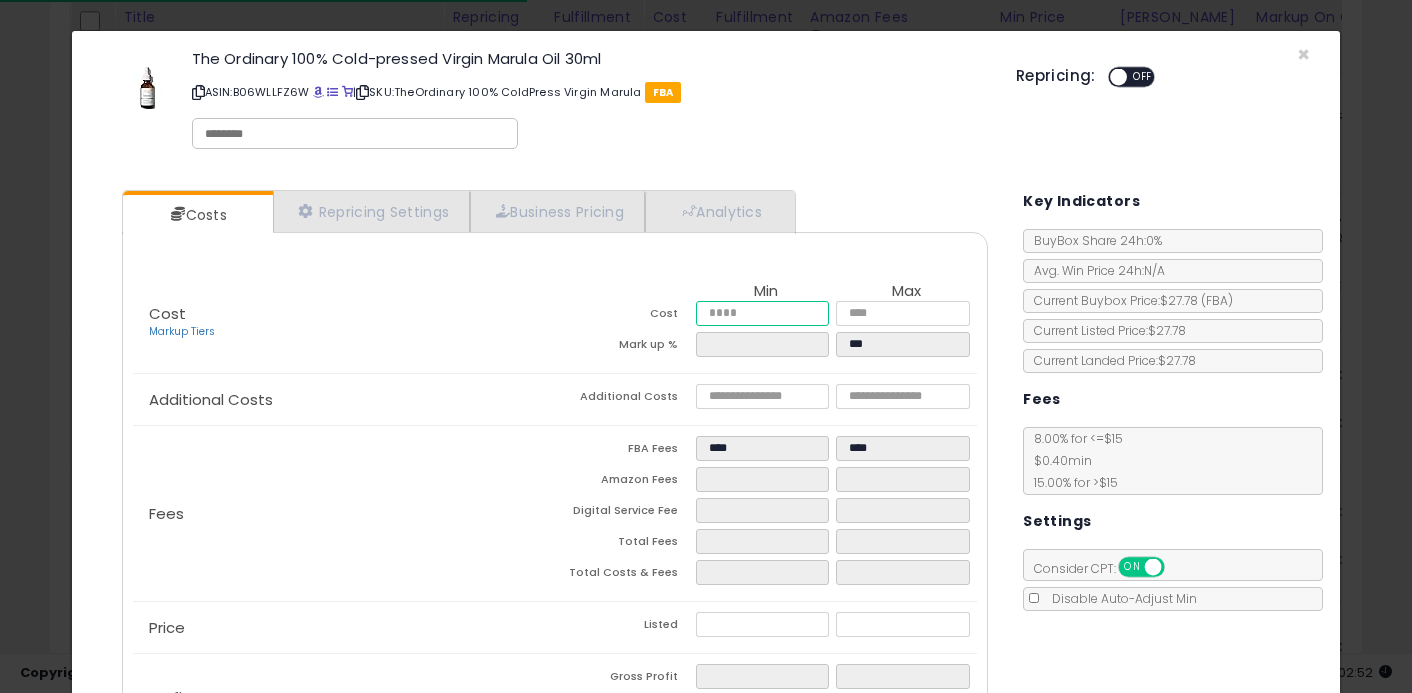 click at bounding box center (763, 313) 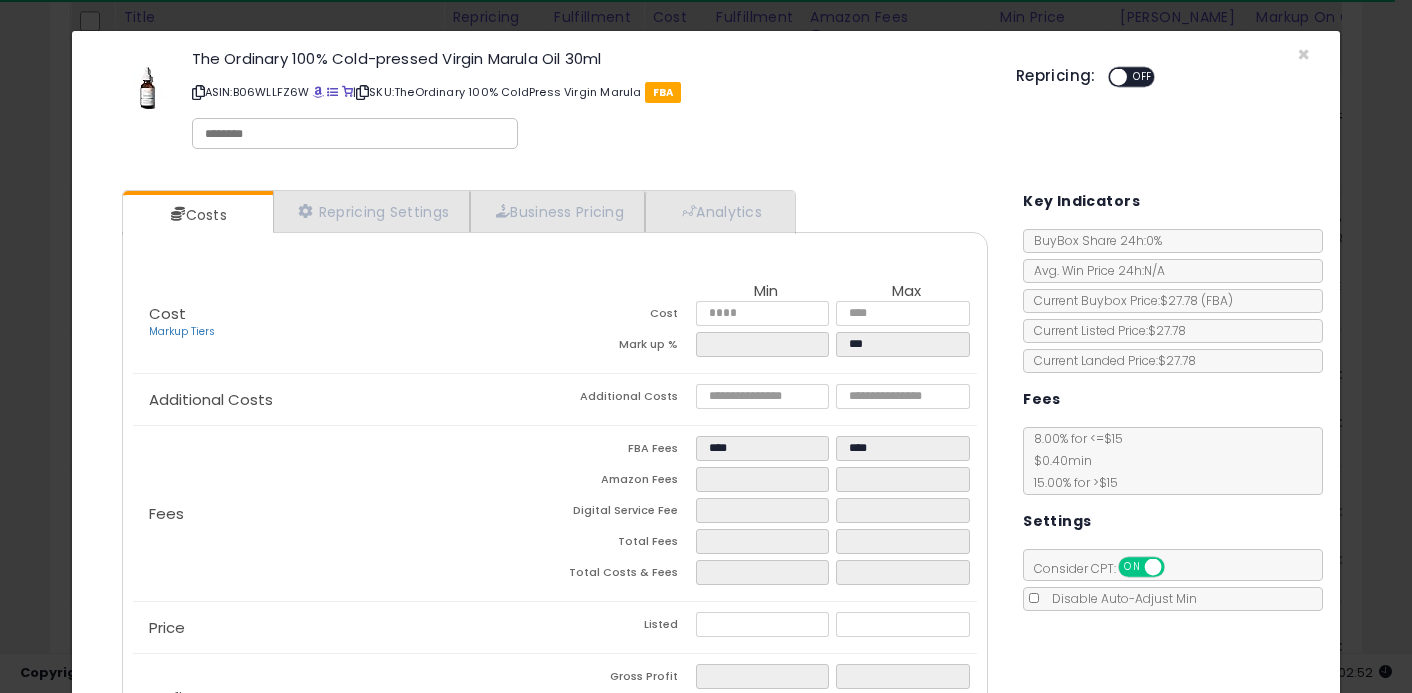 click on "Cost
Markup Tiers
Min
Max
Cost
*****
*****
Mark up %
***" at bounding box center (555, 323) 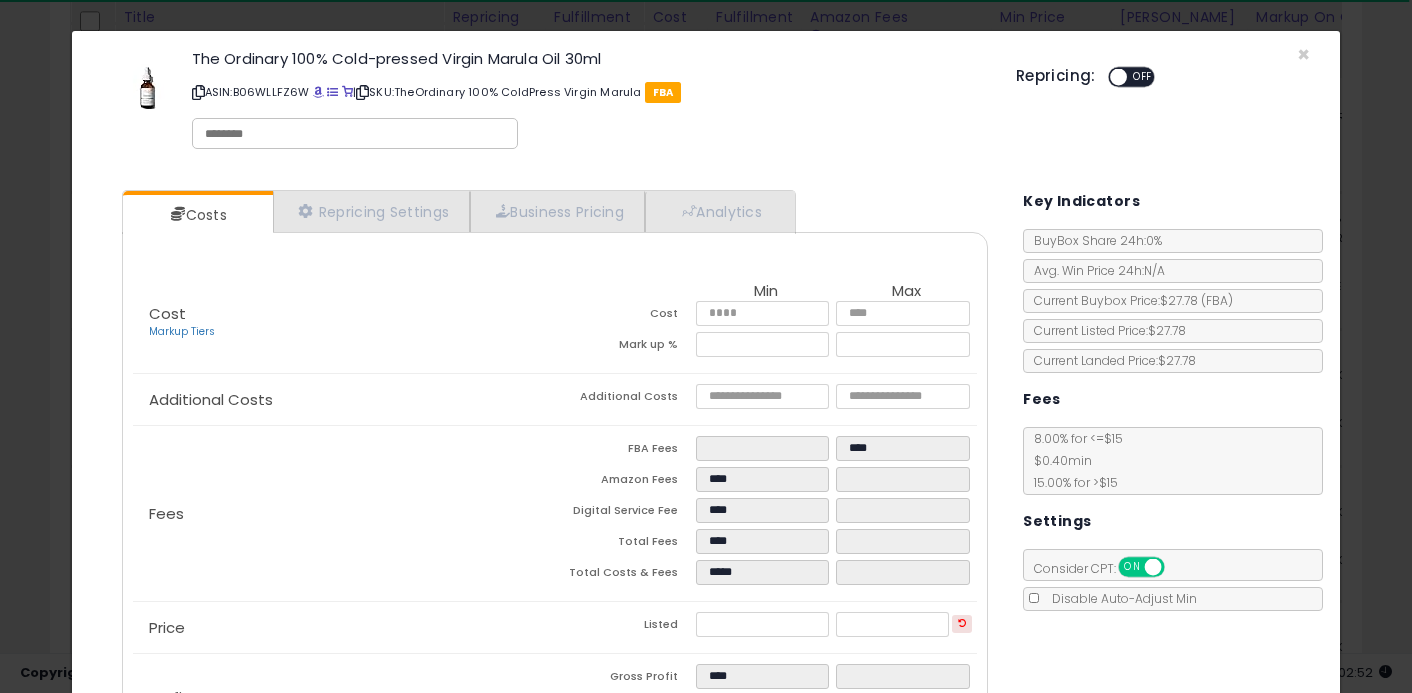 scroll, scrollTop: 39, scrollLeft: 0, axis: vertical 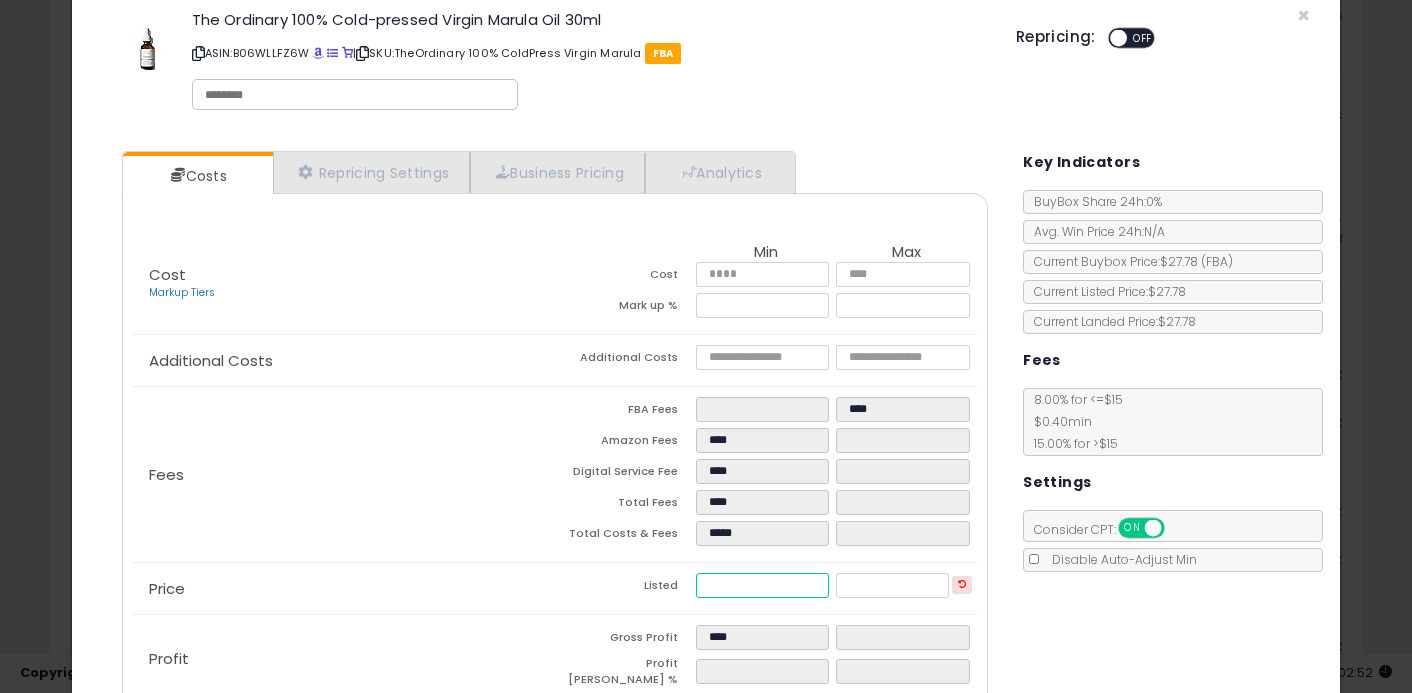 click on "*****" at bounding box center (763, 585) 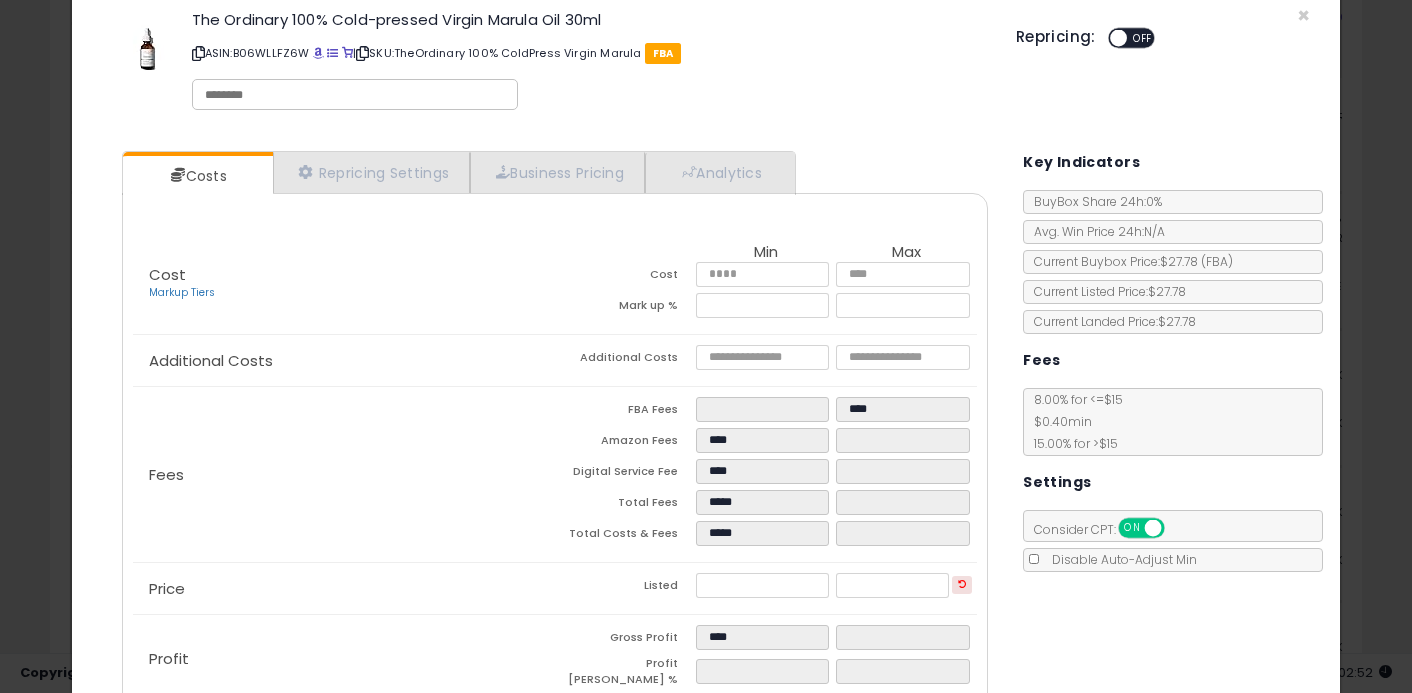 click on "Fees
FBA Fees
****
****
Amazon Fees
****
Digital Service Fee
****
Total Fees
*****
Total Costs & Fees
*****" 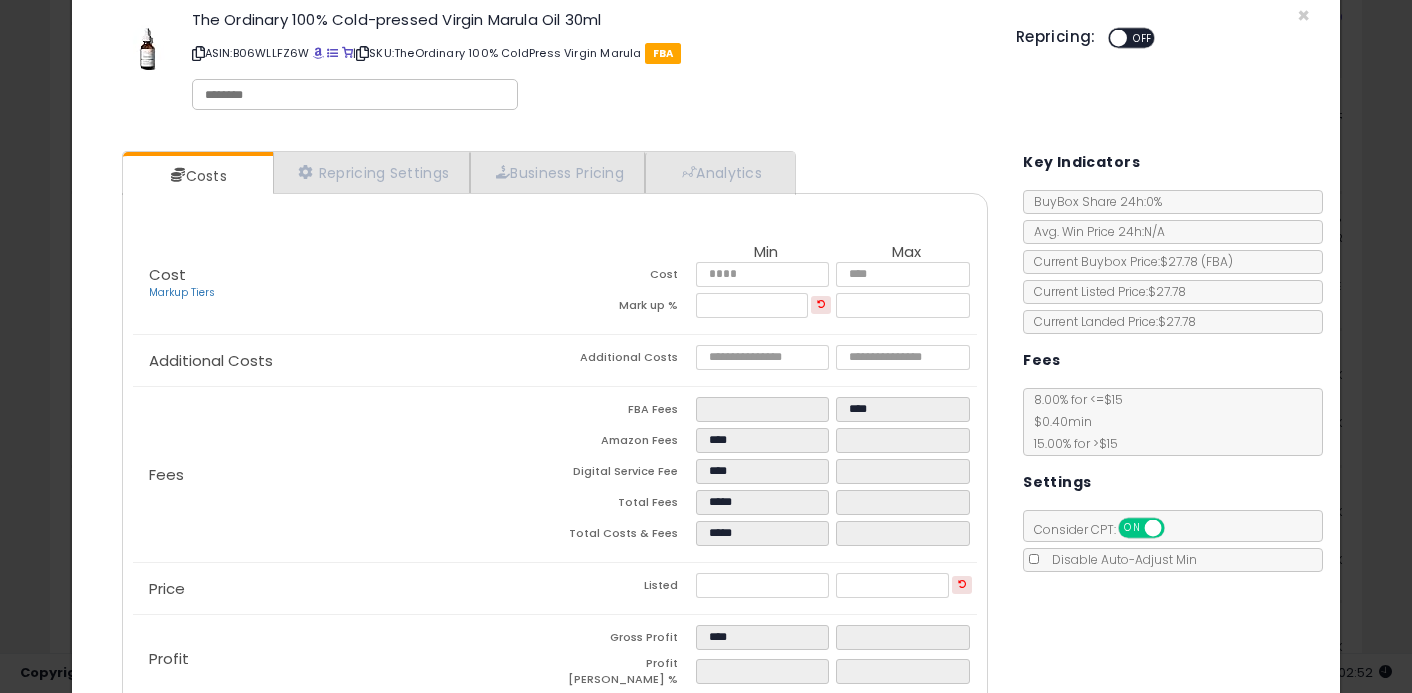 scroll, scrollTop: 148, scrollLeft: 0, axis: vertical 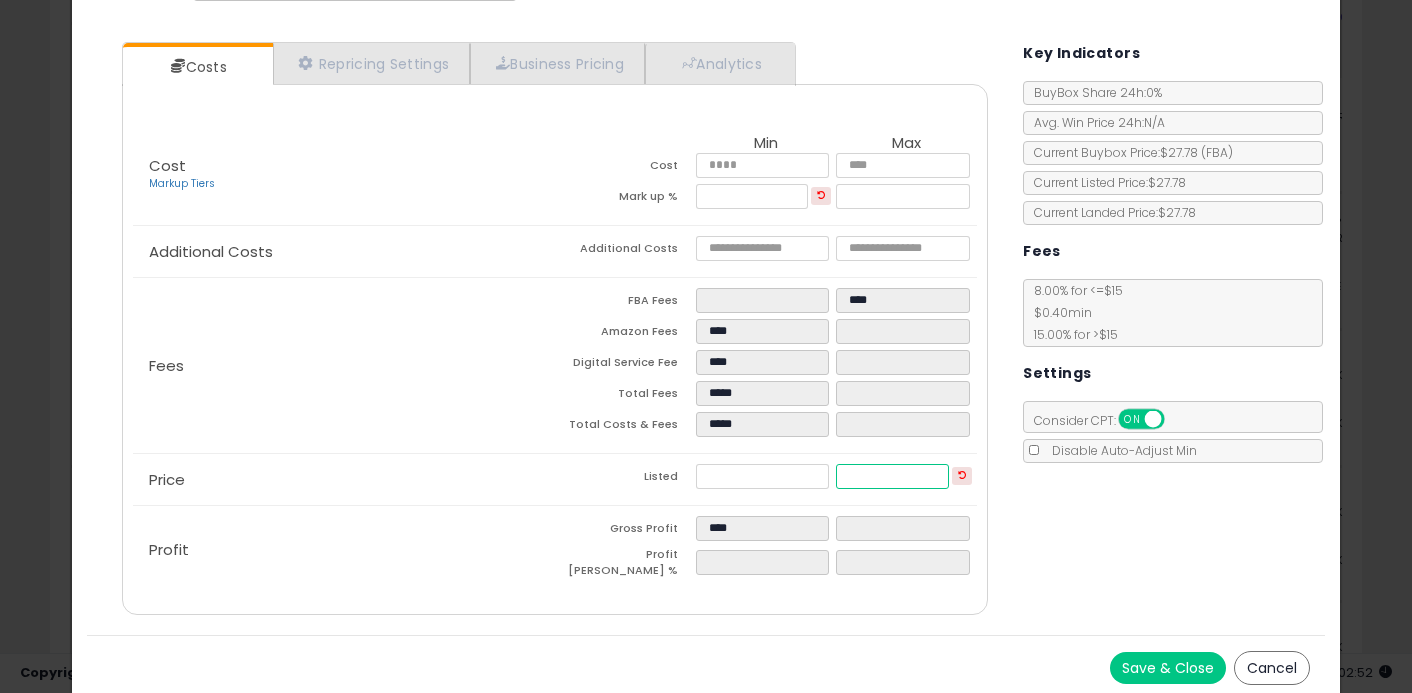 click at bounding box center (892, 476) 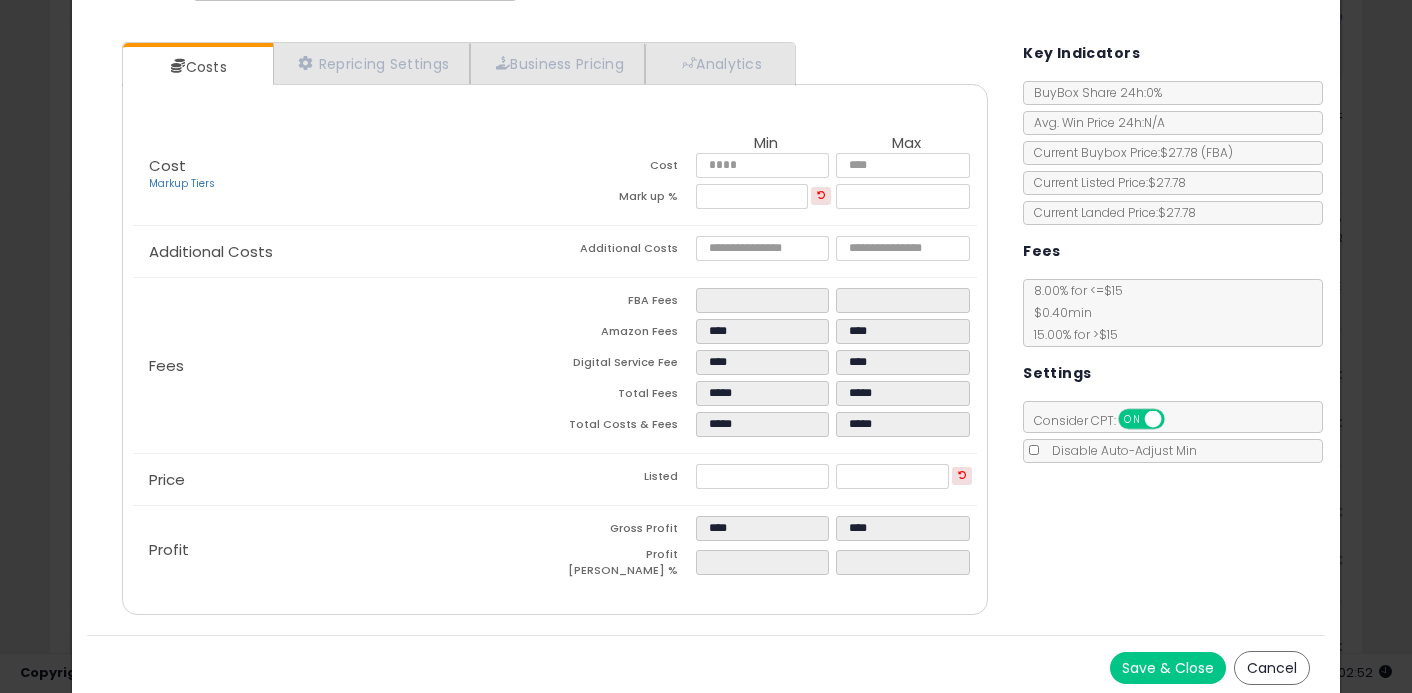 click on "Costs
Repricing Settings
Business Pricing
Analytics
Cost" at bounding box center (706, 331) 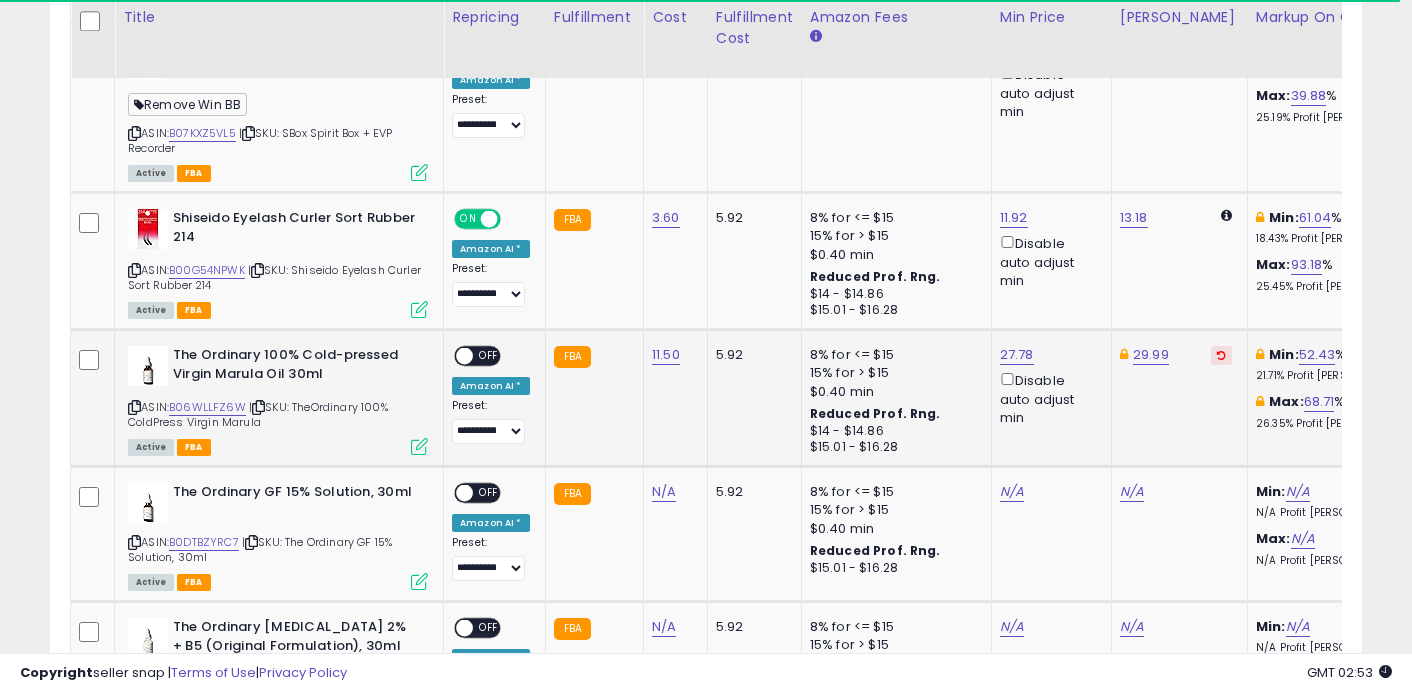 click at bounding box center [464, 356] 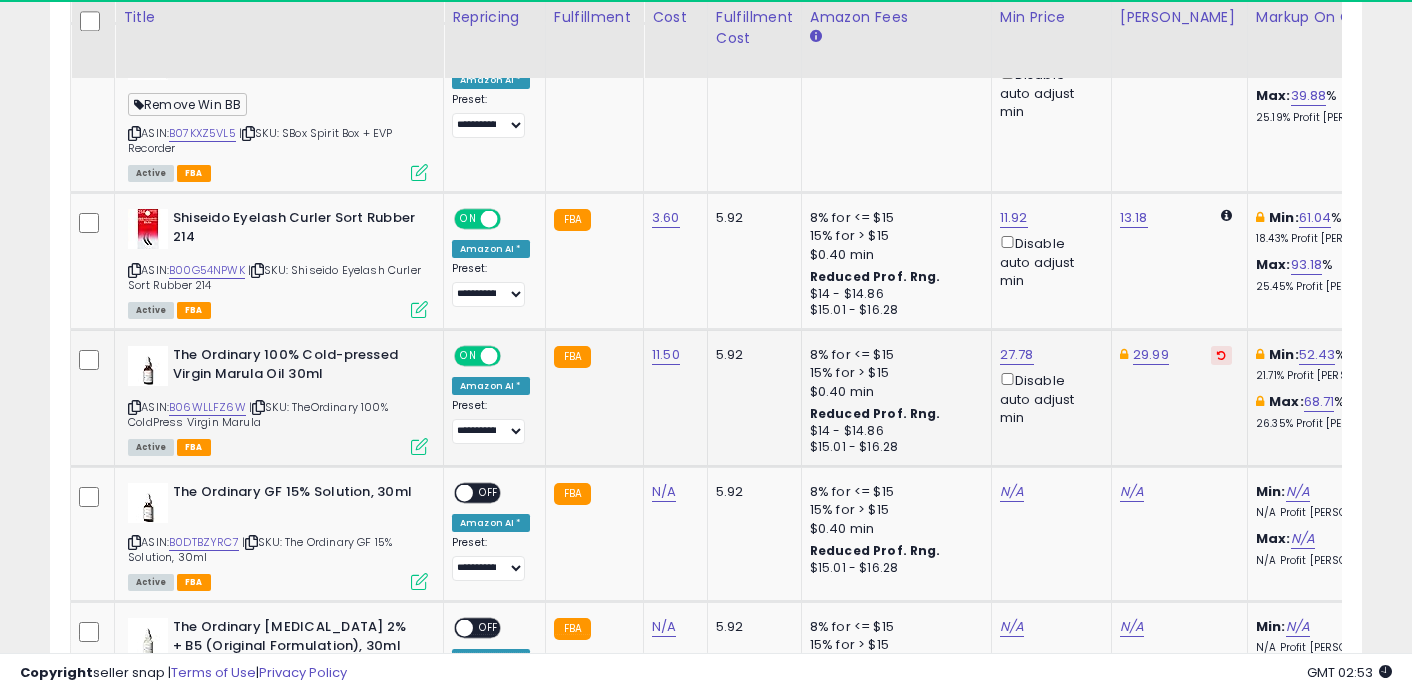 scroll, scrollTop: 0, scrollLeft: 55, axis: horizontal 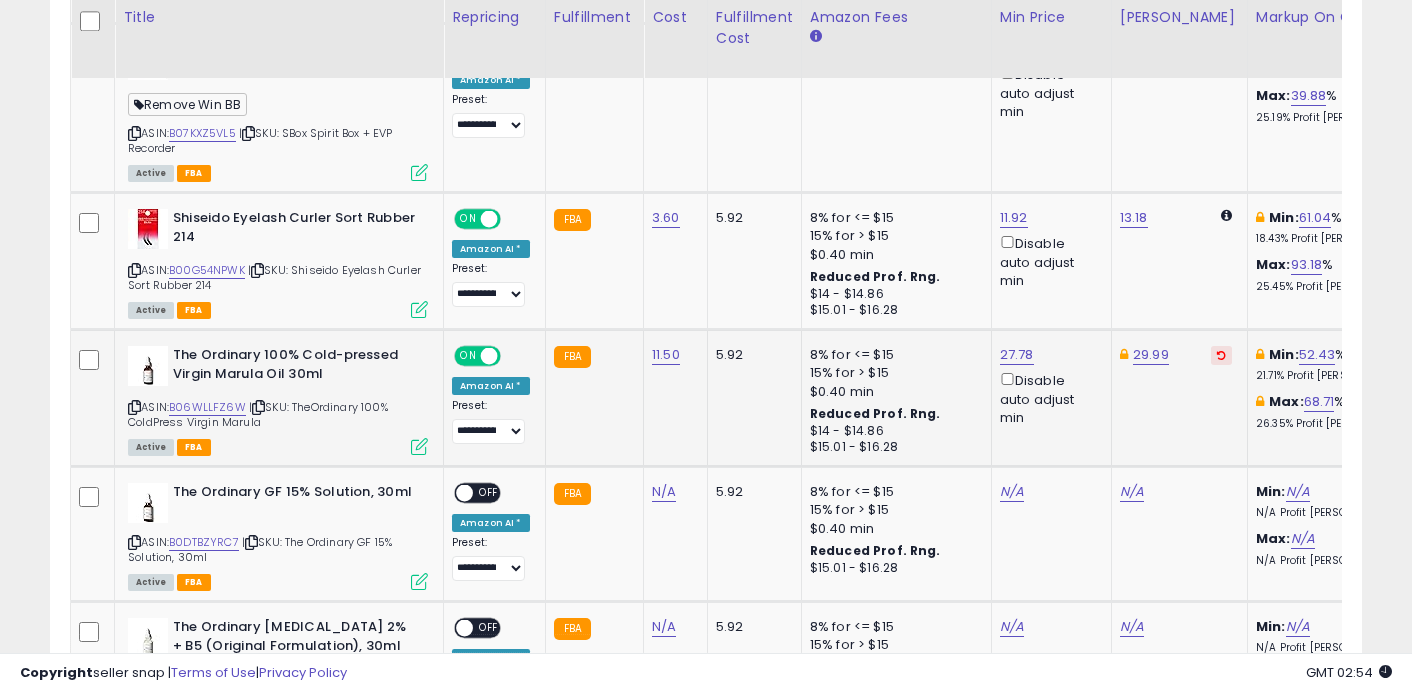click at bounding box center (419, 446) 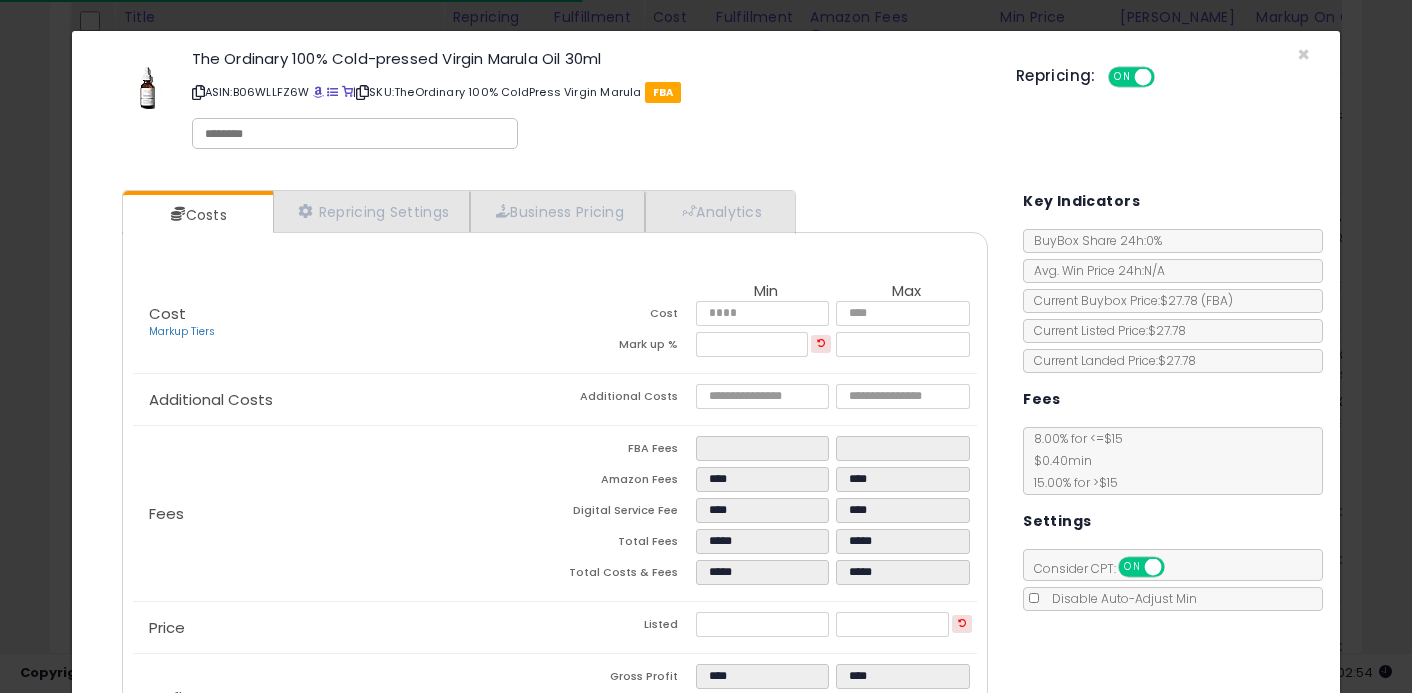 scroll, scrollTop: 31, scrollLeft: 0, axis: vertical 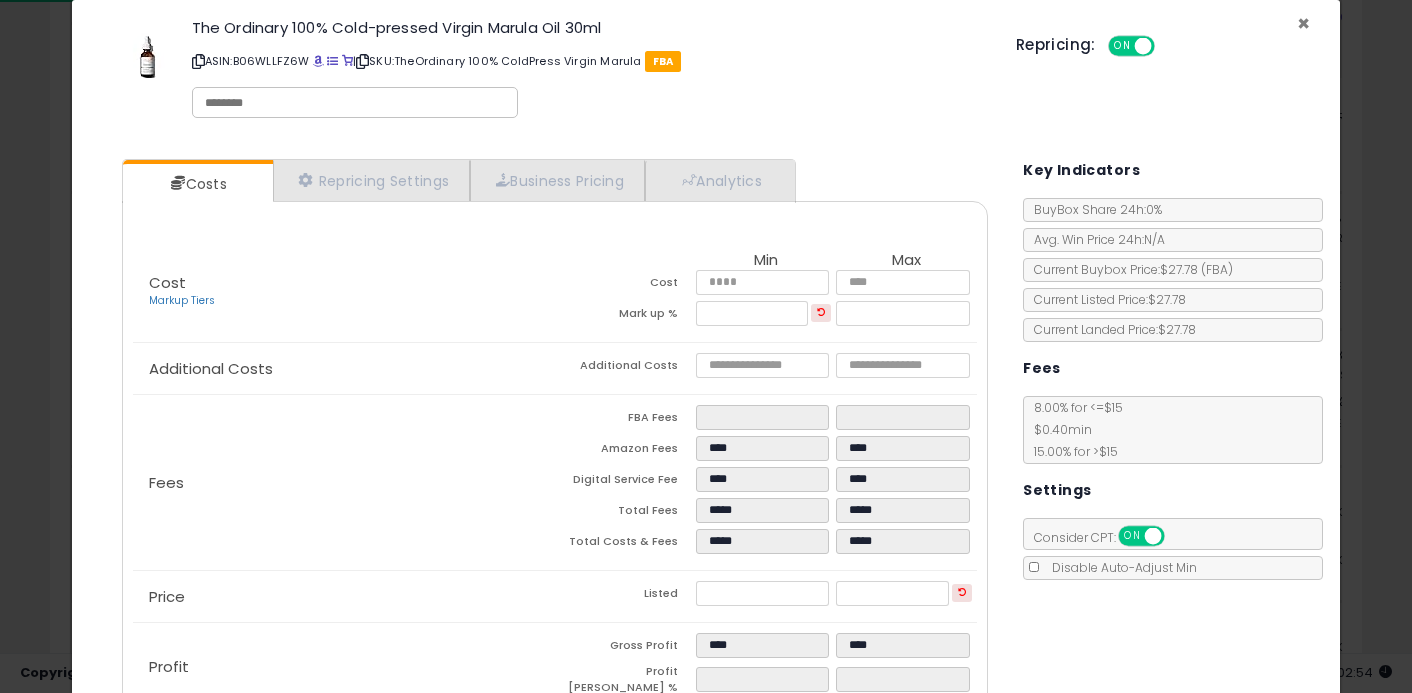 click on "×" at bounding box center [1303, 23] 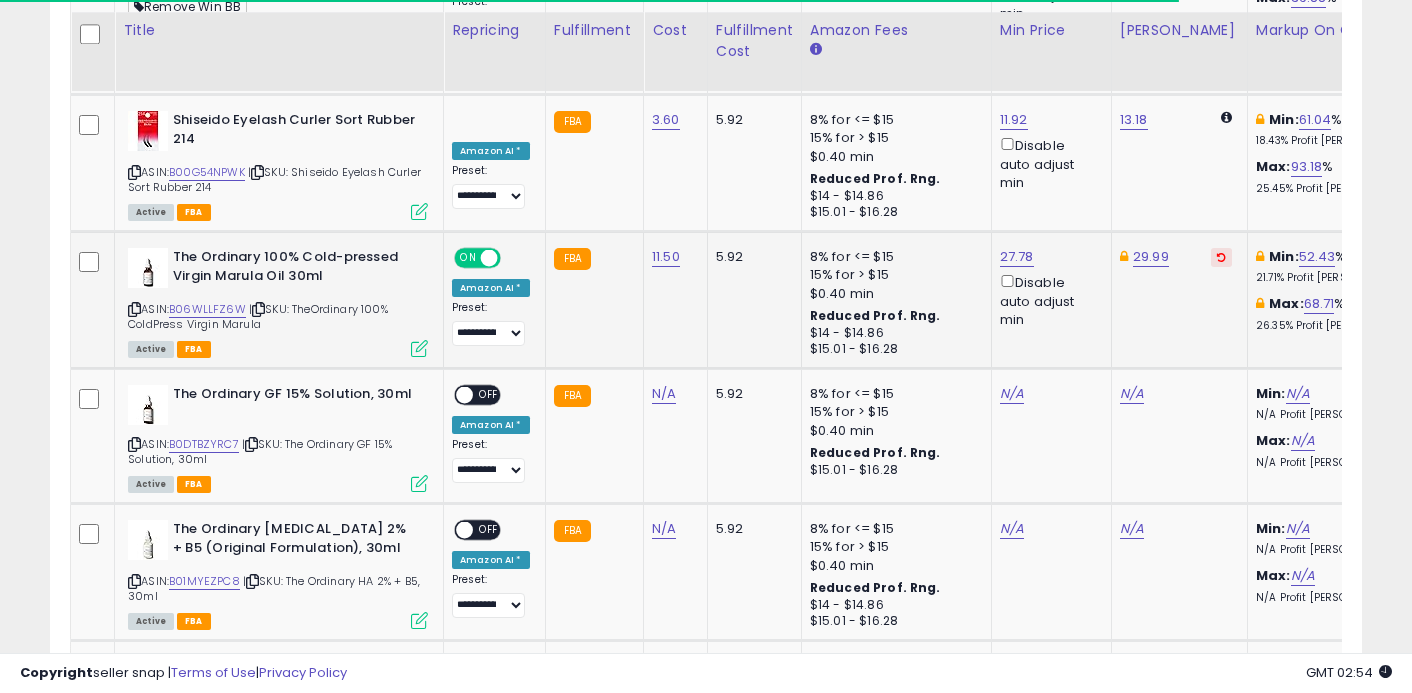 scroll, scrollTop: 2214, scrollLeft: 0, axis: vertical 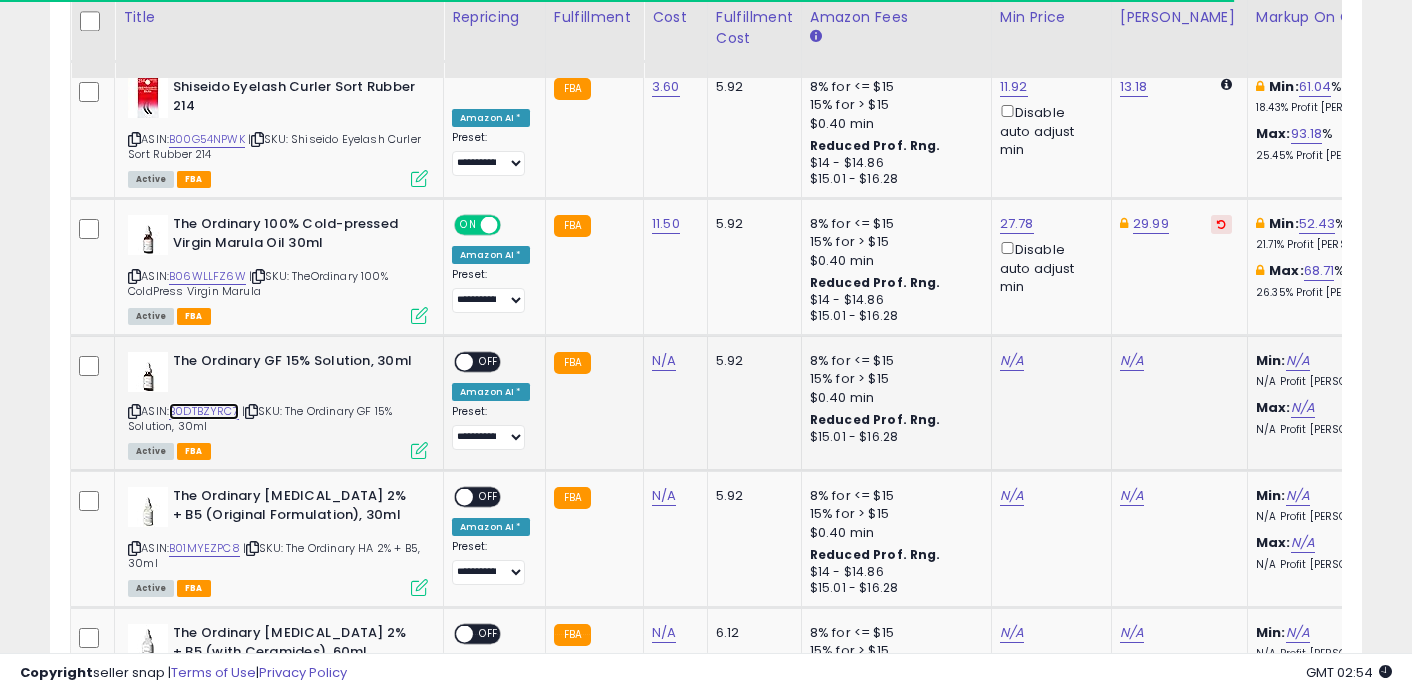 click on "B0DTBZYRC7" at bounding box center [204, 411] 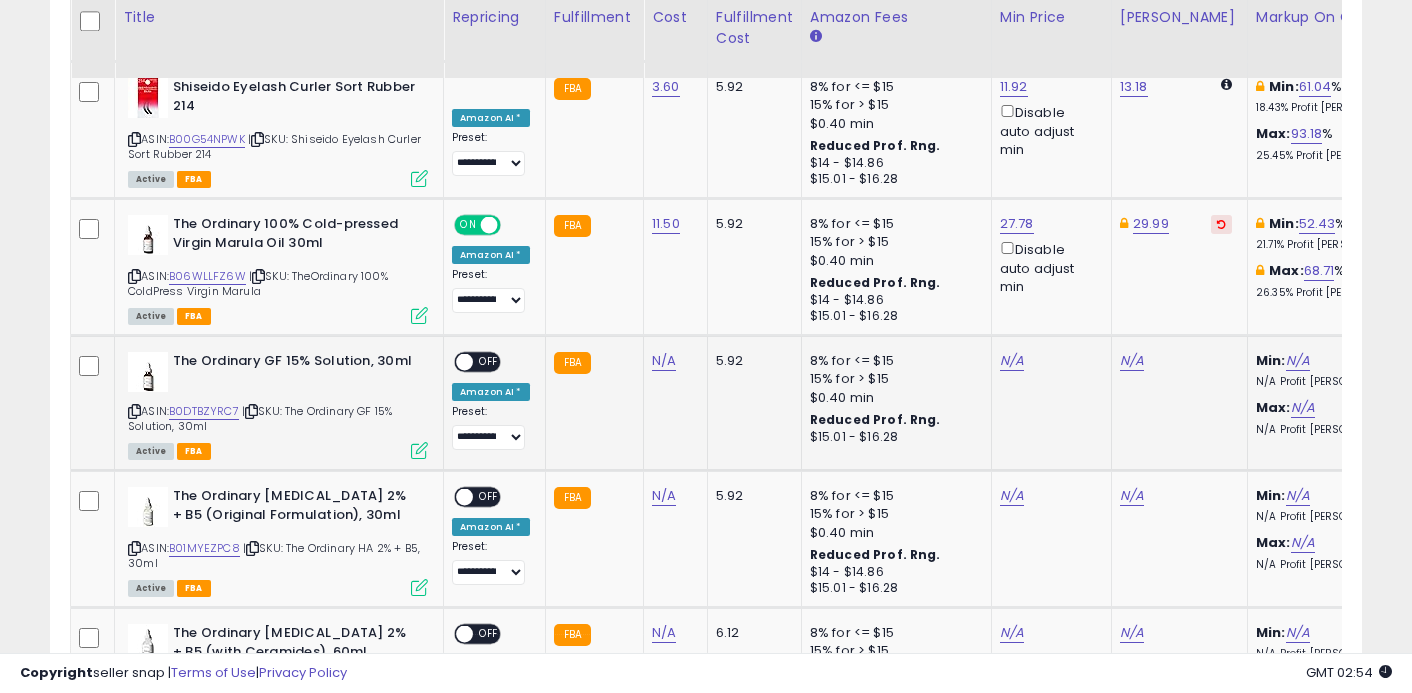 click at bounding box center (419, 450) 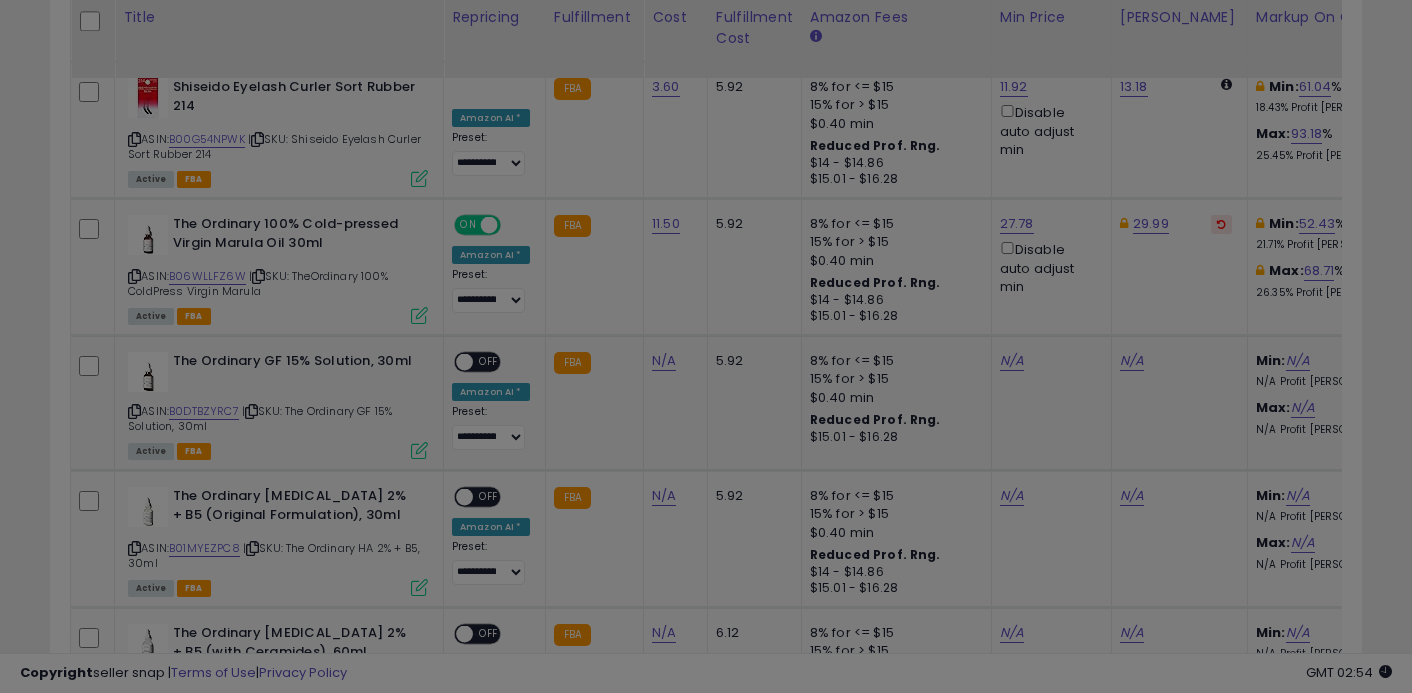 scroll, scrollTop: 0, scrollLeft: 0, axis: both 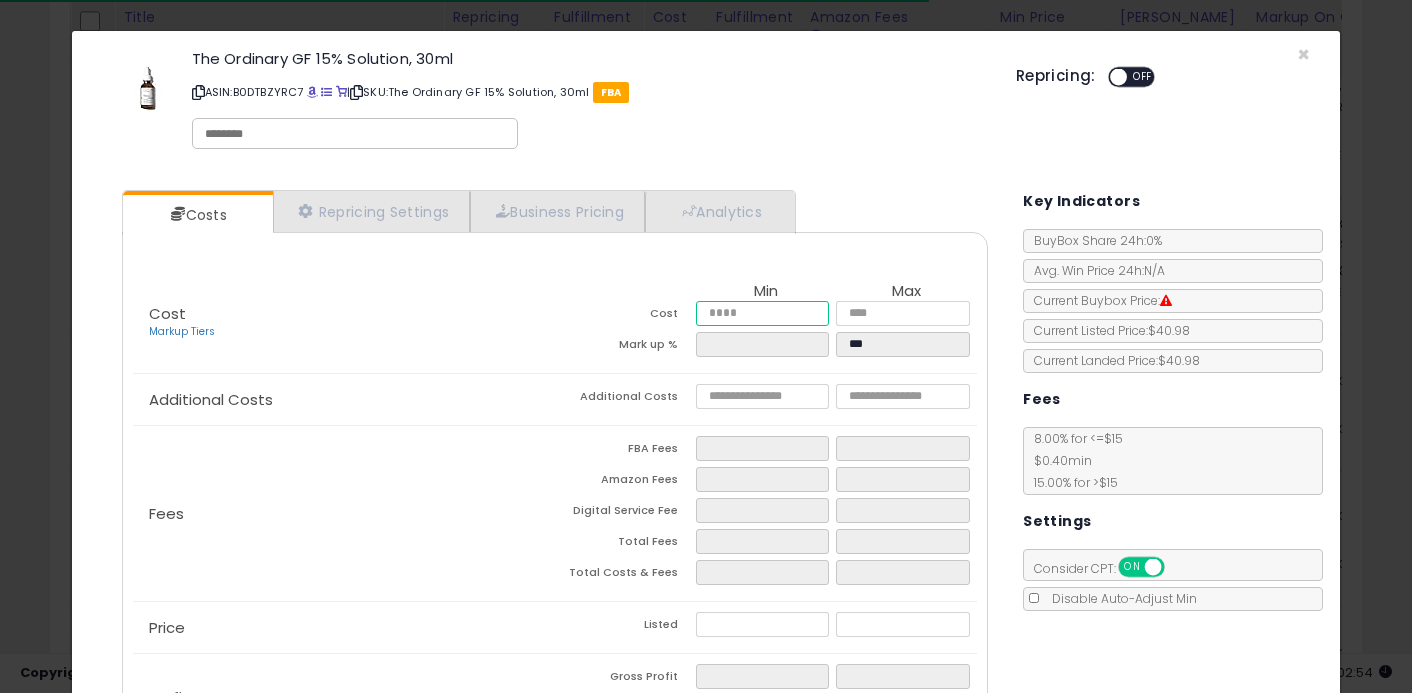 click at bounding box center (763, 313) 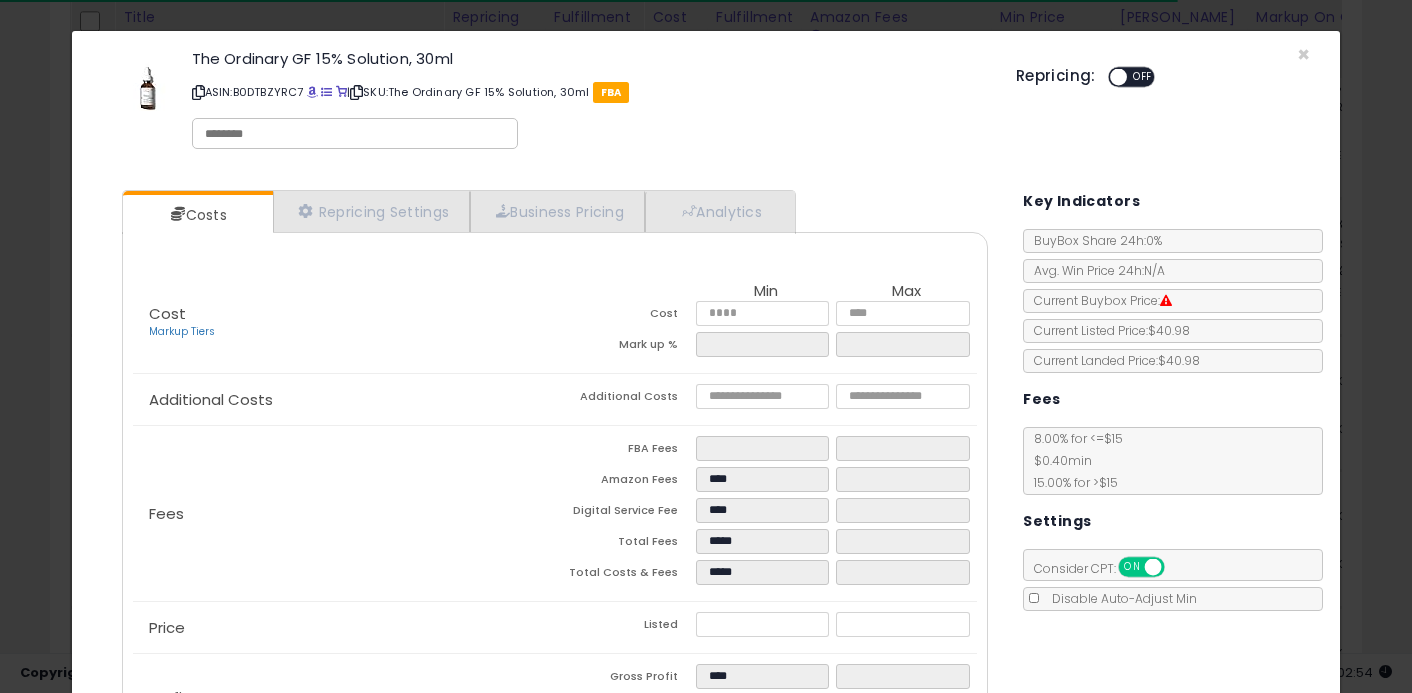 click on "Fees
FBA Fees
****
****
Amazon Fees
****
Digital Service Fee
****
Total Fees
*****
Total Costs & Fees
*****" 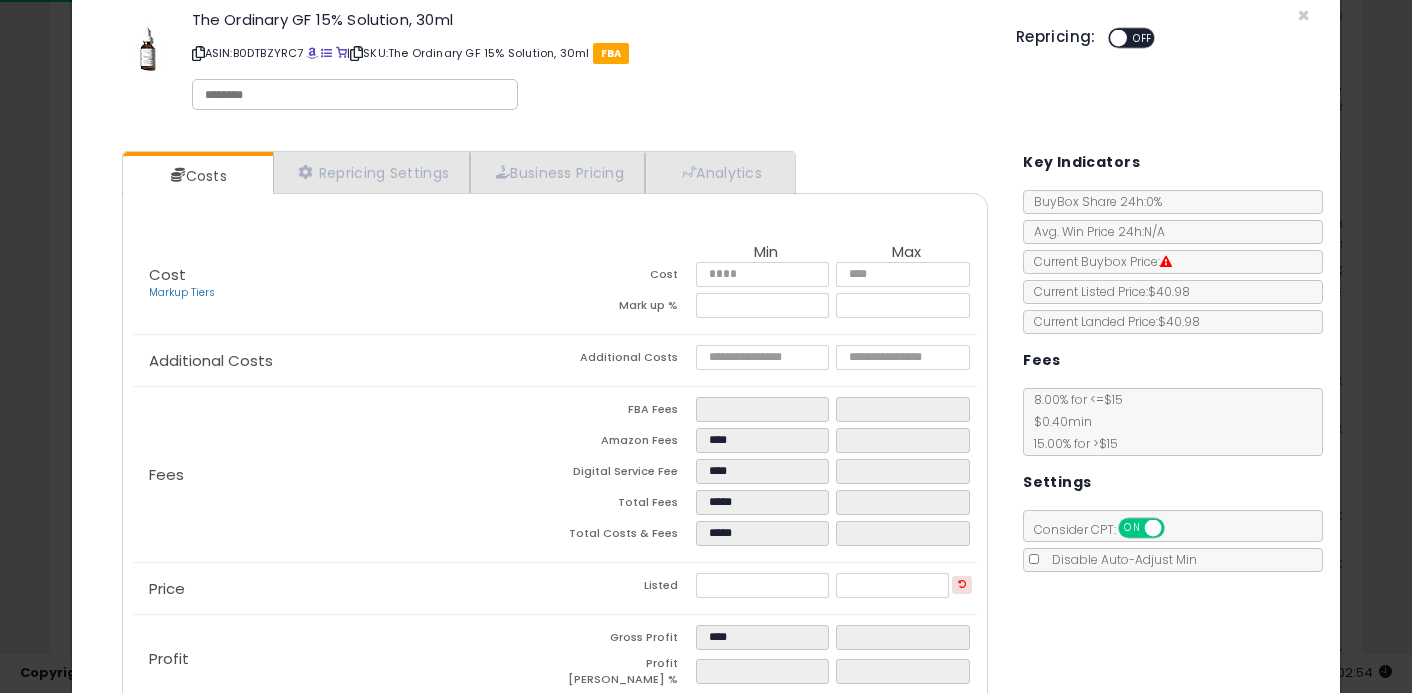 scroll, scrollTop: 47, scrollLeft: 0, axis: vertical 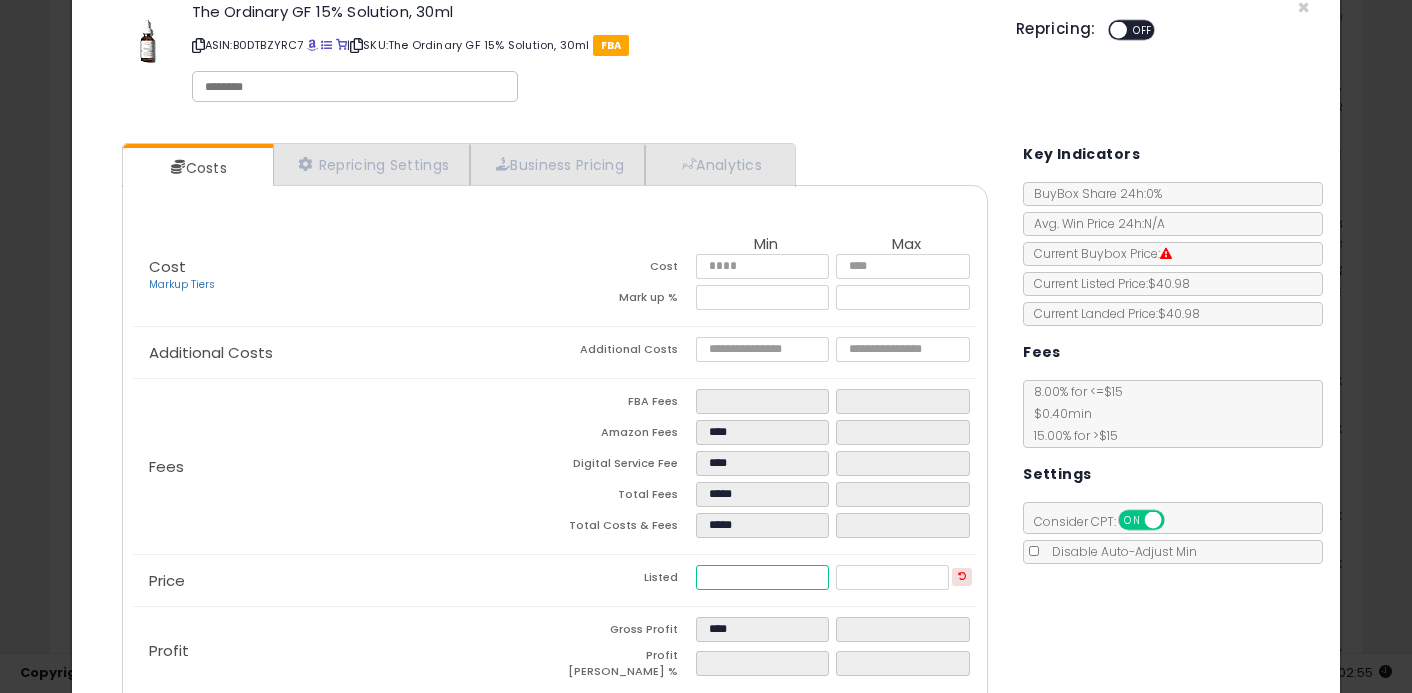 click on "*****" at bounding box center (763, 577) 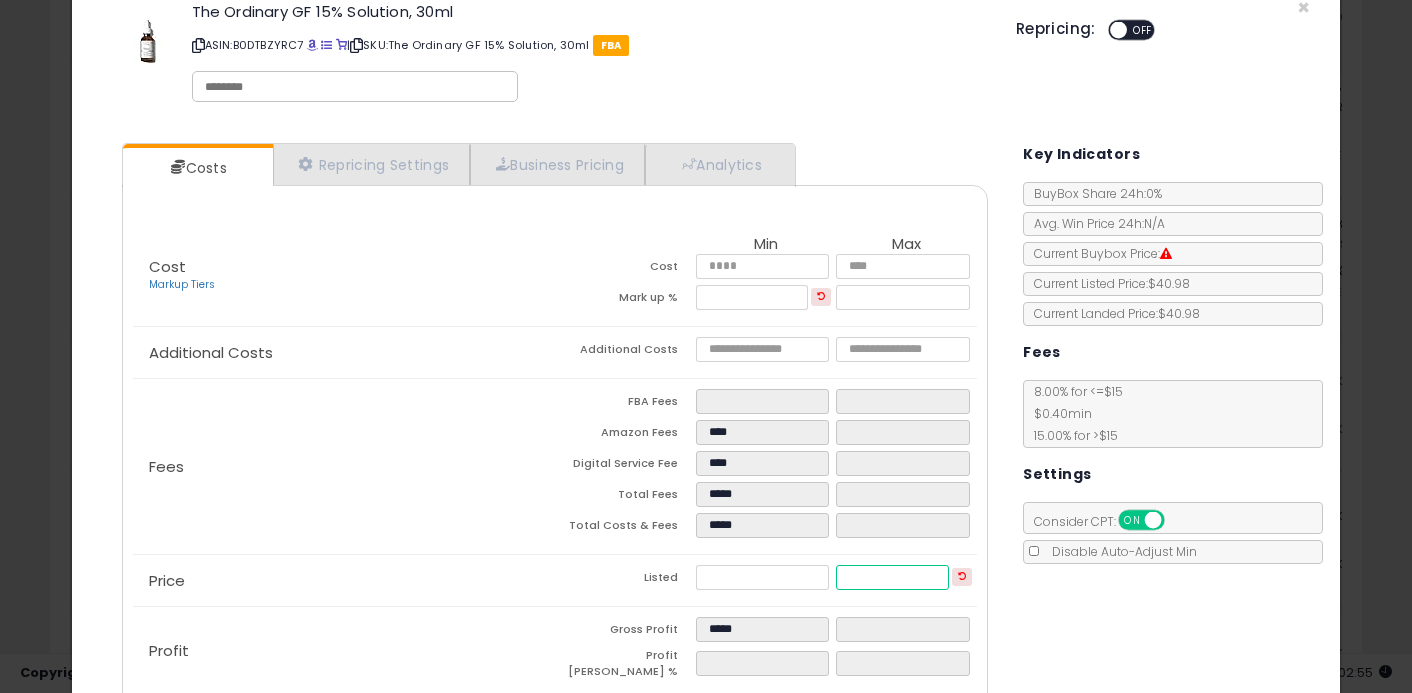 click at bounding box center (892, 577) 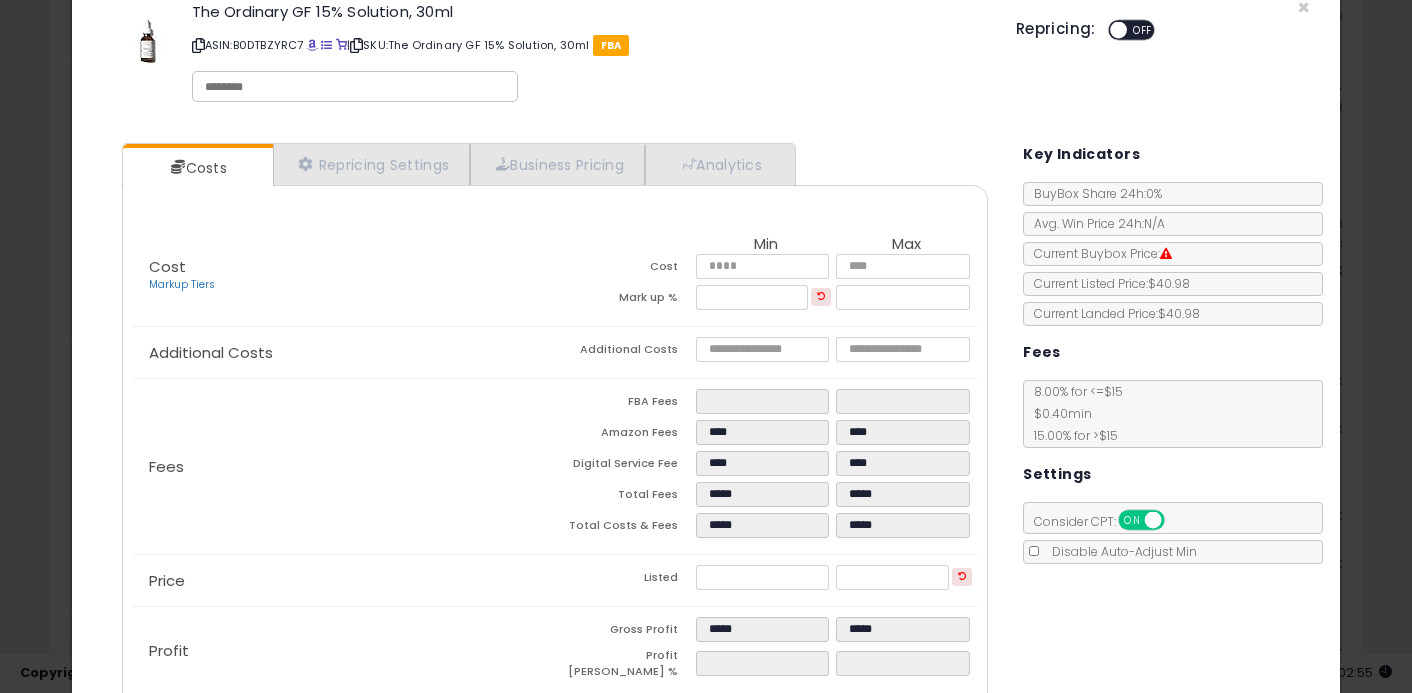 click on "Fees
FBA Fees
****
****
Amazon Fees
****
****
Digital Service Fee
****
****
Total Fees
*****
*****
Total Costs & Fees
*****
*****" 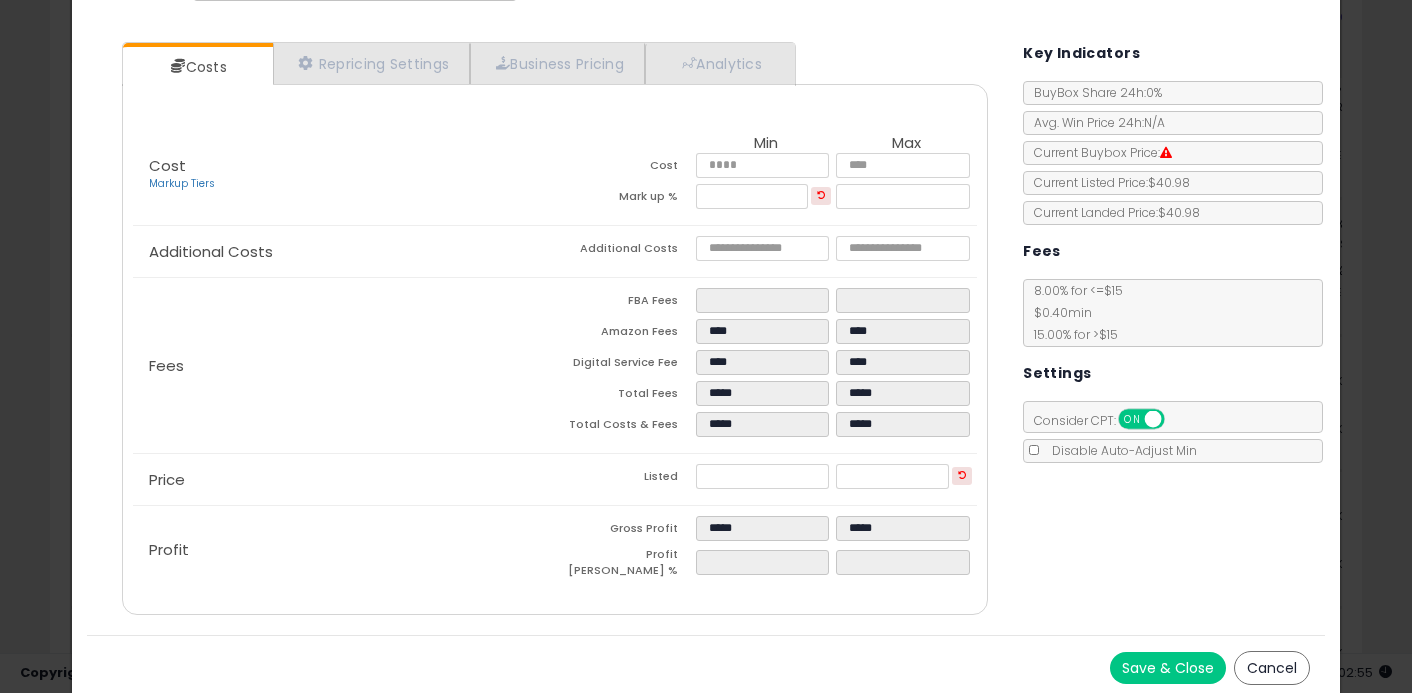 click on "Save & Close" at bounding box center [1168, 668] 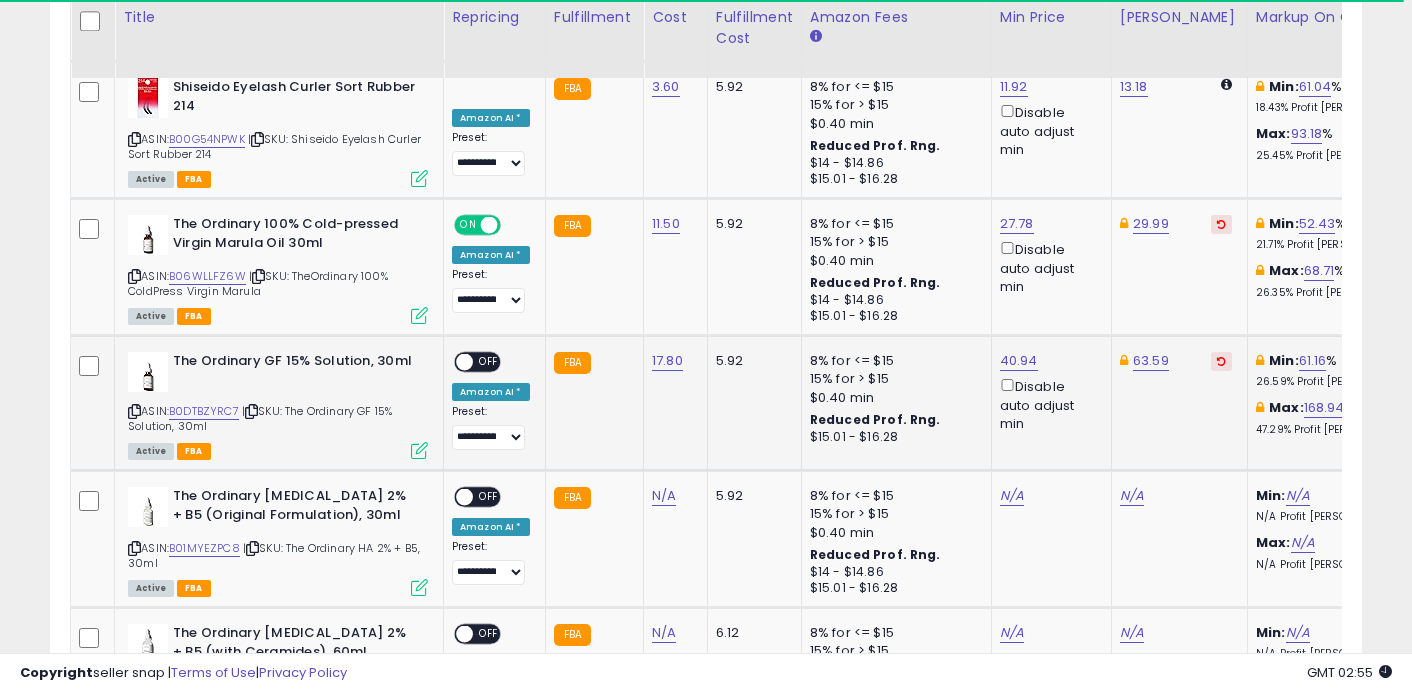 click at bounding box center (464, 362) 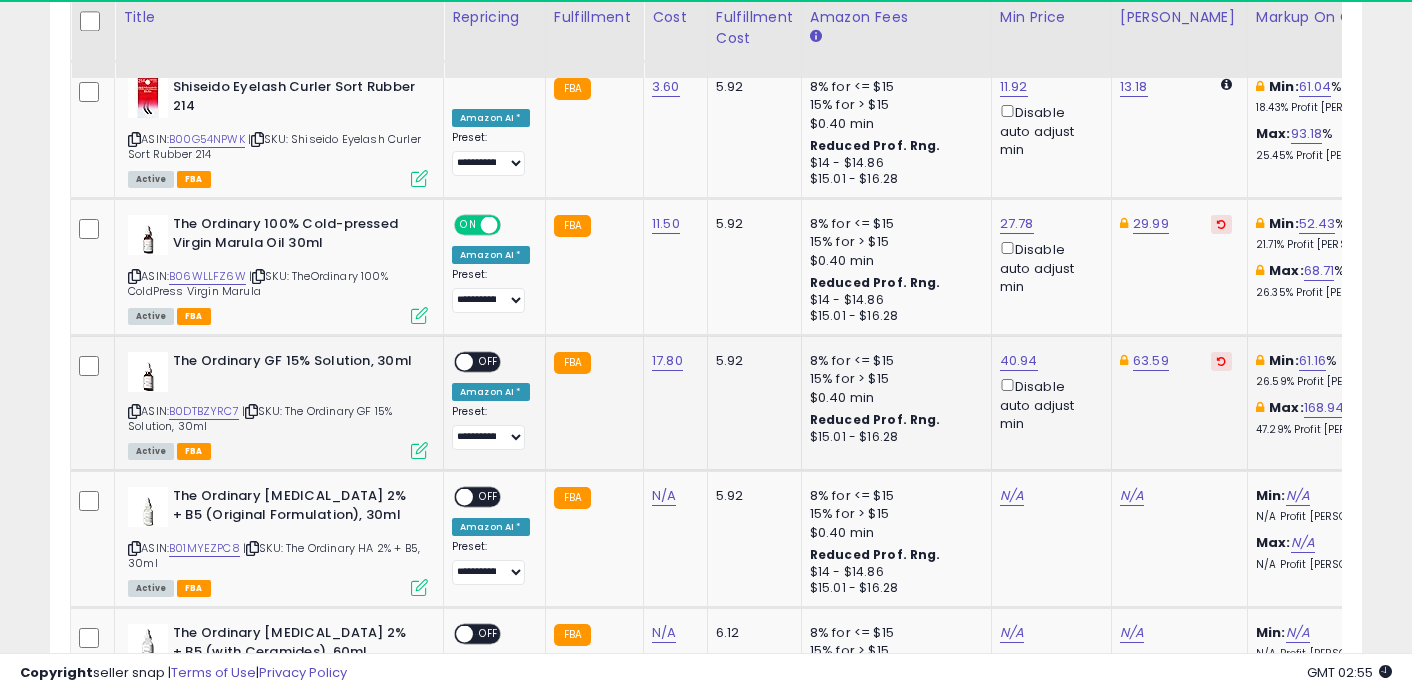 click at bounding box center (464, 362) 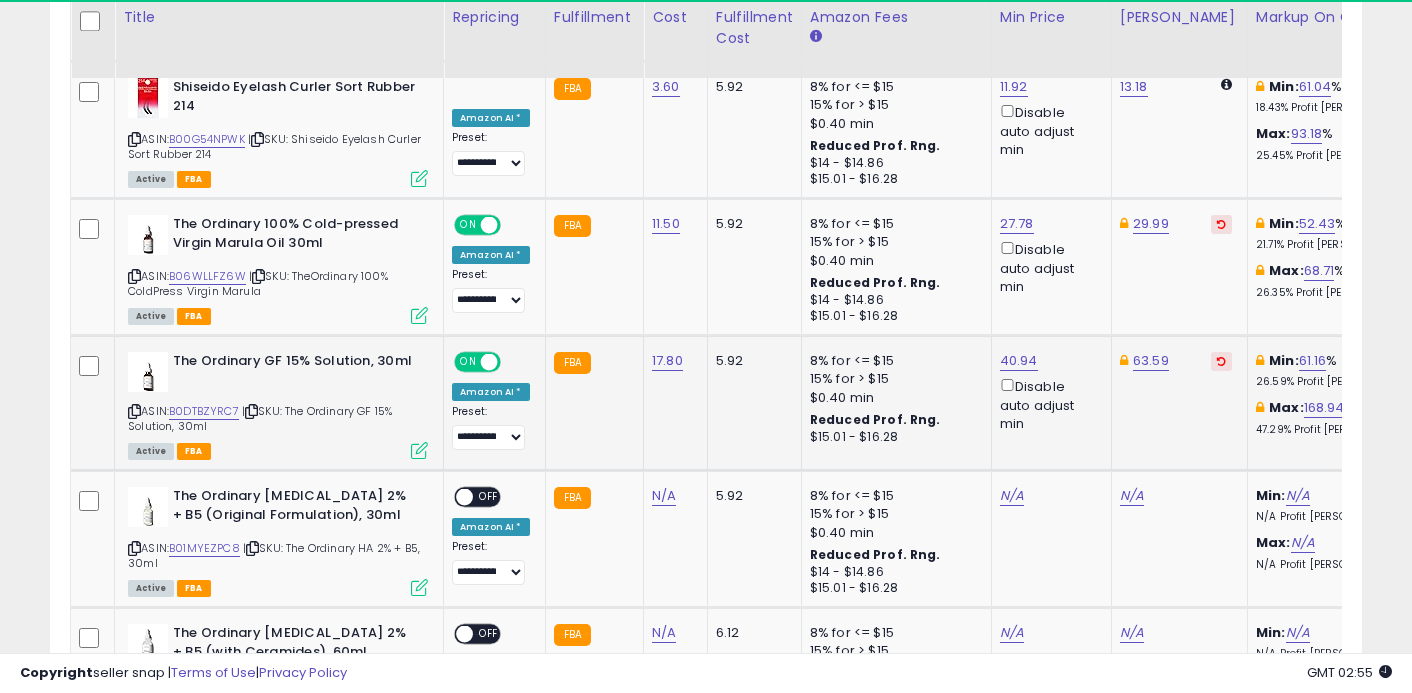 click at bounding box center (1221, 361) 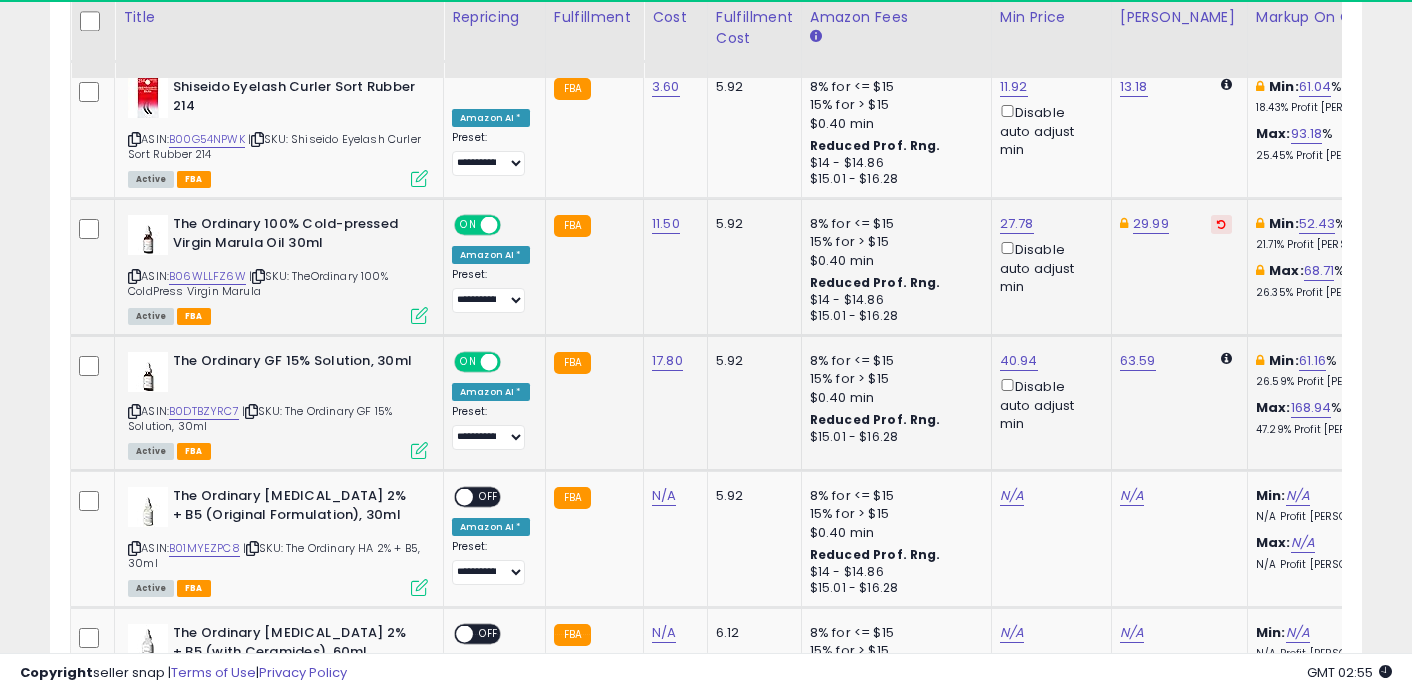 click at bounding box center [1221, 224] 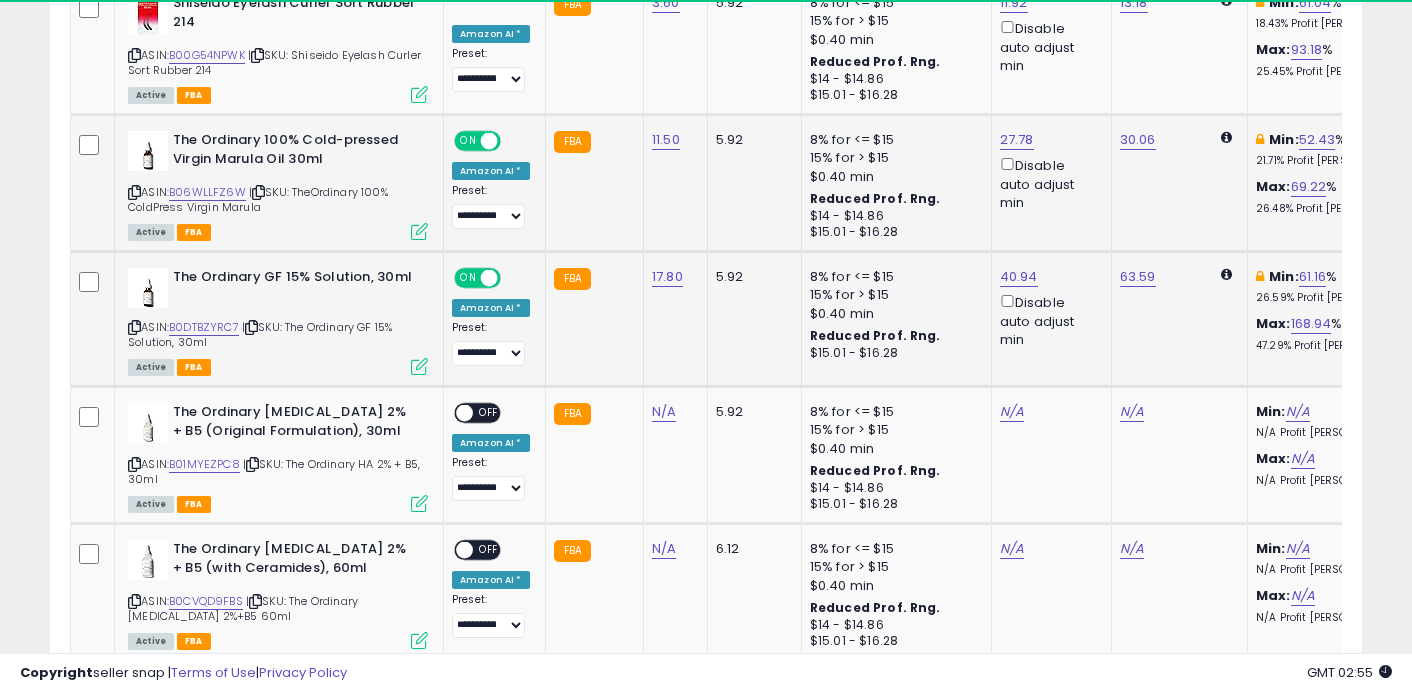 scroll, scrollTop: 2369, scrollLeft: 0, axis: vertical 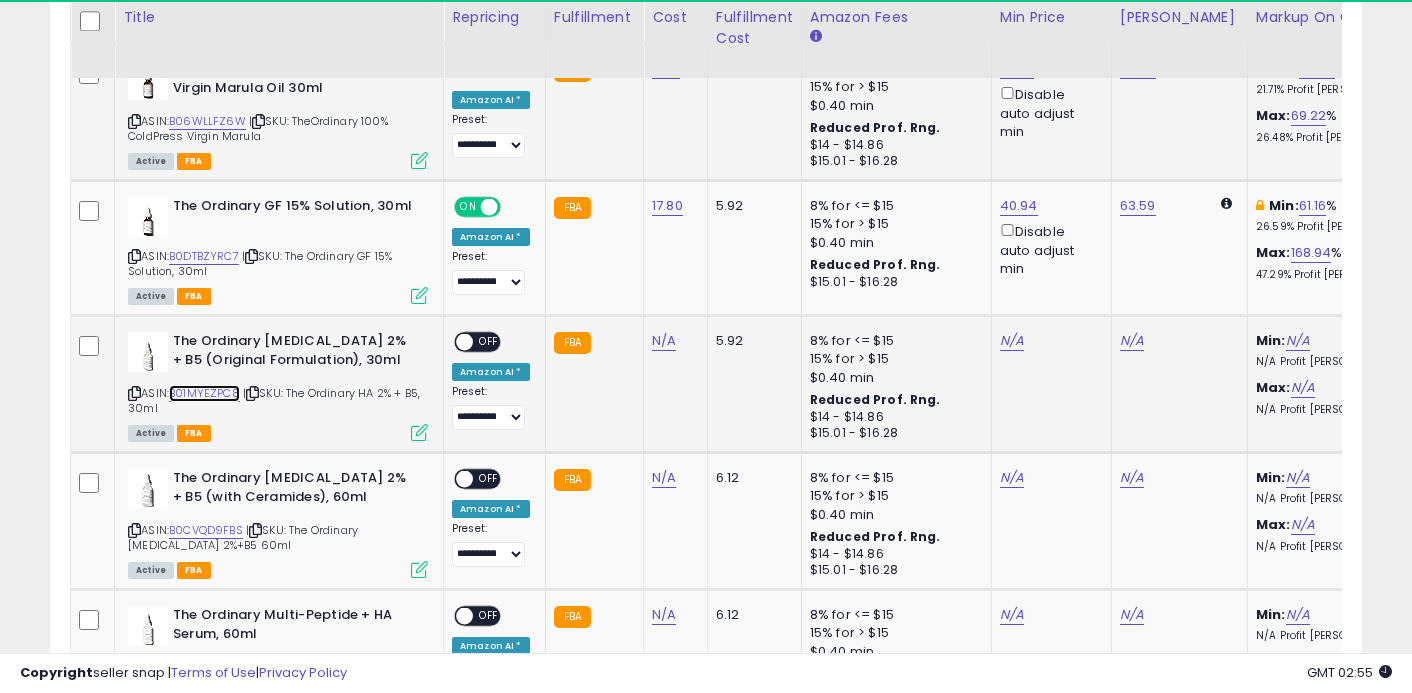 click on "B01MYEZPC8" at bounding box center (204, 393) 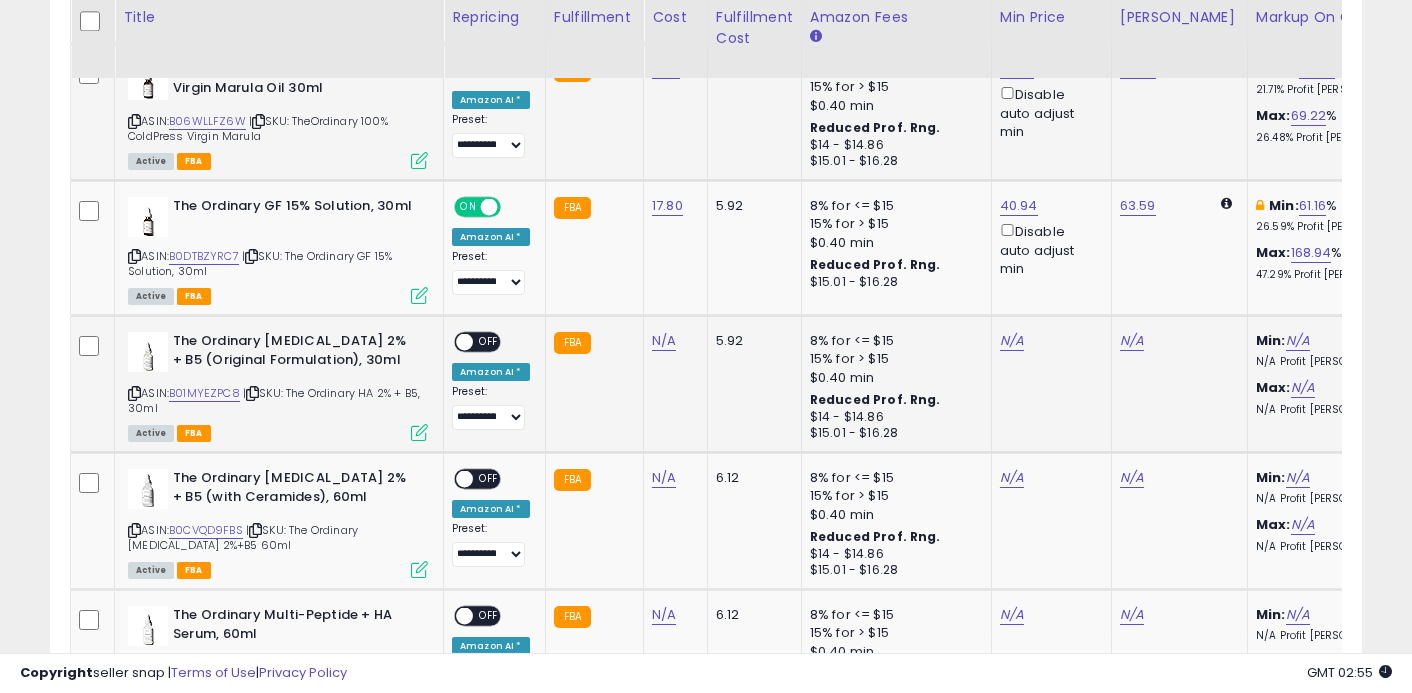 click at bounding box center (419, 432) 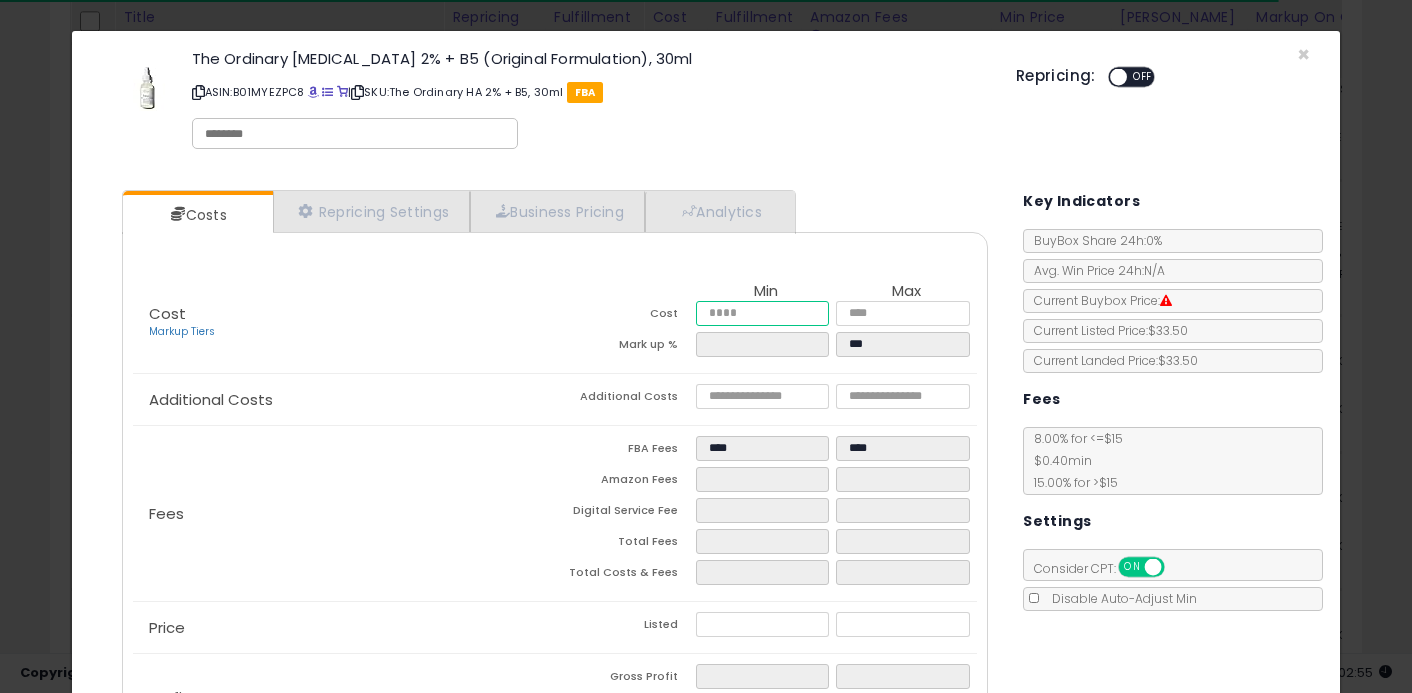 click at bounding box center (763, 313) 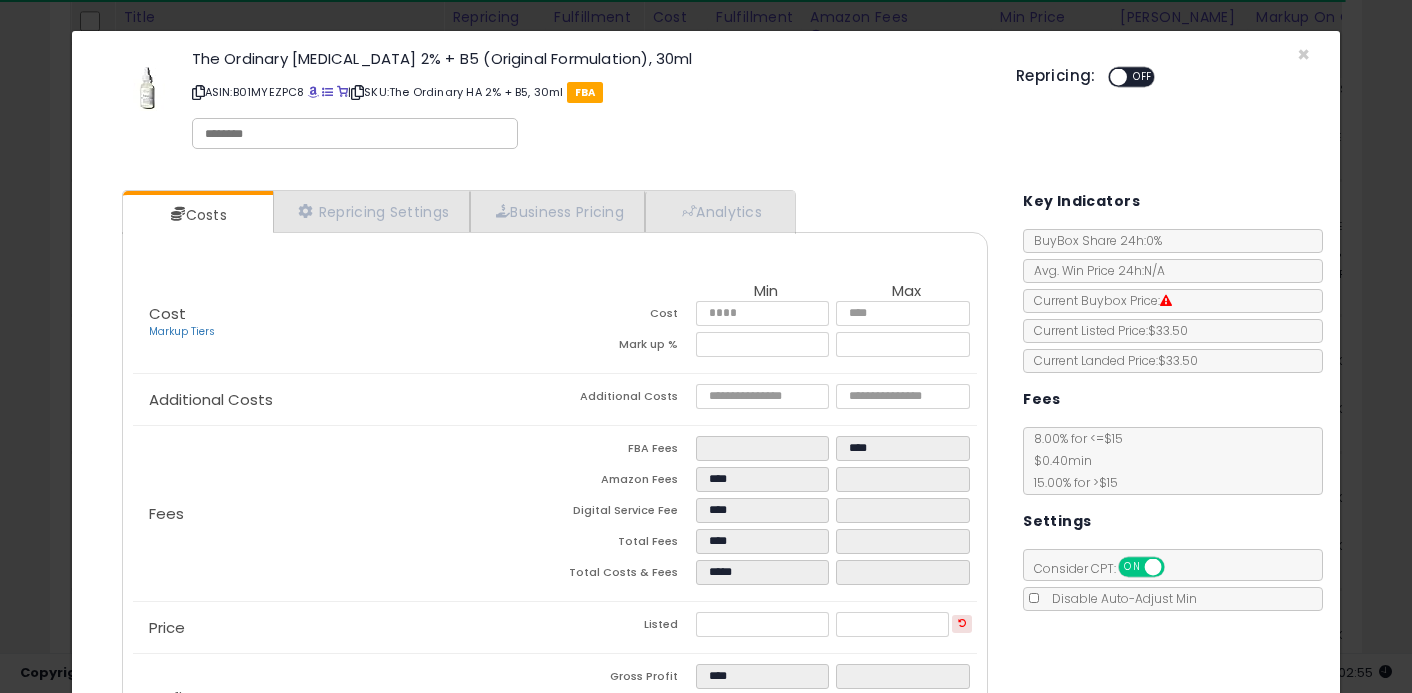 click on "Mark up %" at bounding box center [625, 347] 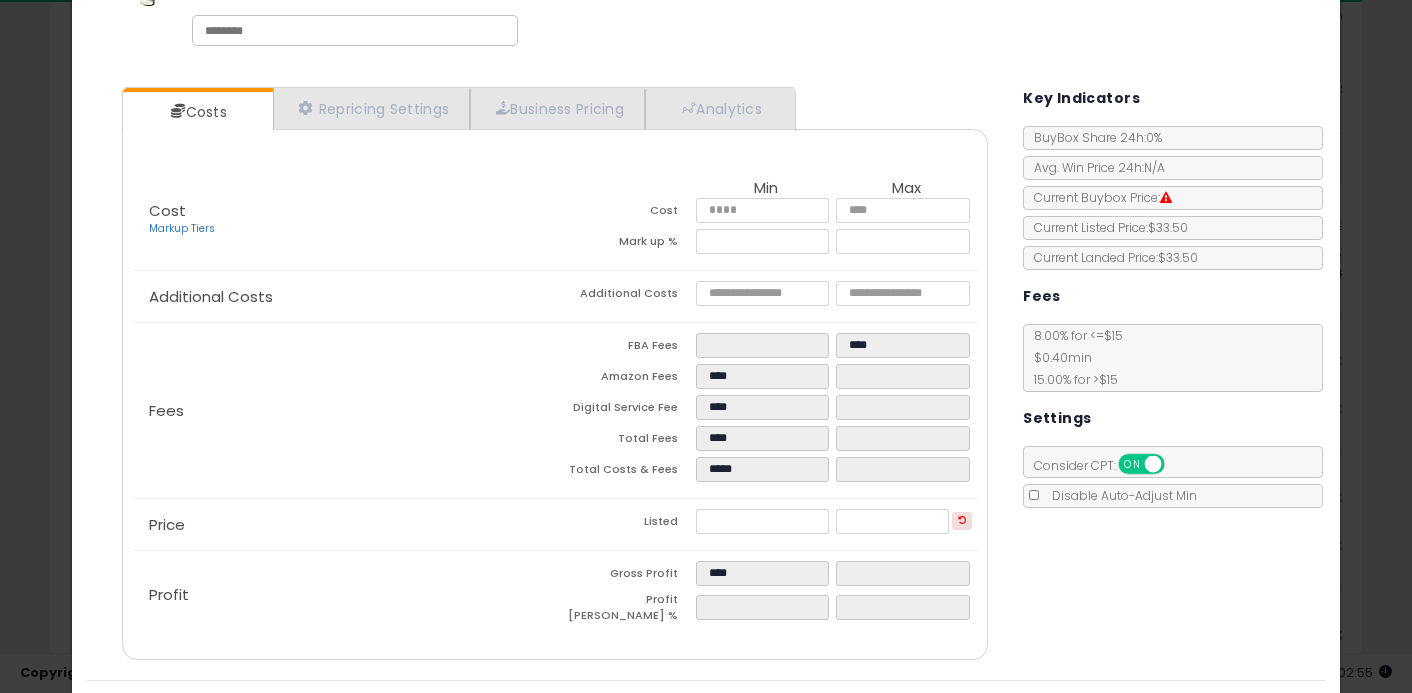 scroll, scrollTop: 148, scrollLeft: 0, axis: vertical 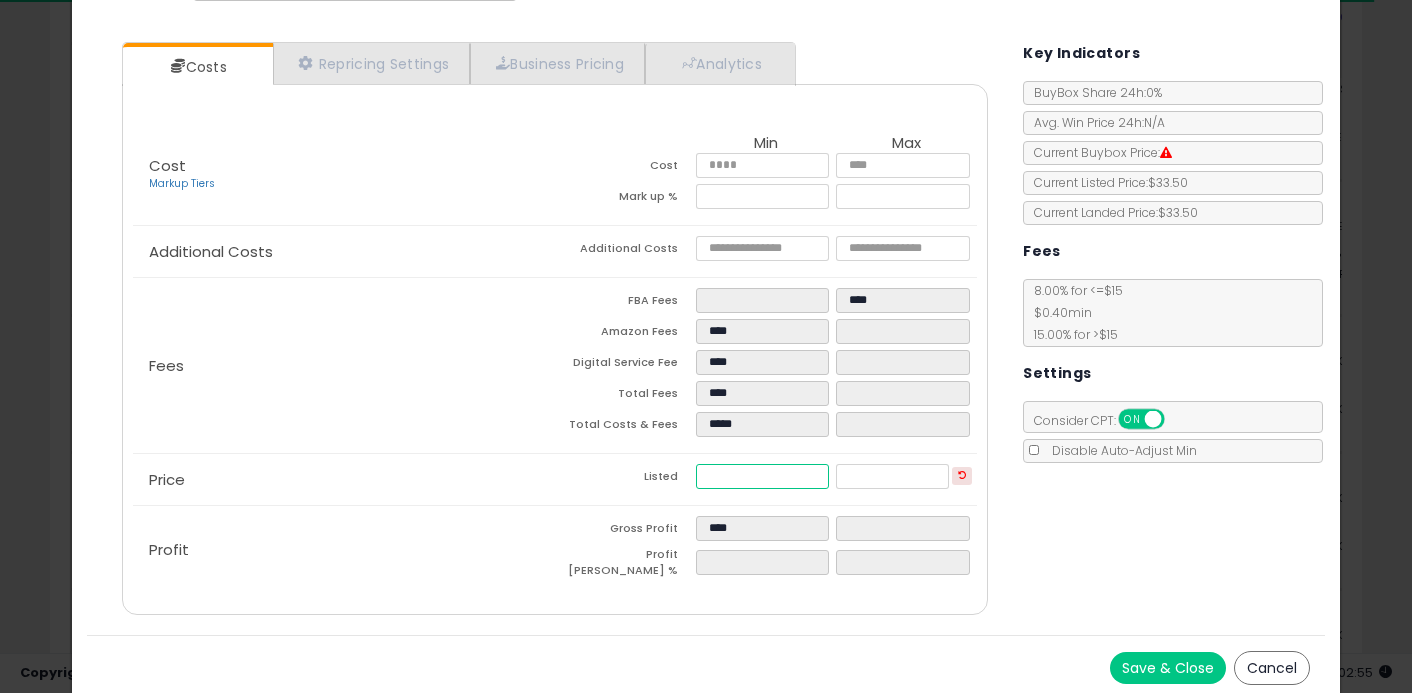 click on "*****" at bounding box center [763, 476] 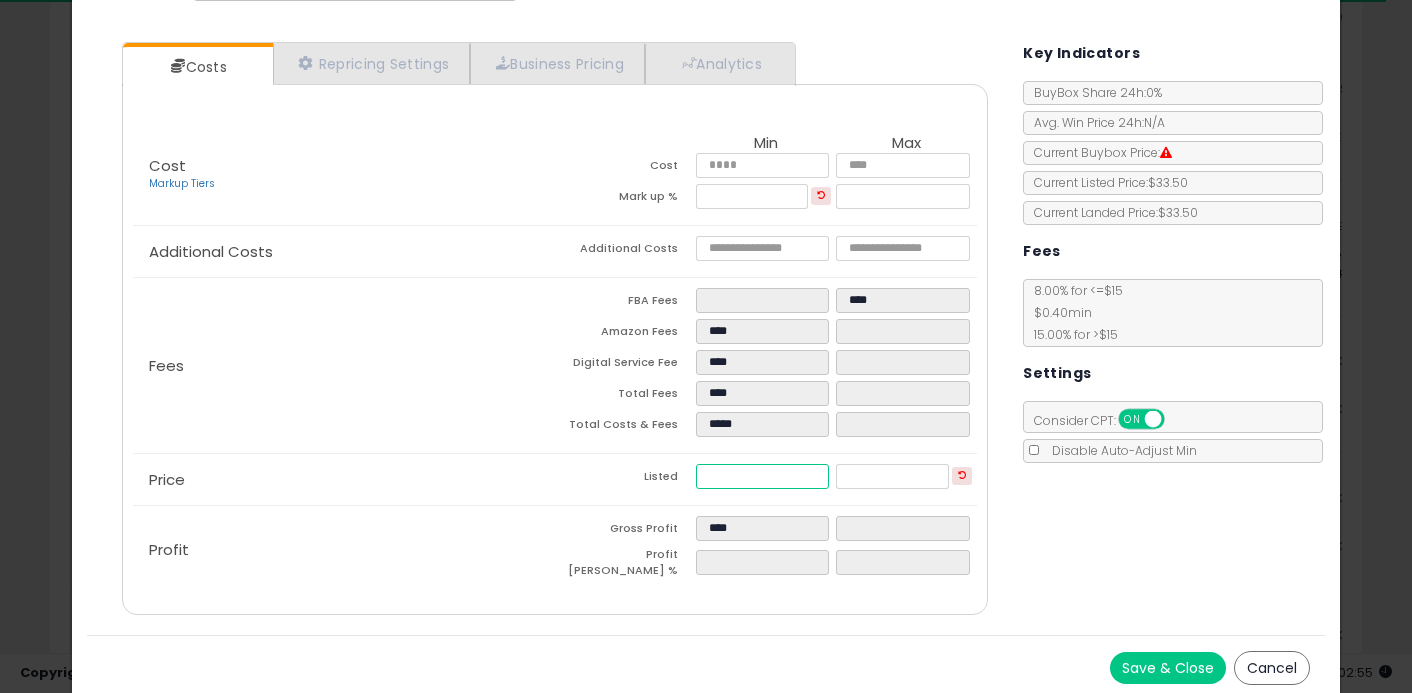 click on "****" at bounding box center [763, 476] 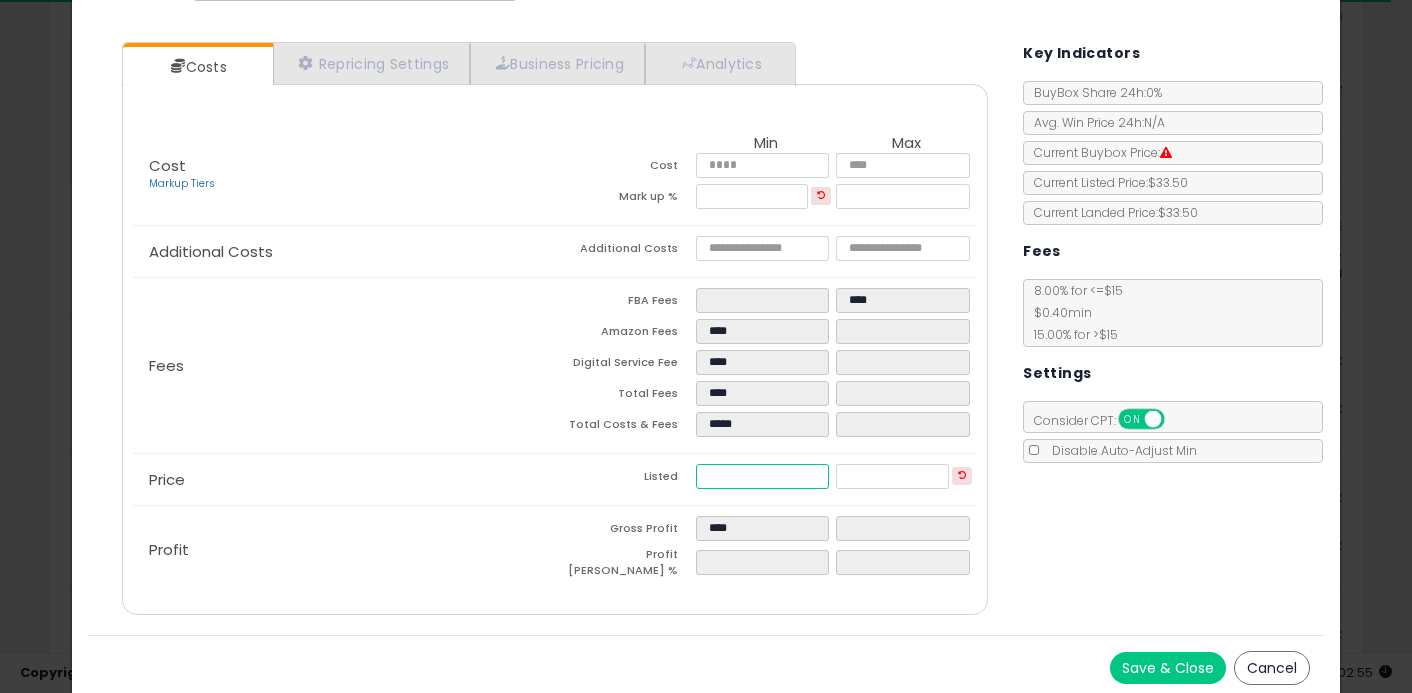 click on "****" at bounding box center [763, 476] 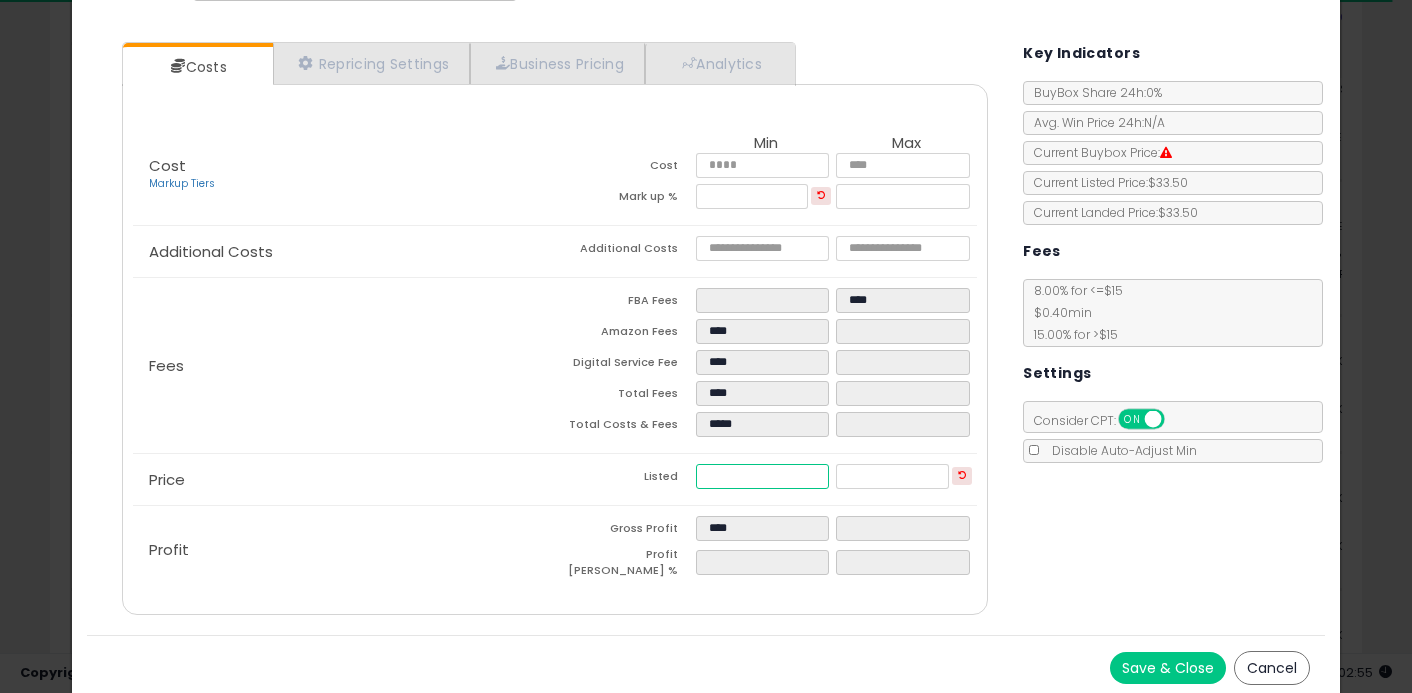 click on "****" at bounding box center [763, 476] 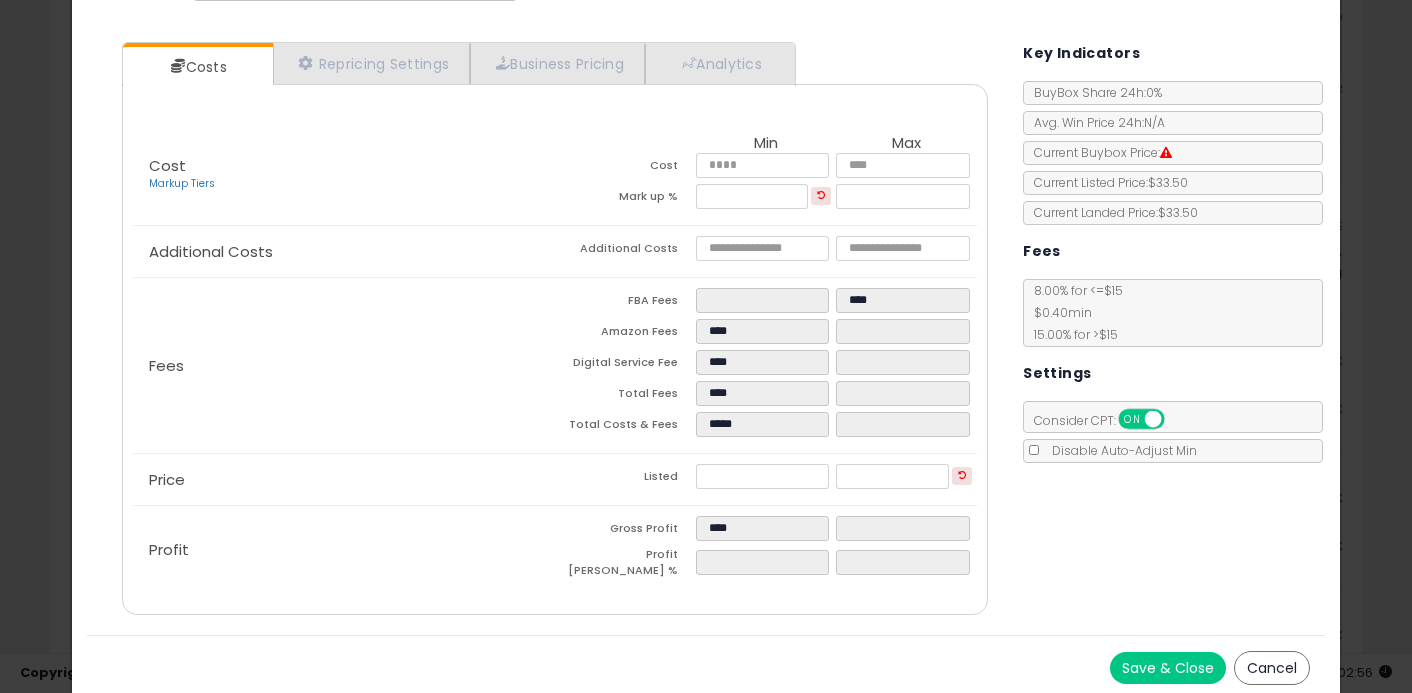 click on "Costs
Repricing Settings
Business Pricing
Analytics
Cost" at bounding box center [706, 331] 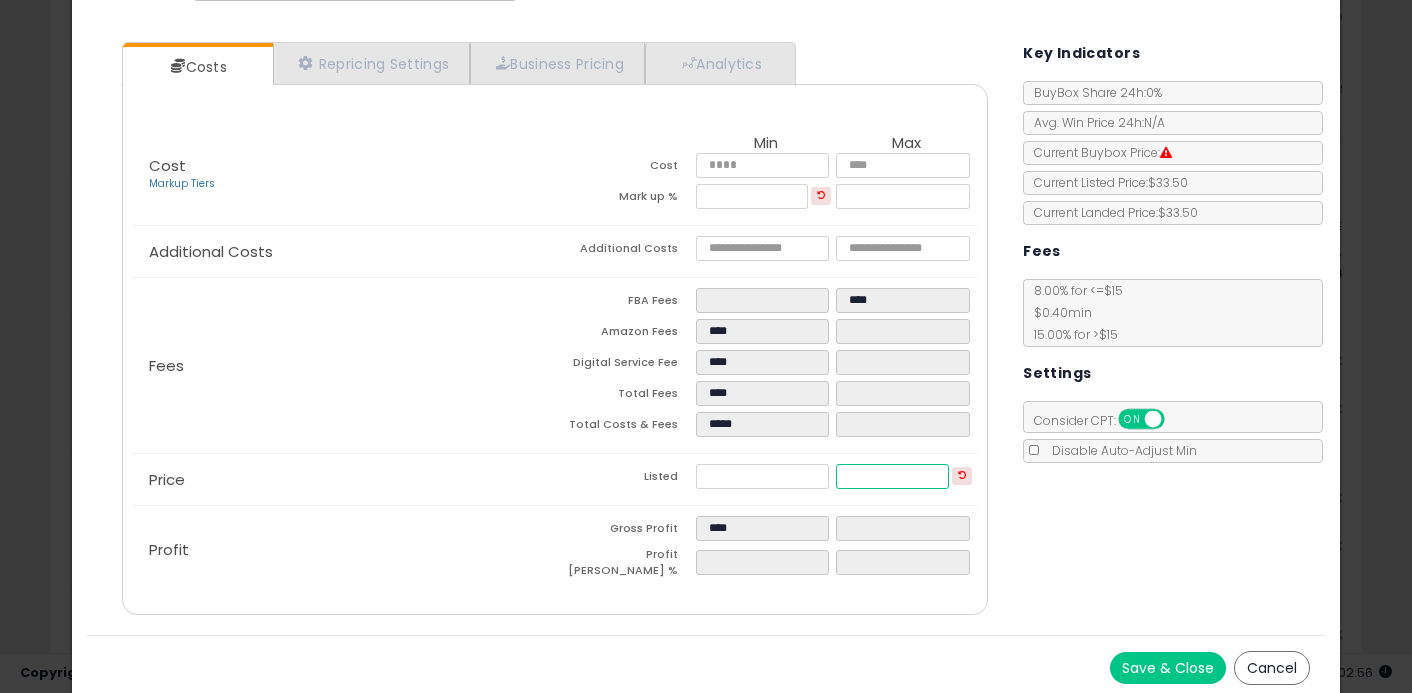 click at bounding box center (892, 476) 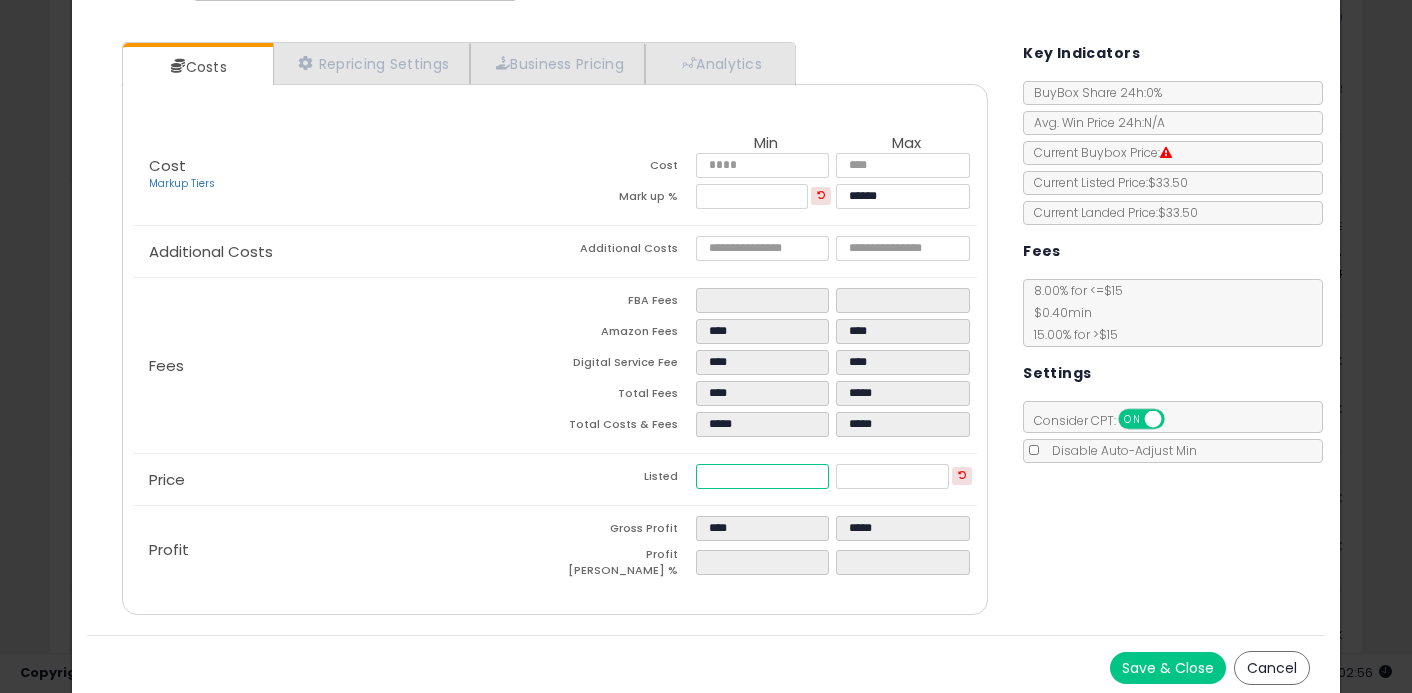 click on "*****" at bounding box center [763, 476] 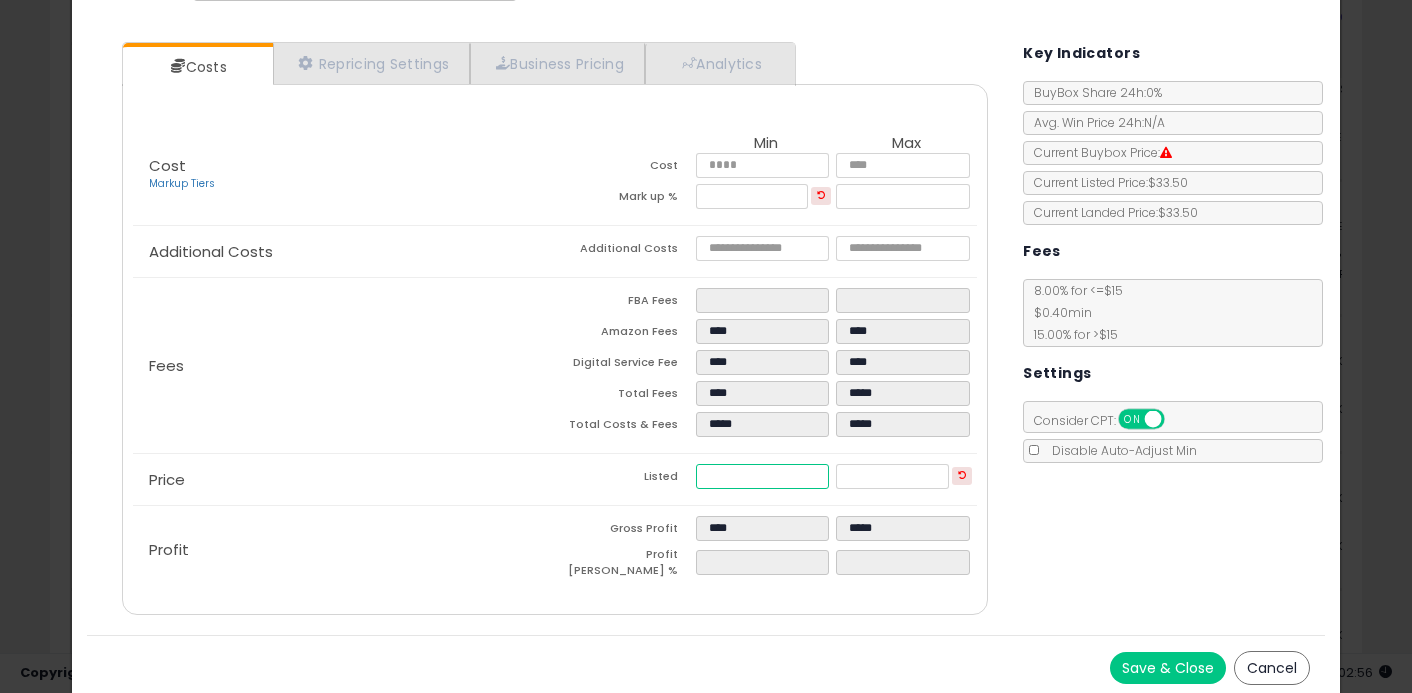 click on "*****" at bounding box center [763, 476] 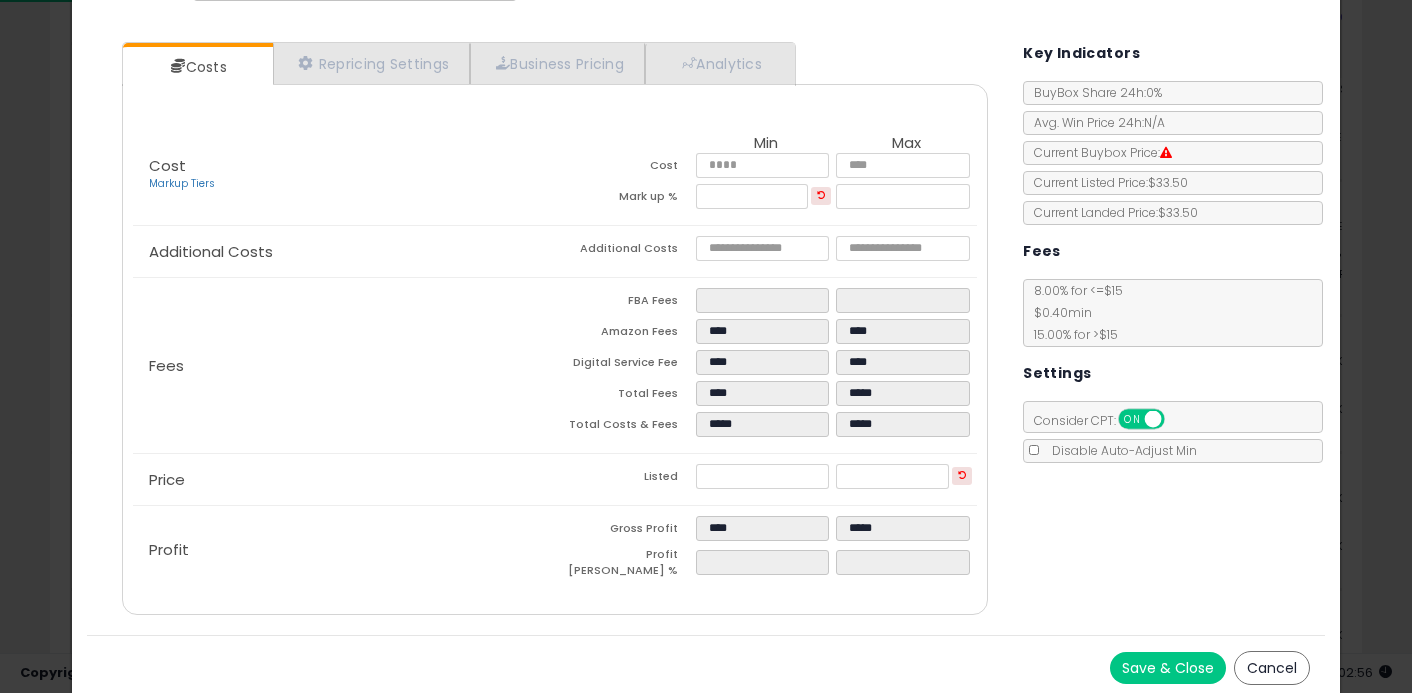 click on "Gross Profit" at bounding box center [625, 531] 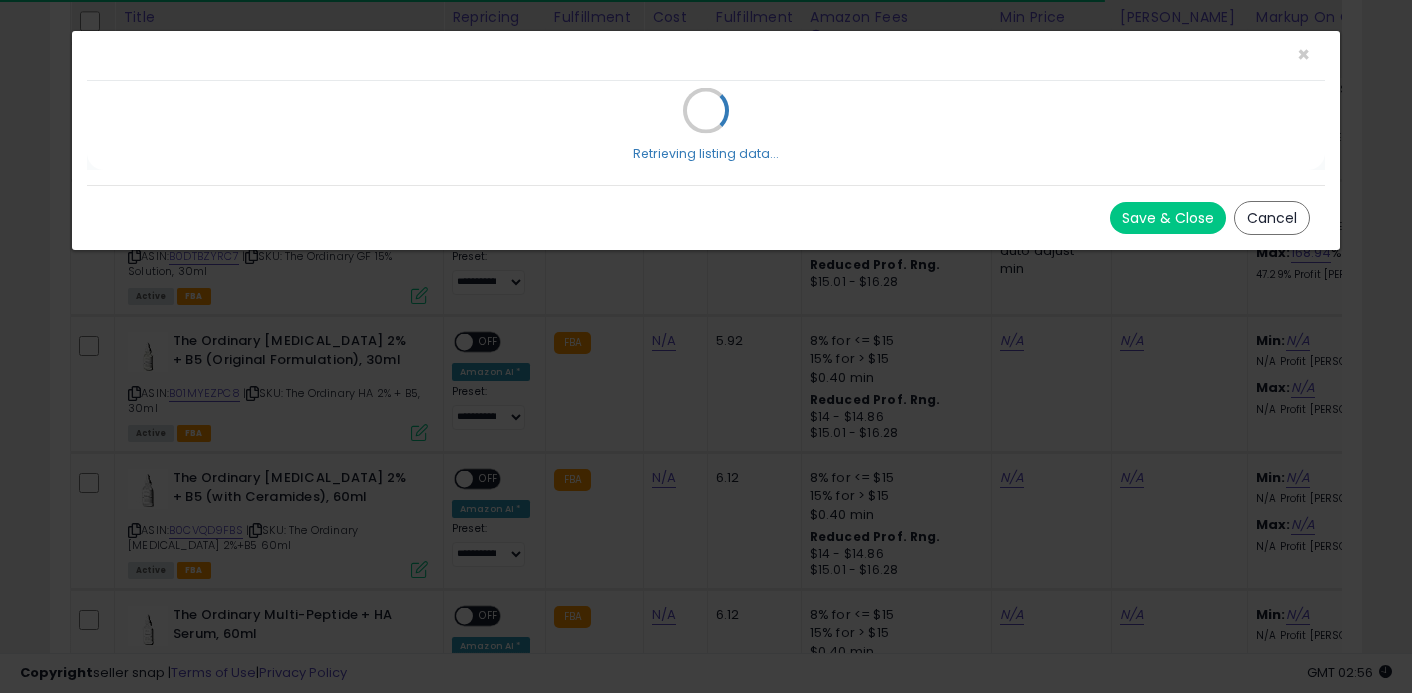 scroll, scrollTop: 0, scrollLeft: 0, axis: both 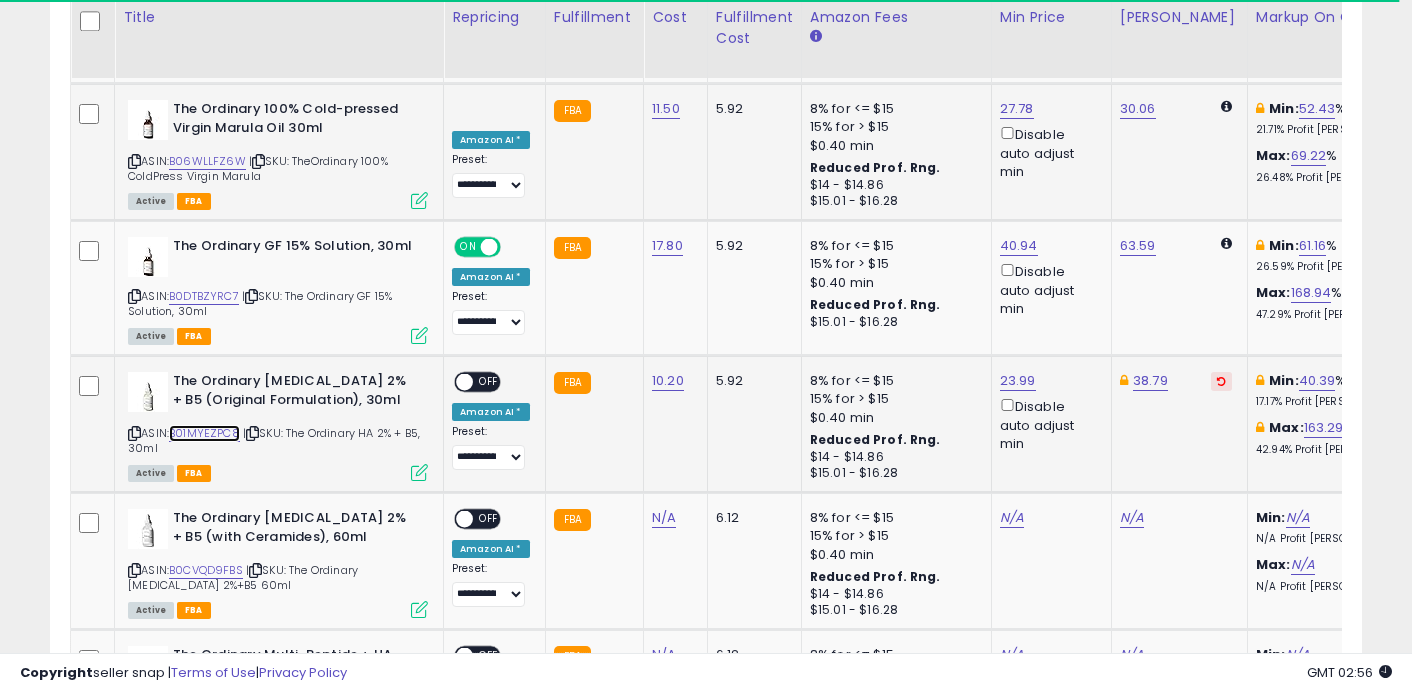 click on "B01MYEZPC8" at bounding box center (204, 433) 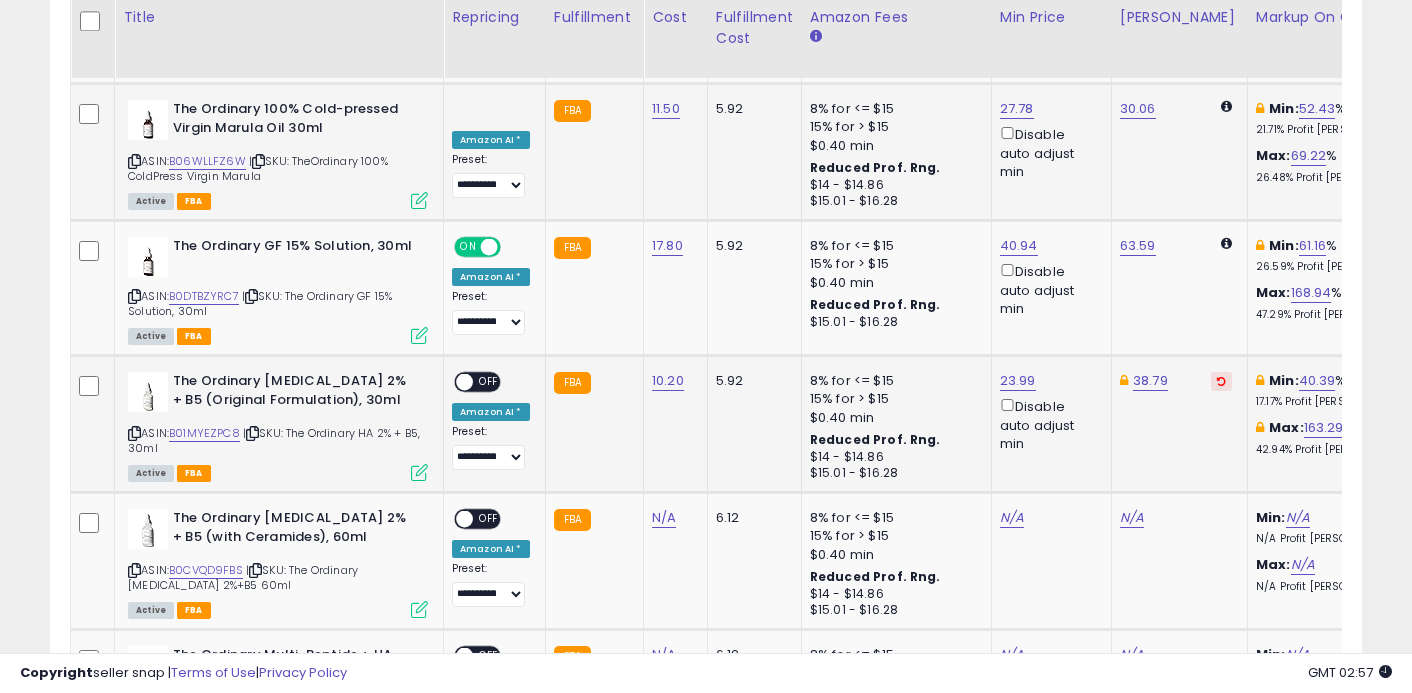 click at bounding box center [419, 472] 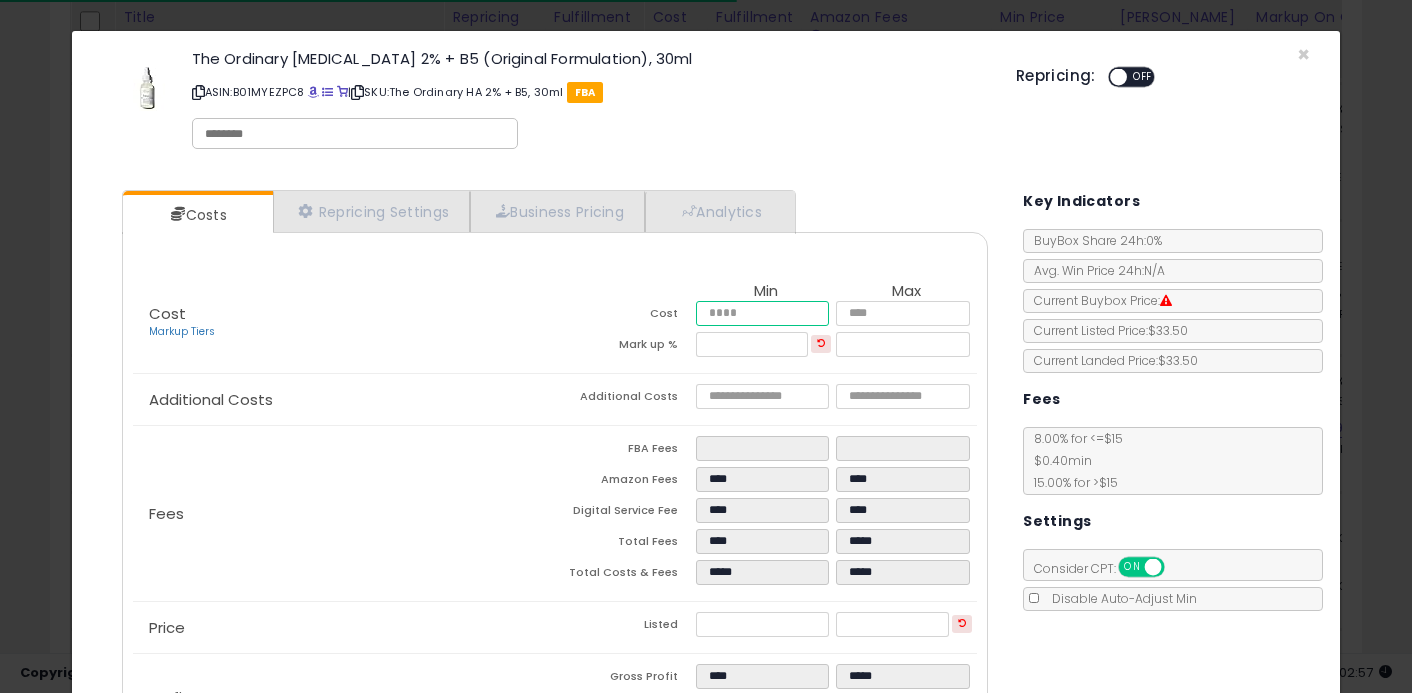 click on "*****" at bounding box center (763, 313) 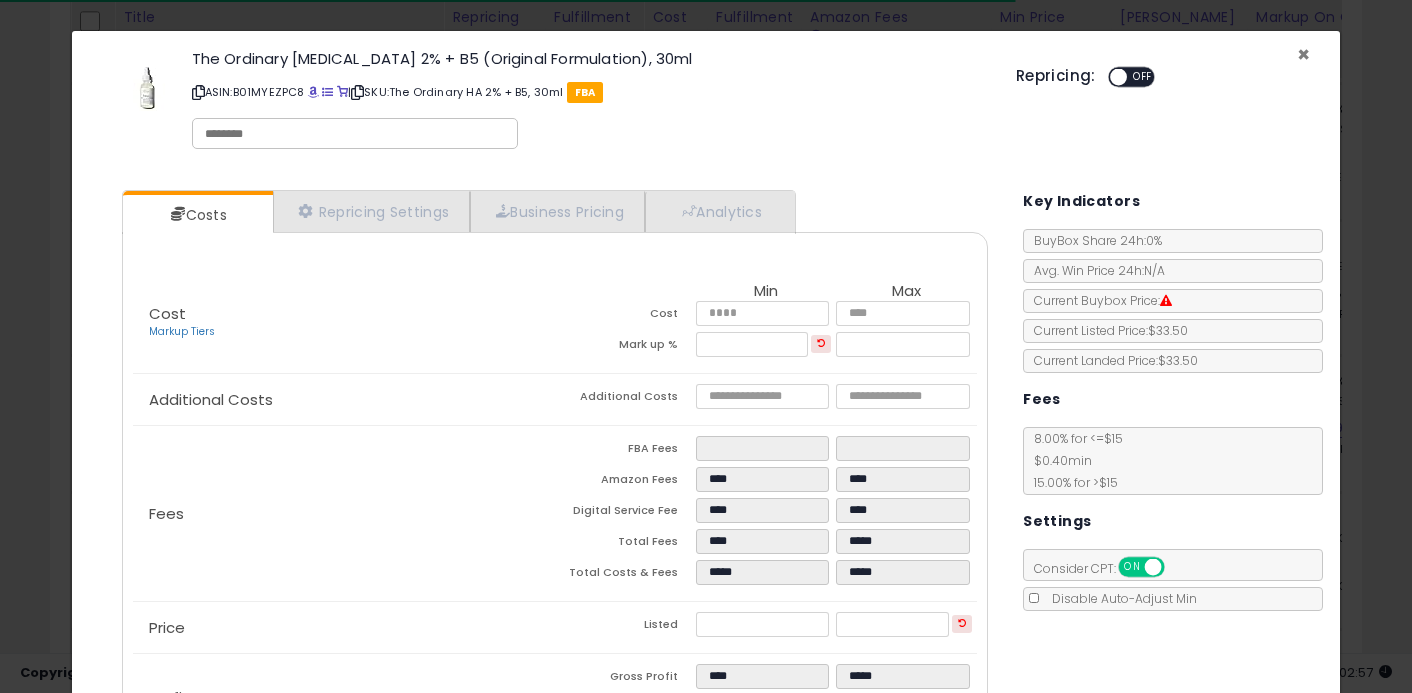 click on "×" at bounding box center (1303, 54) 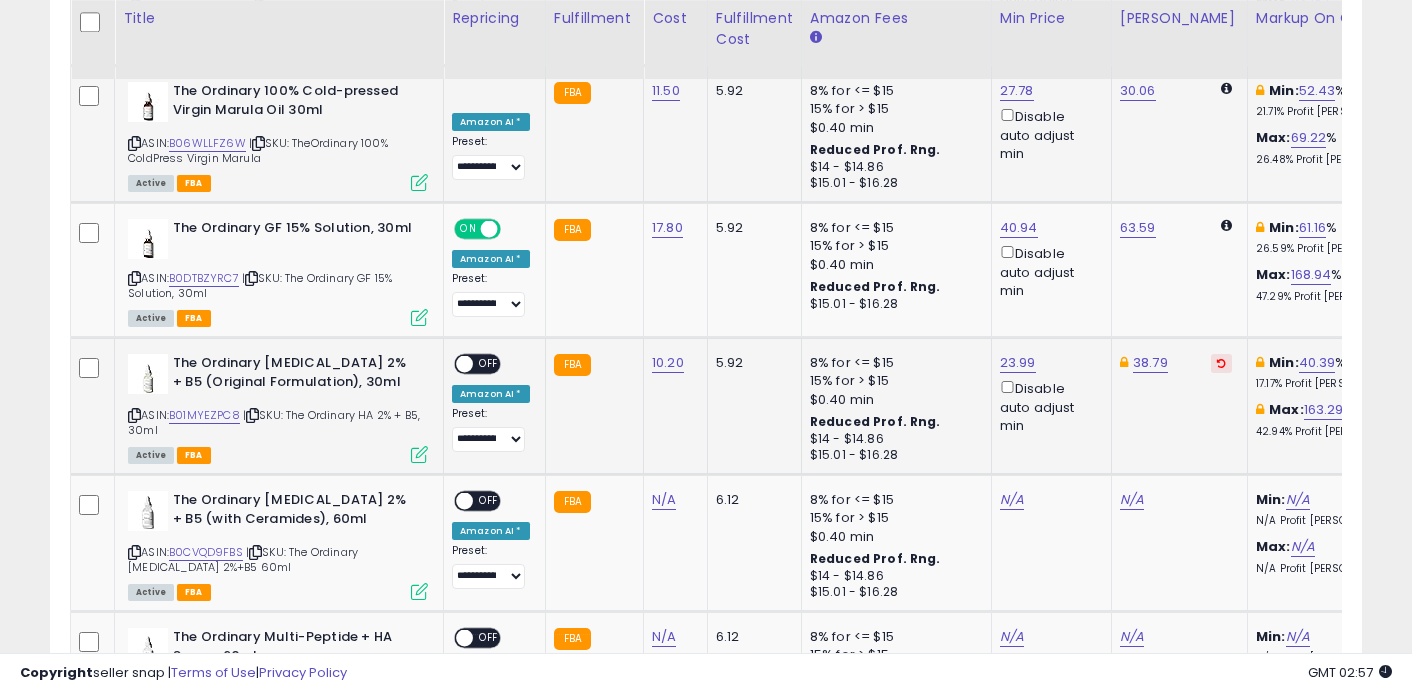 scroll, scrollTop: 2348, scrollLeft: 0, axis: vertical 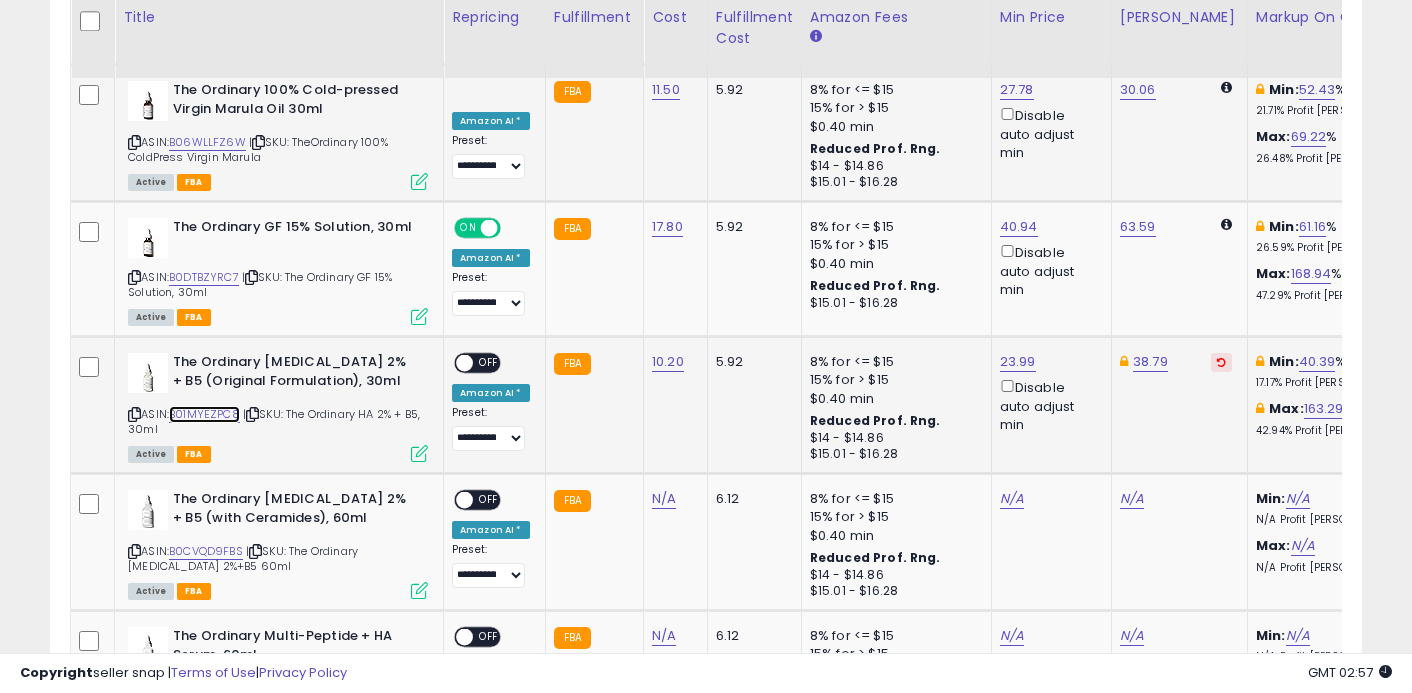 click on "B01MYEZPC8" at bounding box center [204, 414] 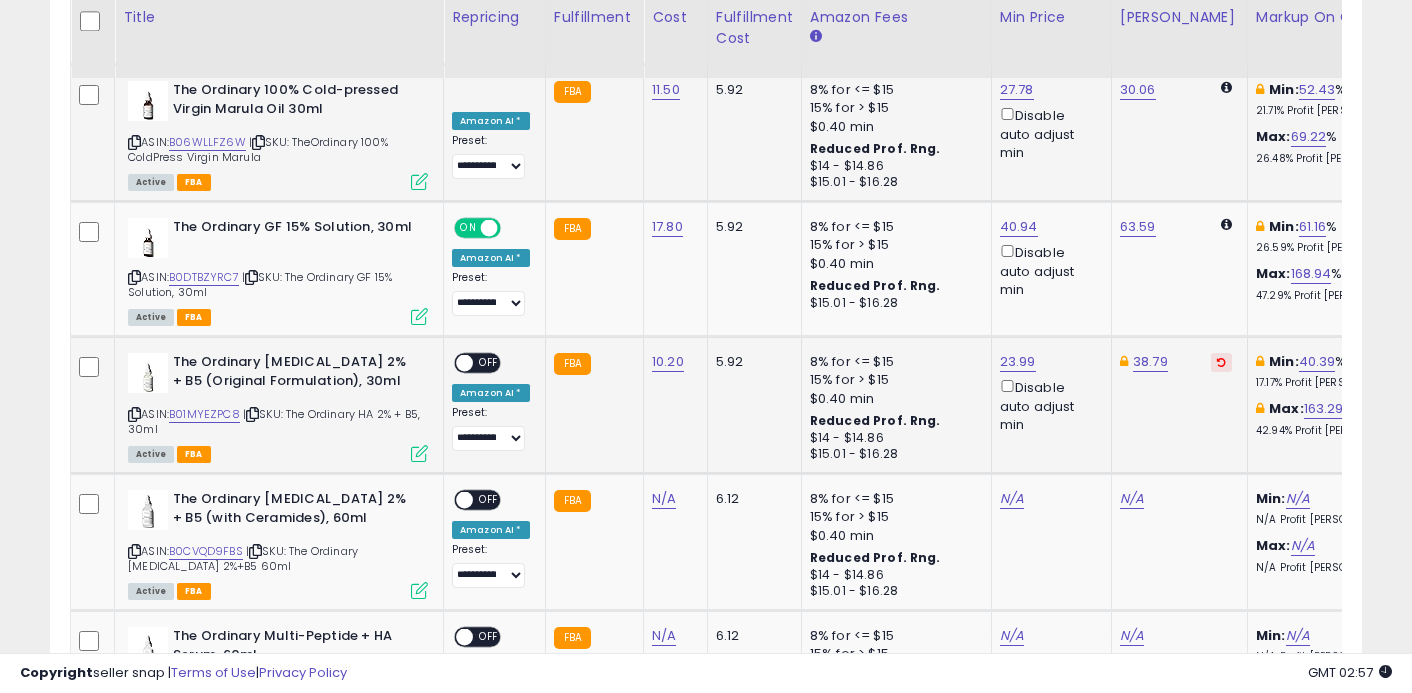 click at bounding box center [419, 453] 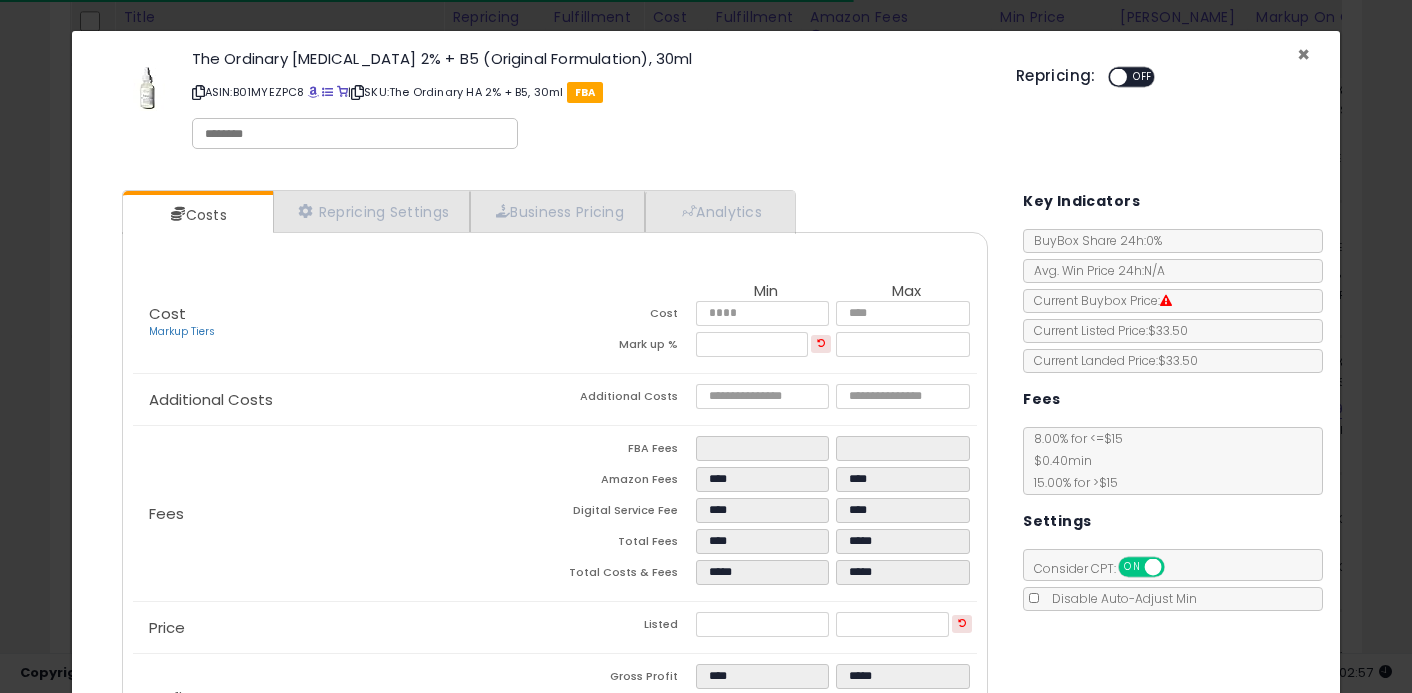 click on "×" at bounding box center (1303, 54) 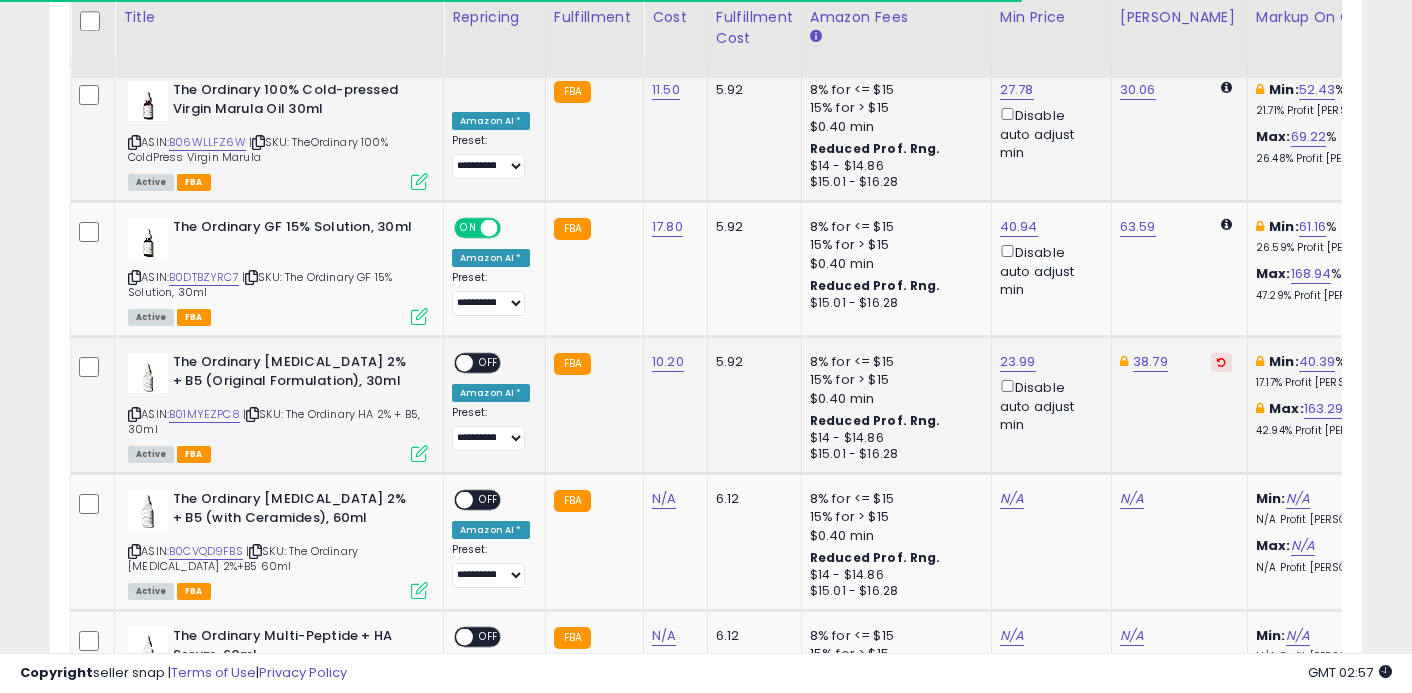 click at bounding box center (464, 363) 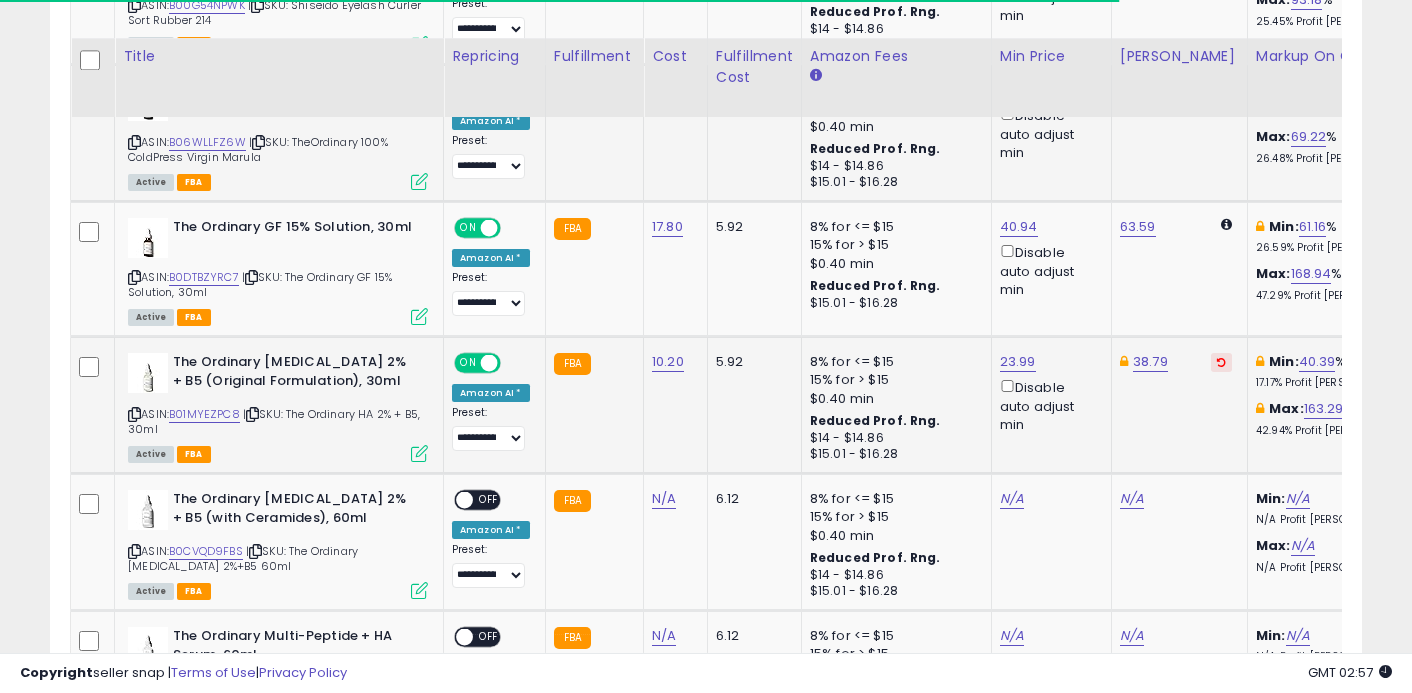 scroll, scrollTop: 2436, scrollLeft: 0, axis: vertical 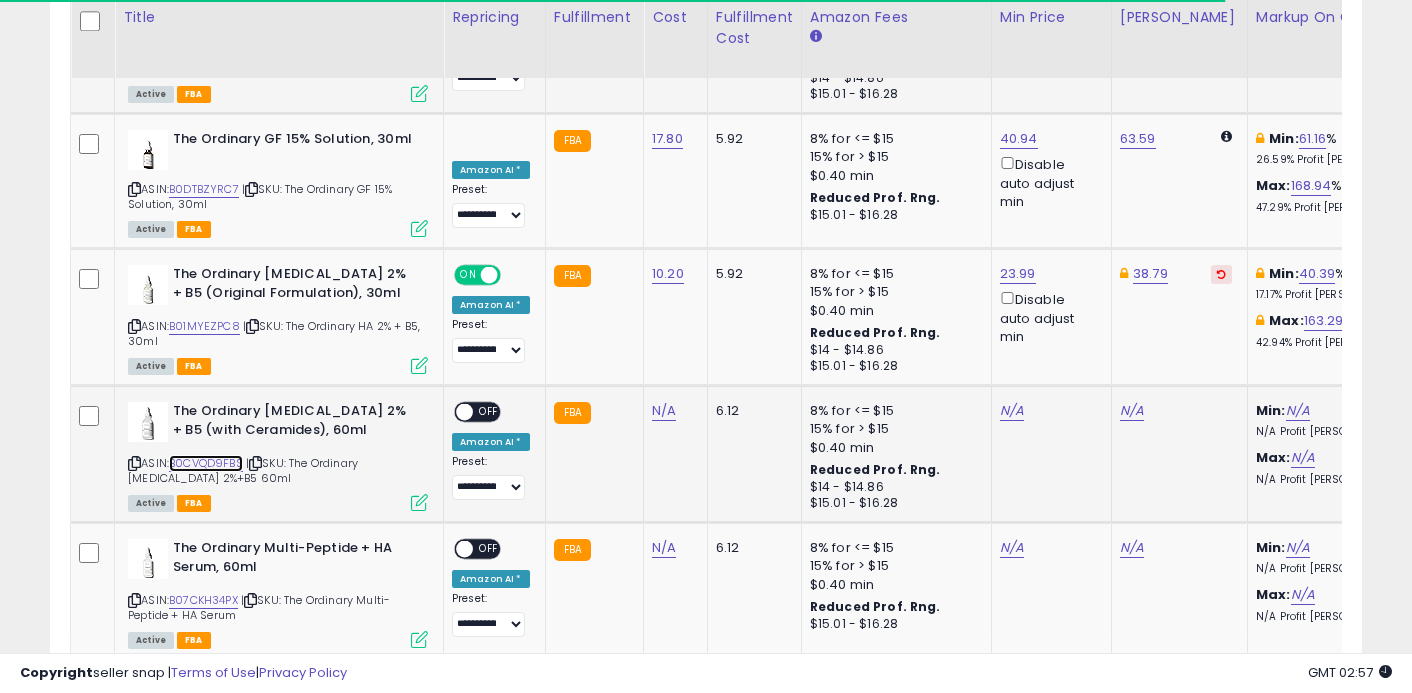 click on "B0CVQD9FBS" at bounding box center (206, 463) 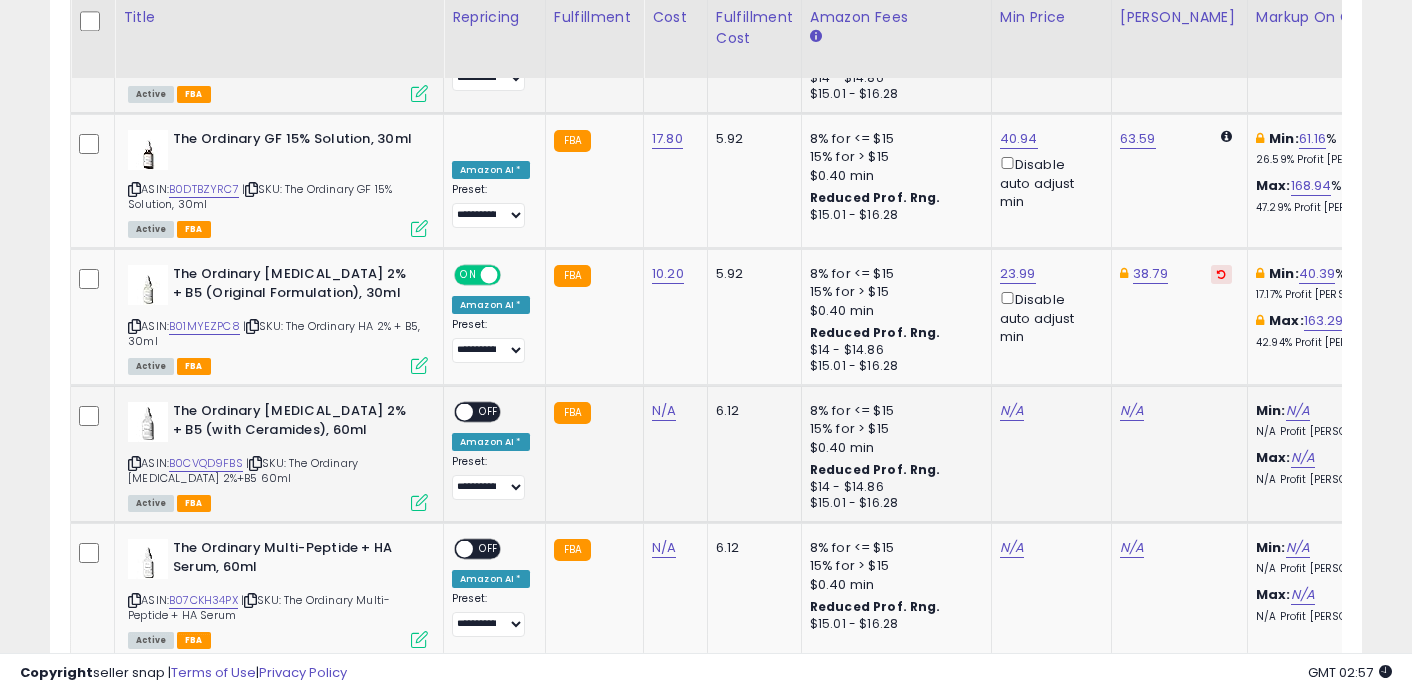 click at bounding box center (419, 502) 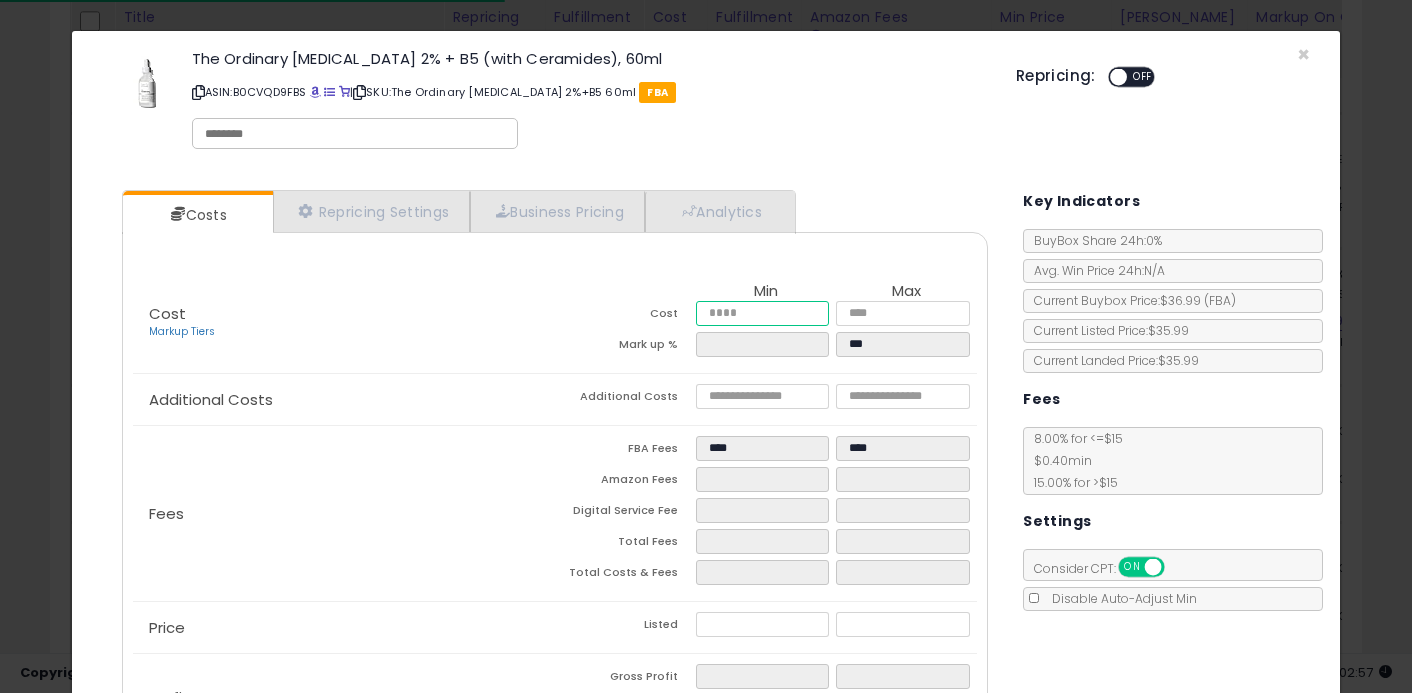 click at bounding box center [763, 313] 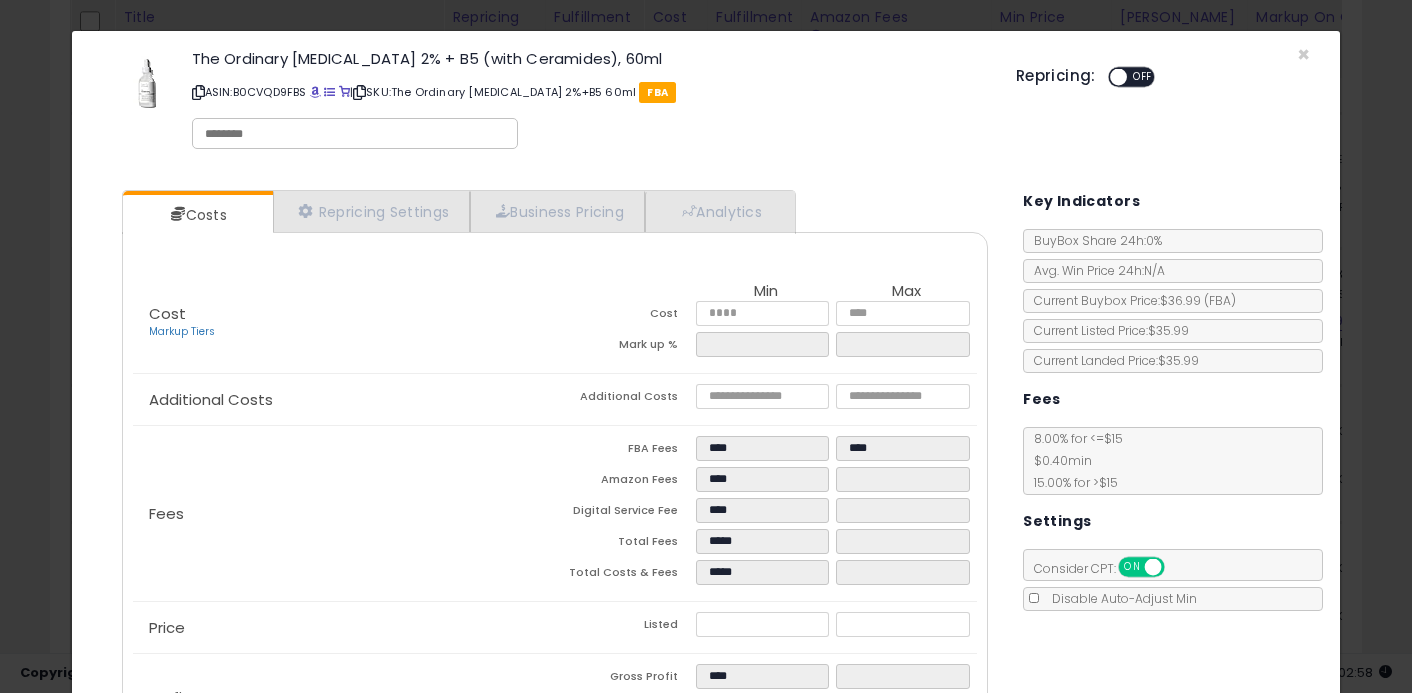click on "Cost" at bounding box center [625, 316] 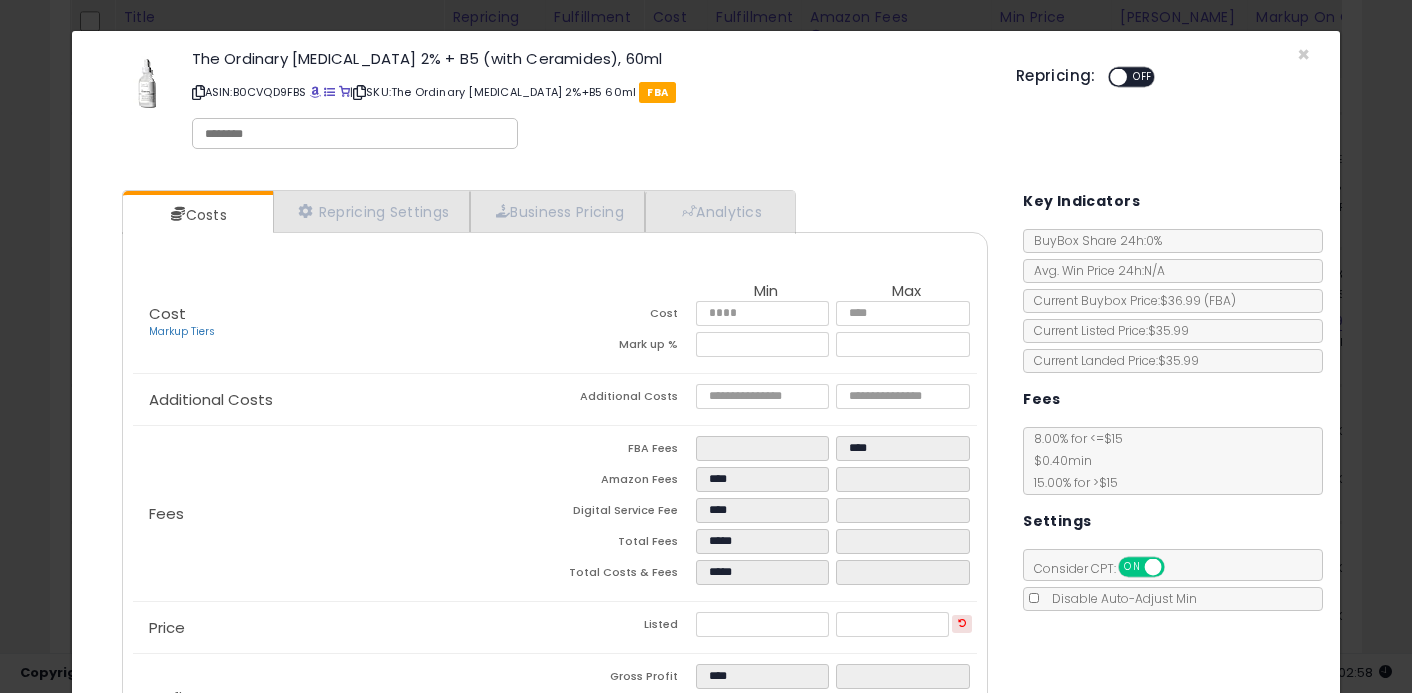 scroll, scrollTop: 148, scrollLeft: 0, axis: vertical 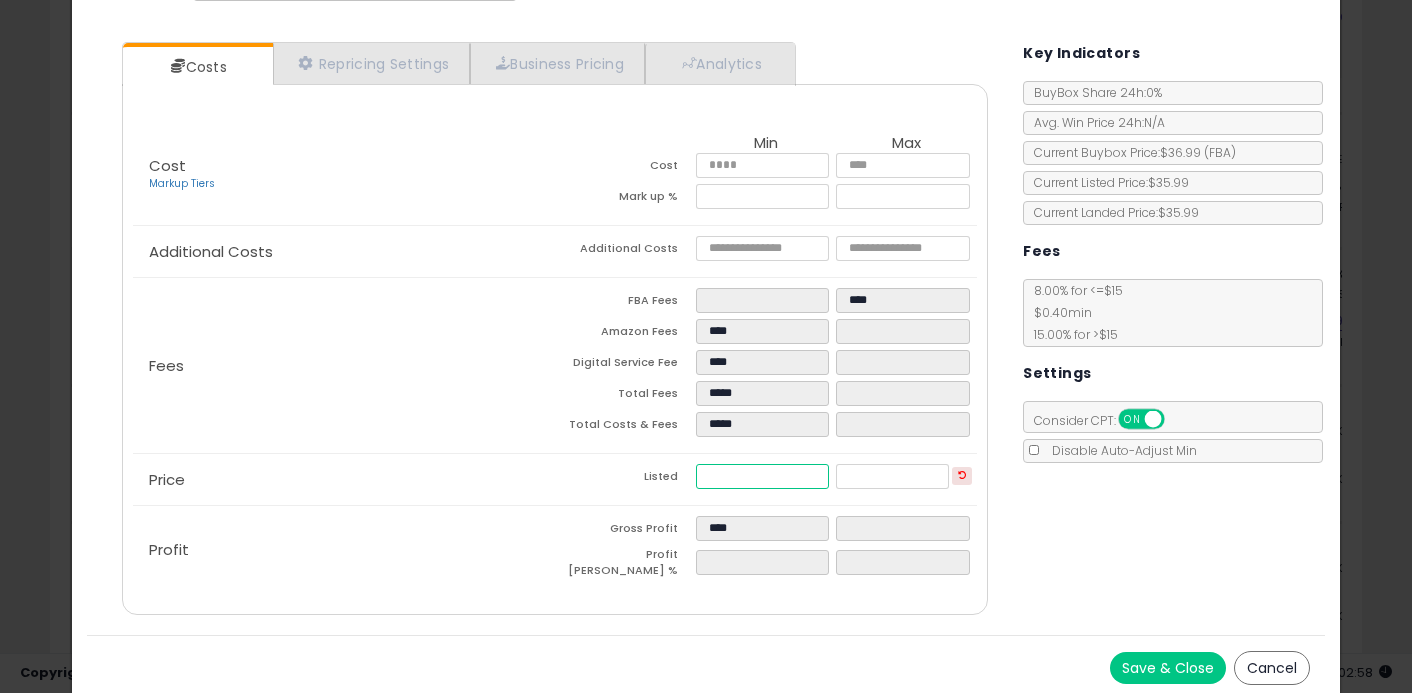 click on "*****" at bounding box center (763, 476) 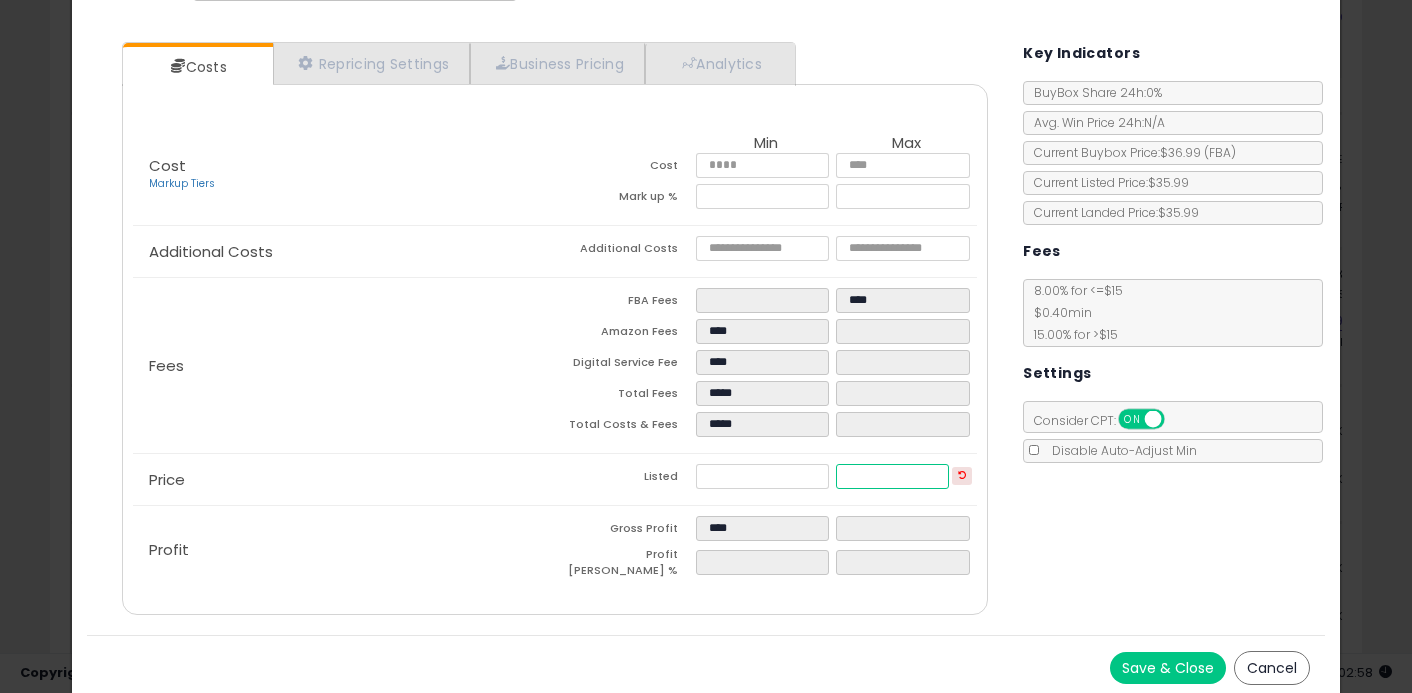 click at bounding box center (892, 476) 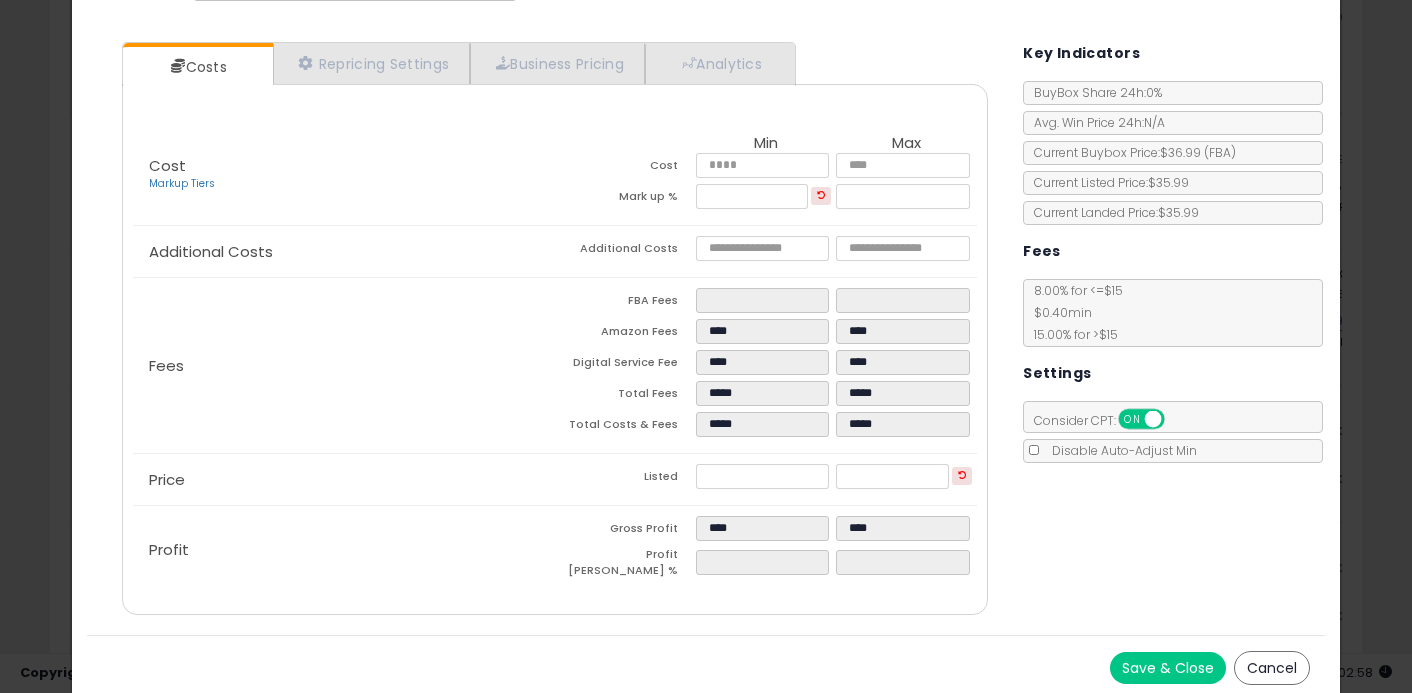click on "Costs
Repricing Settings
Business Pricing
Analytics
Cost" at bounding box center [706, 331] 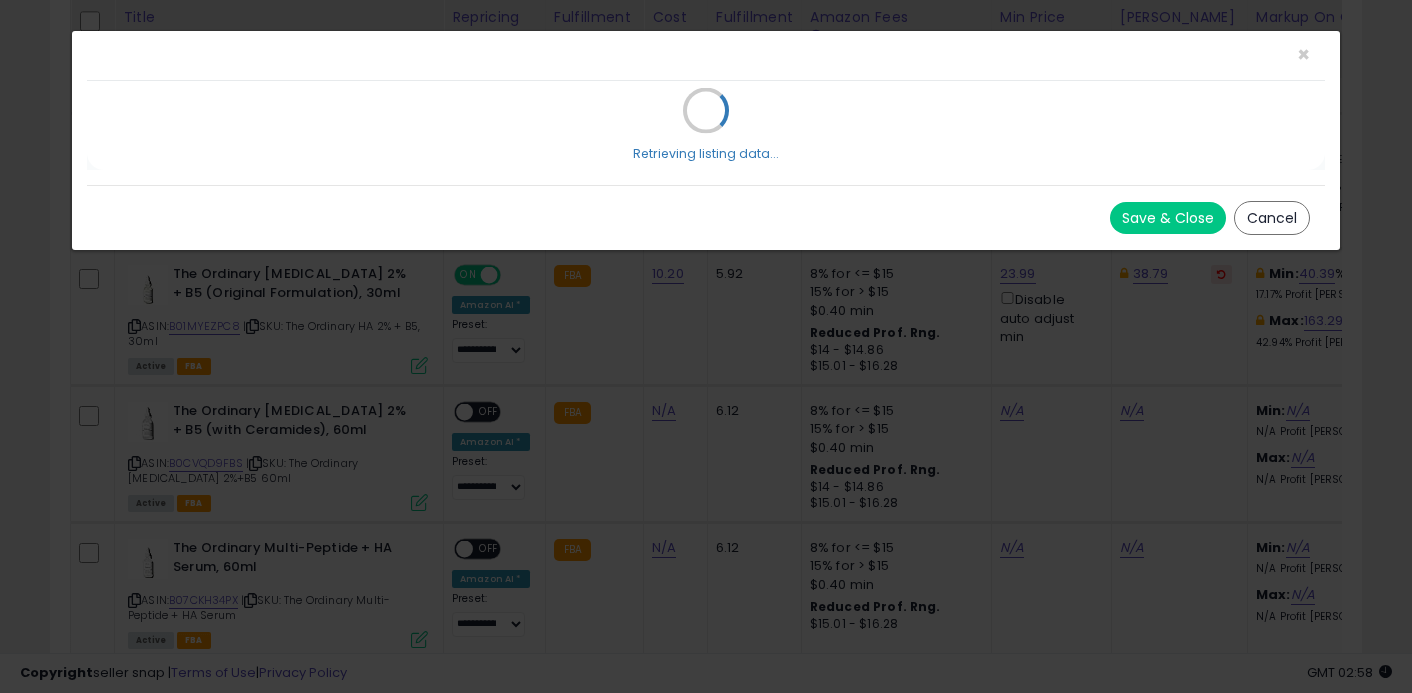 scroll, scrollTop: 0, scrollLeft: 0, axis: both 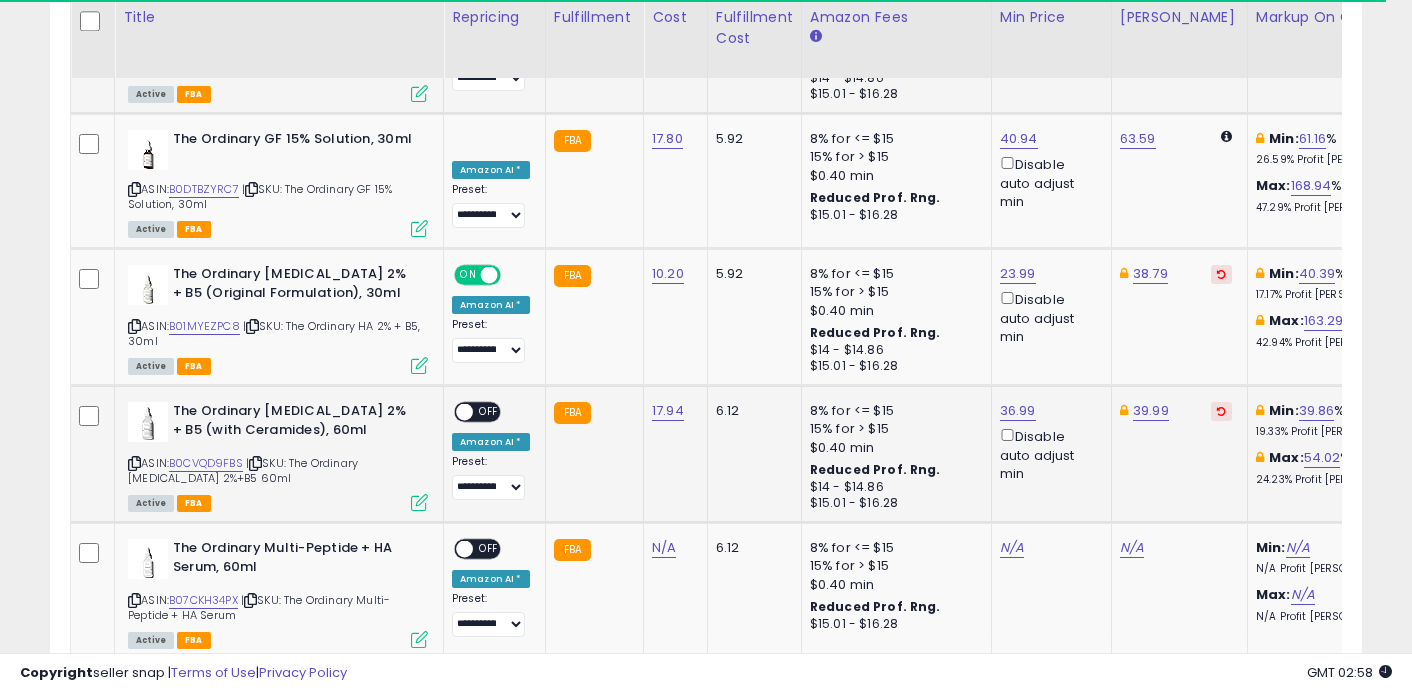 click at bounding box center [464, 412] 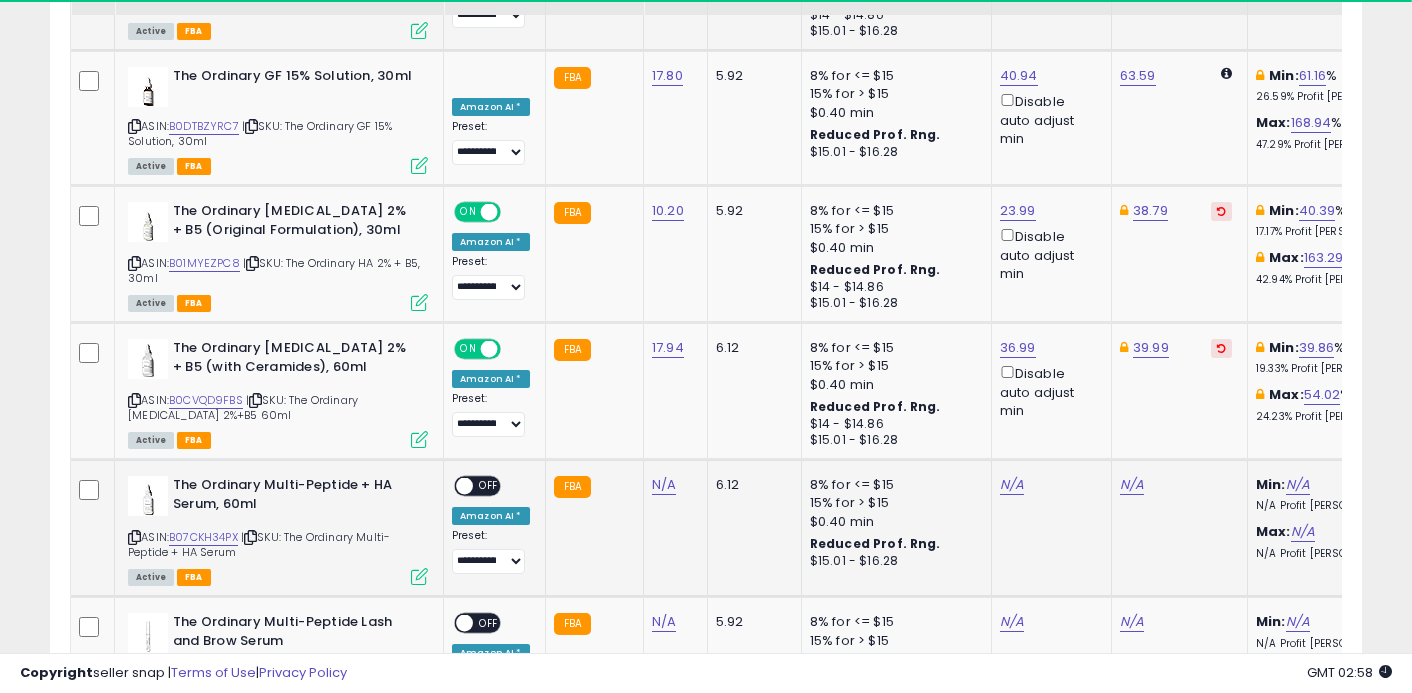 scroll, scrollTop: 2577, scrollLeft: 0, axis: vertical 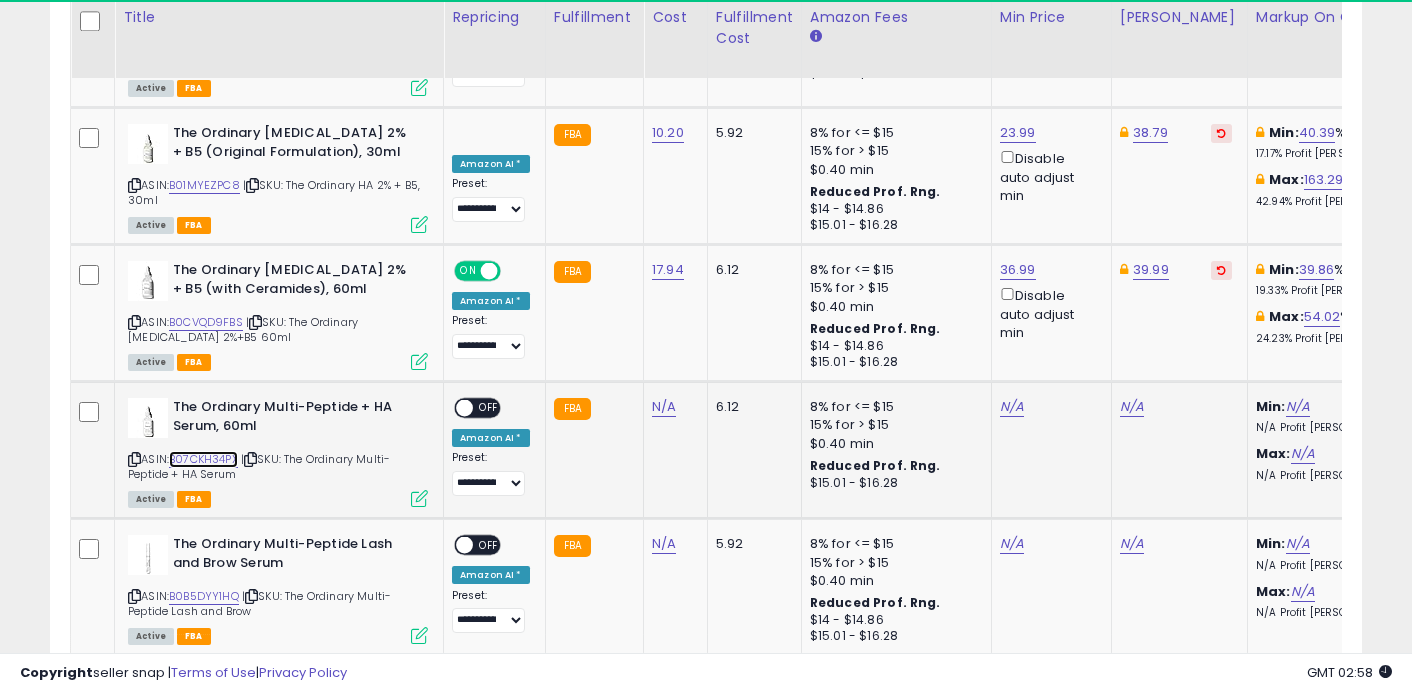 click on "B07CKH34PX" at bounding box center [203, 459] 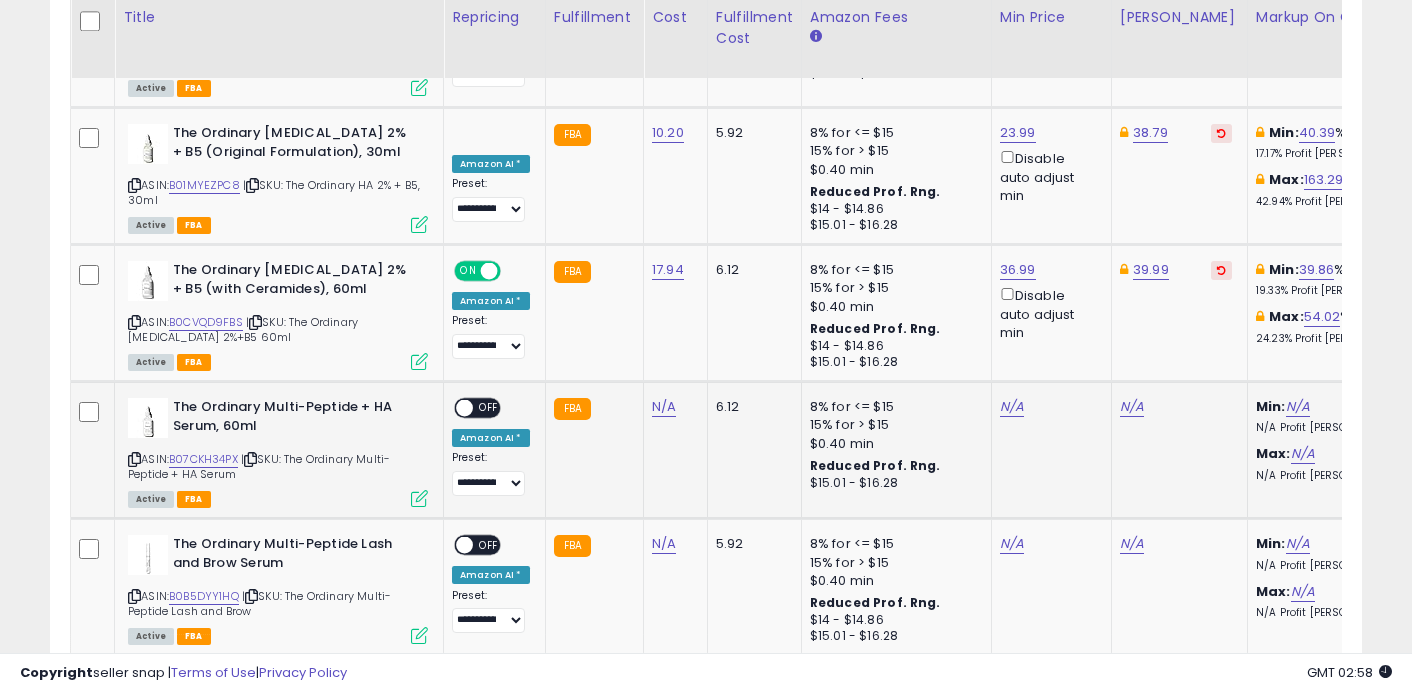 click on "ASIN:  B07CKH34PX    |   SKU: The Ordinary Multi-Peptide + HA Serum Active FBA" at bounding box center (278, 451) 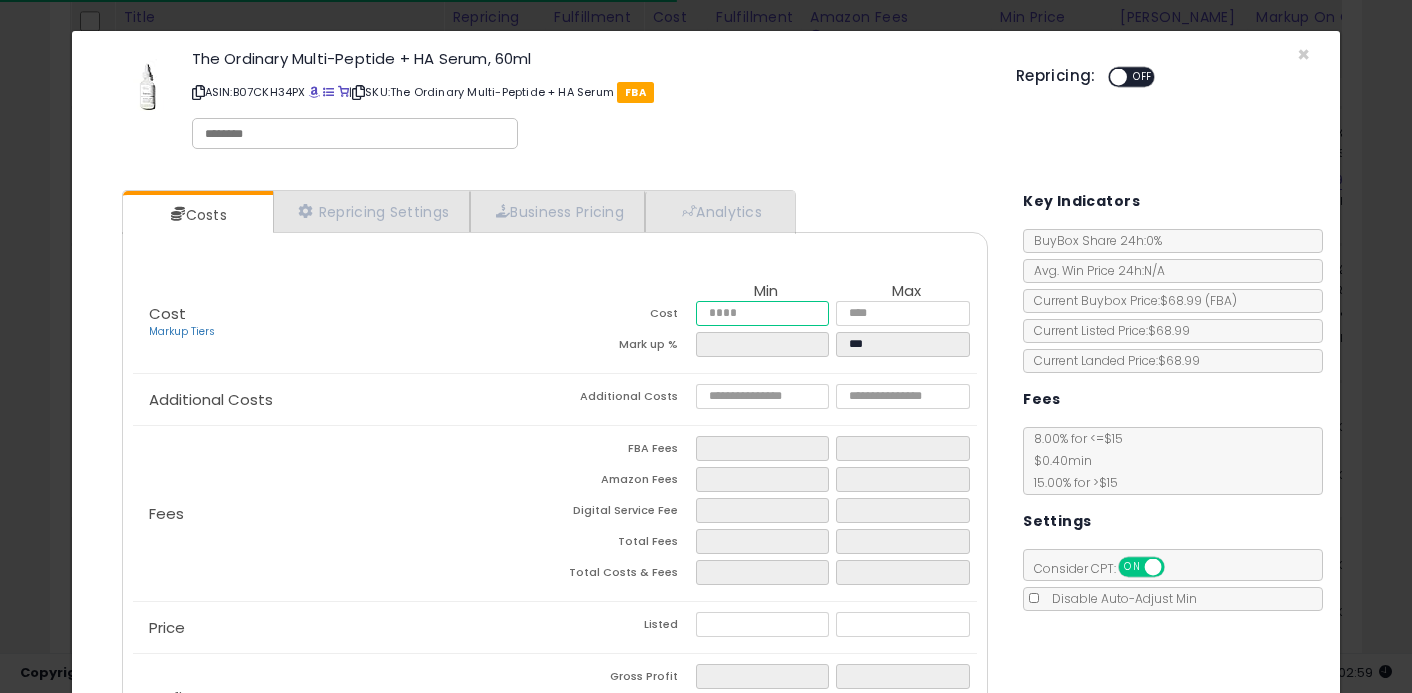 click at bounding box center (763, 313) 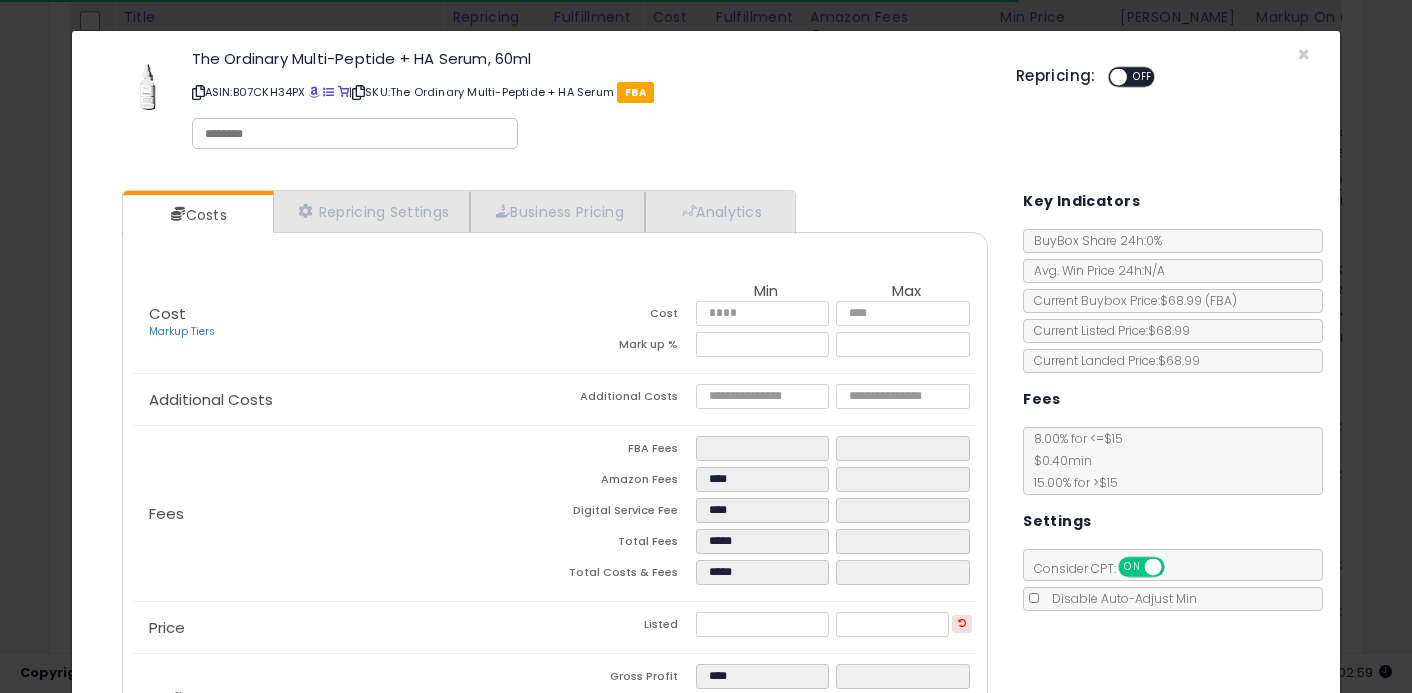 click at bounding box center [555, 373] 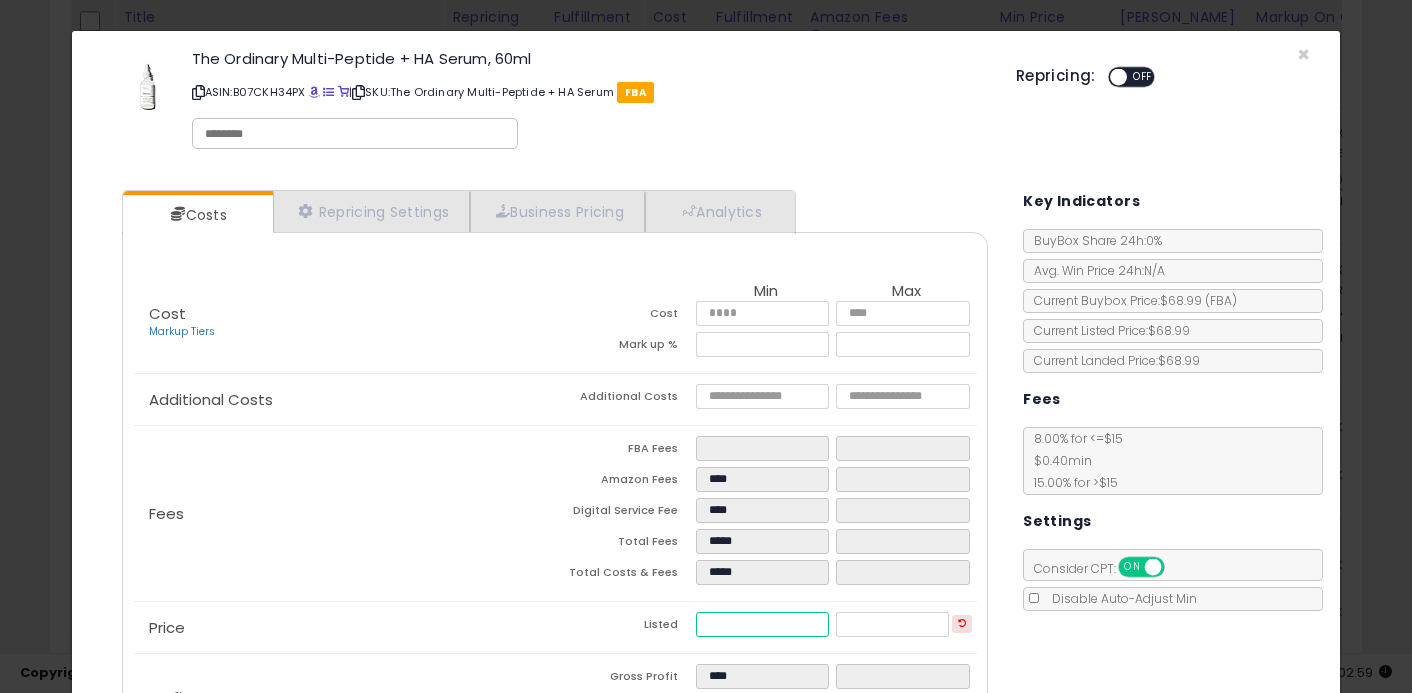 click on "*****" at bounding box center [763, 624] 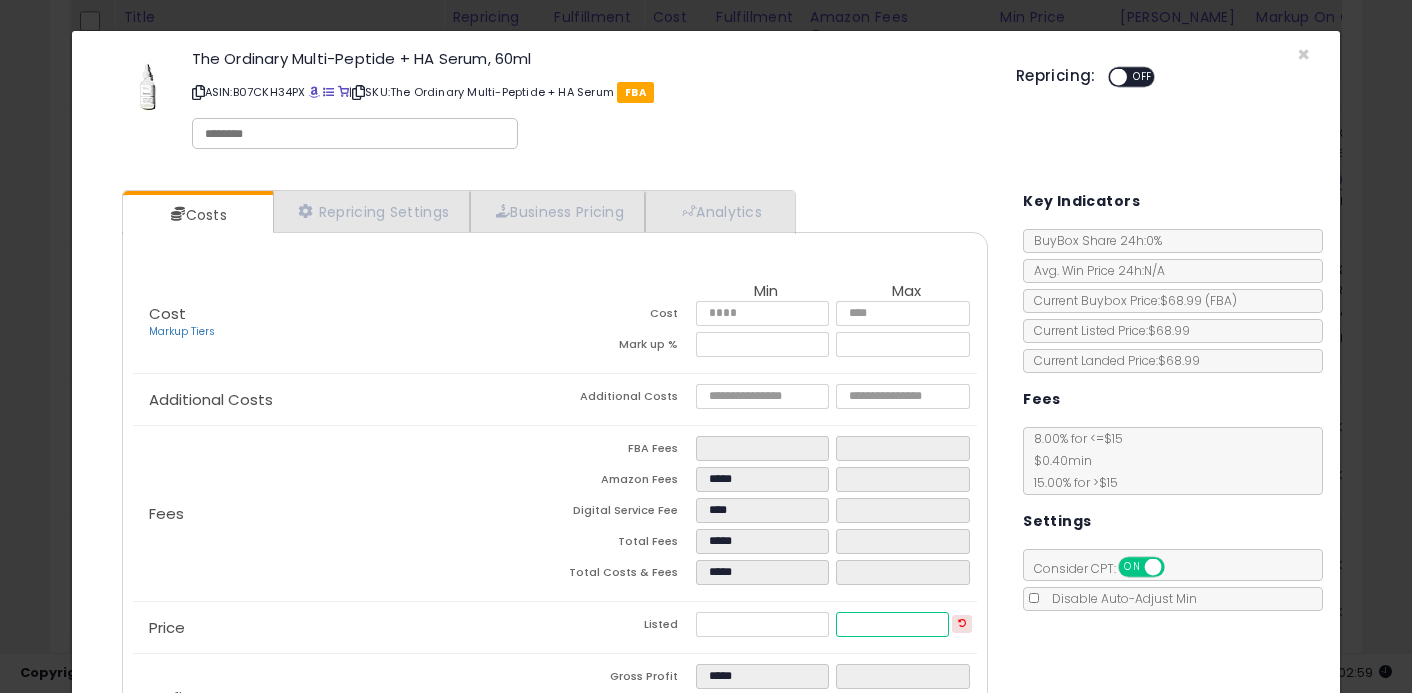 click at bounding box center [892, 624] 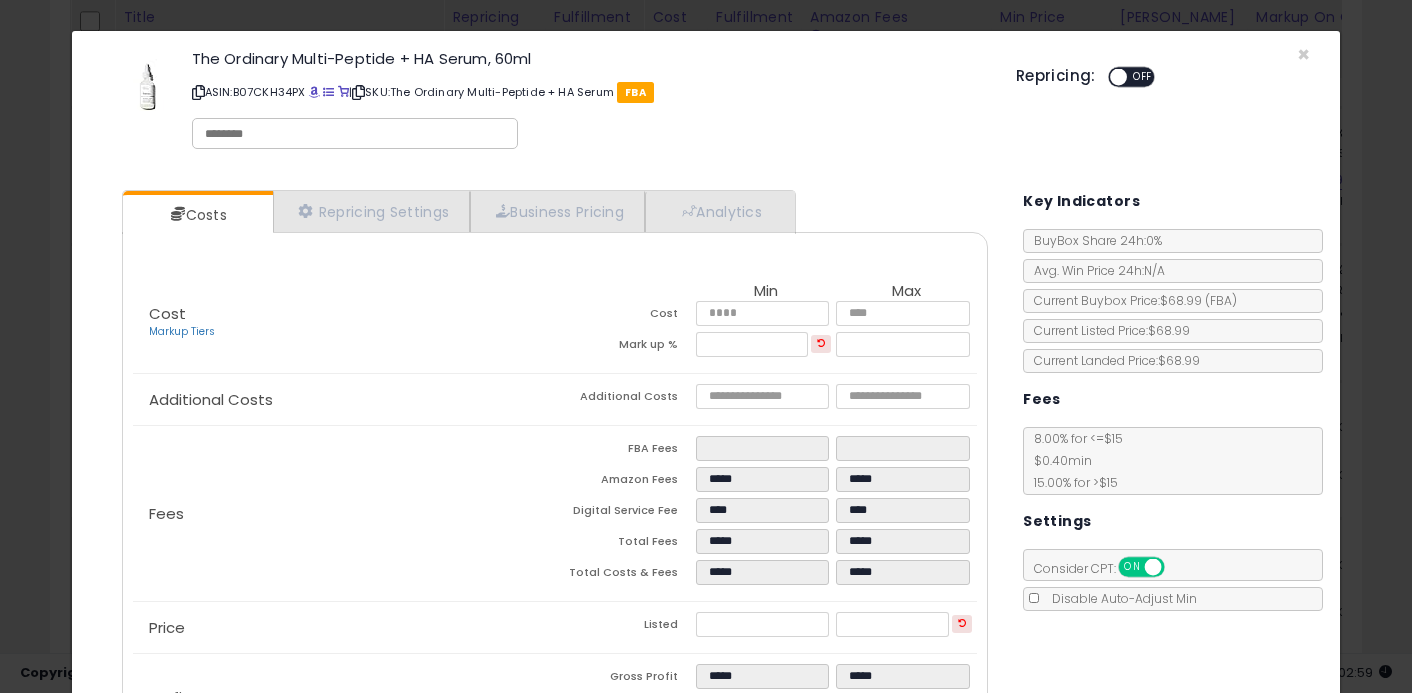 click on "Costs
Repricing Settings
Business Pricing
Analytics
Cost" at bounding box center [555, 479] 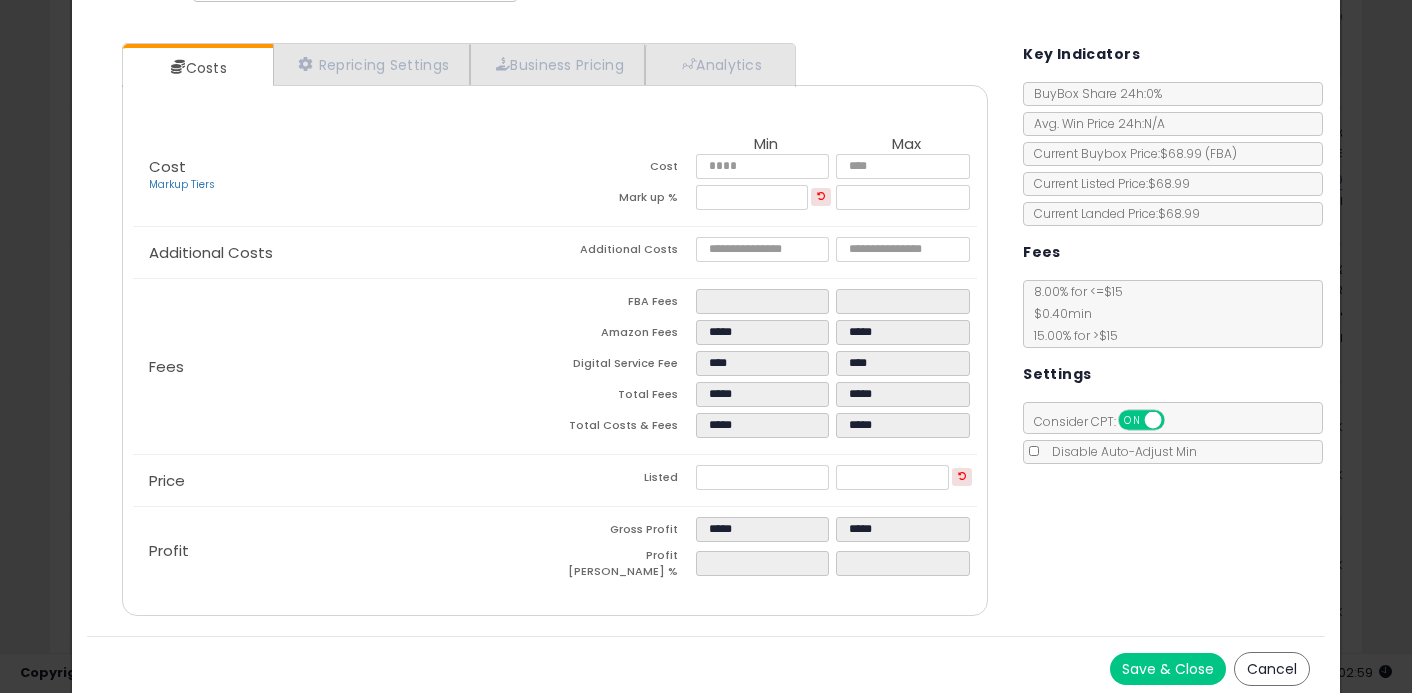 scroll, scrollTop: 148, scrollLeft: 0, axis: vertical 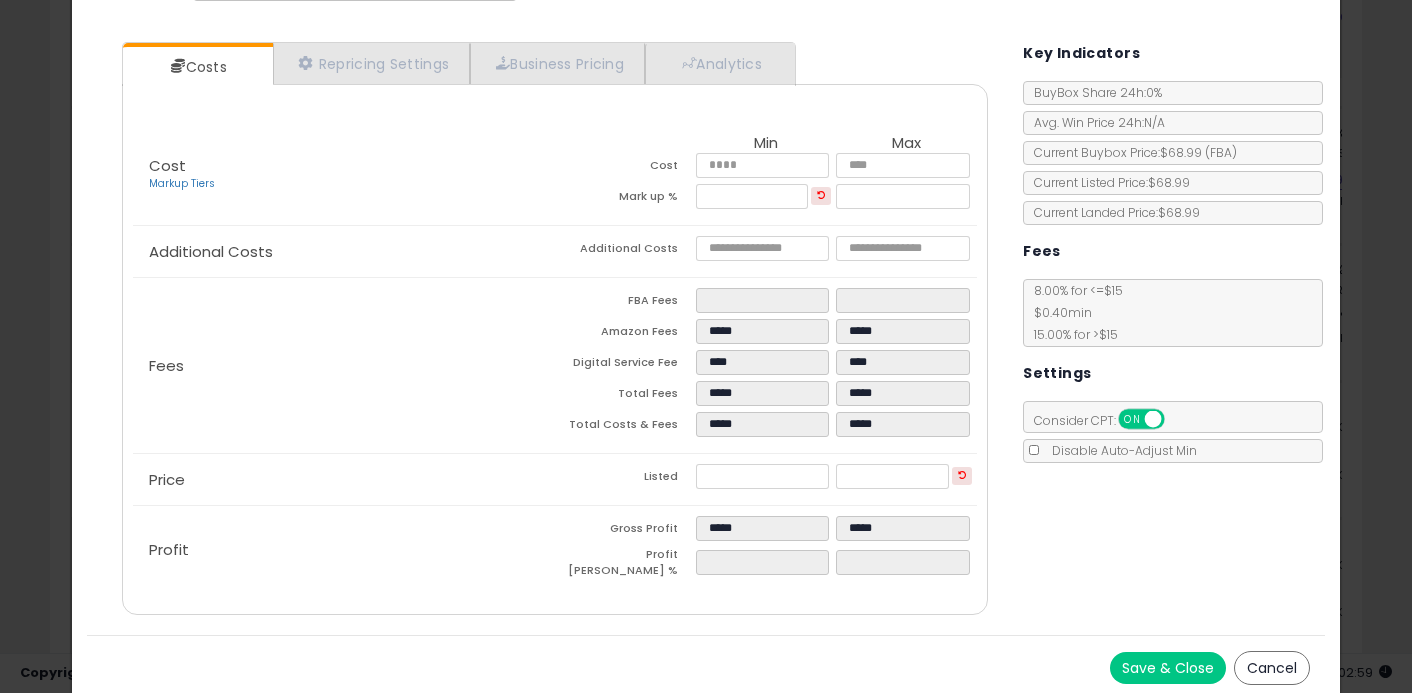 click on "Save & Close" at bounding box center [1168, 668] 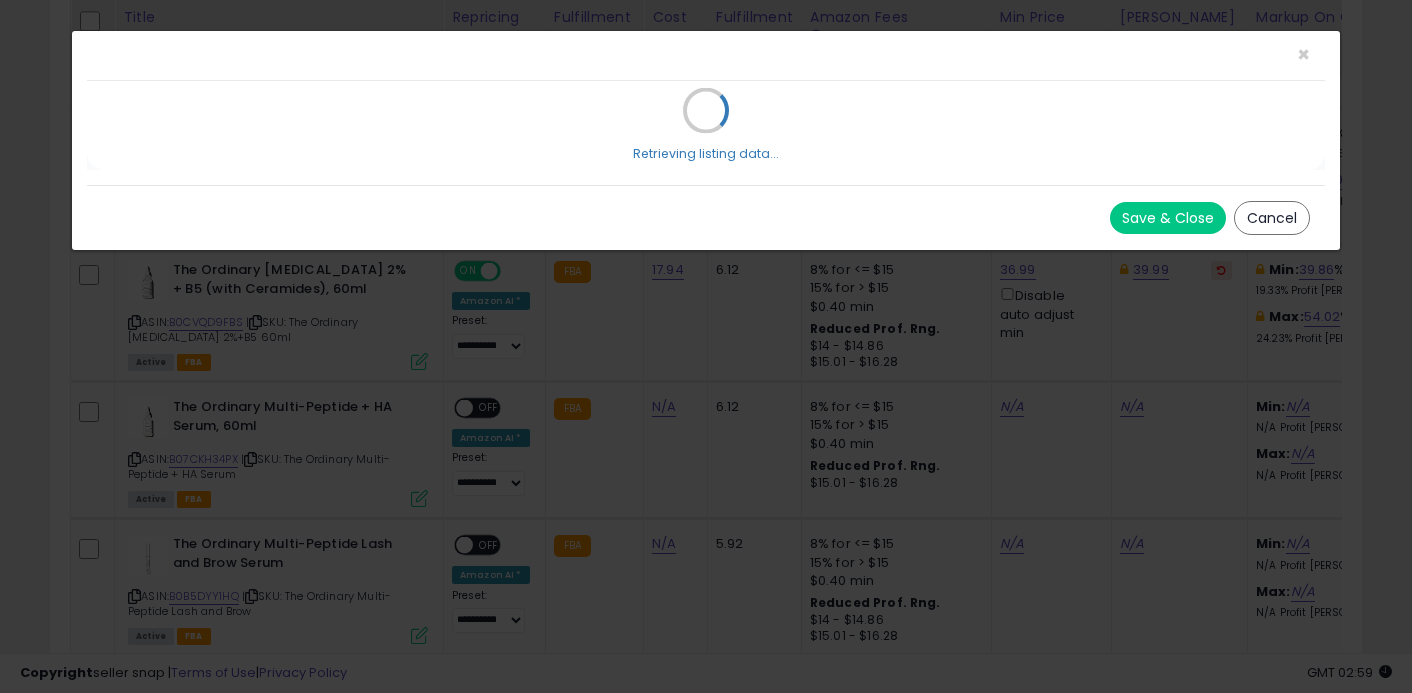 scroll, scrollTop: 0, scrollLeft: 0, axis: both 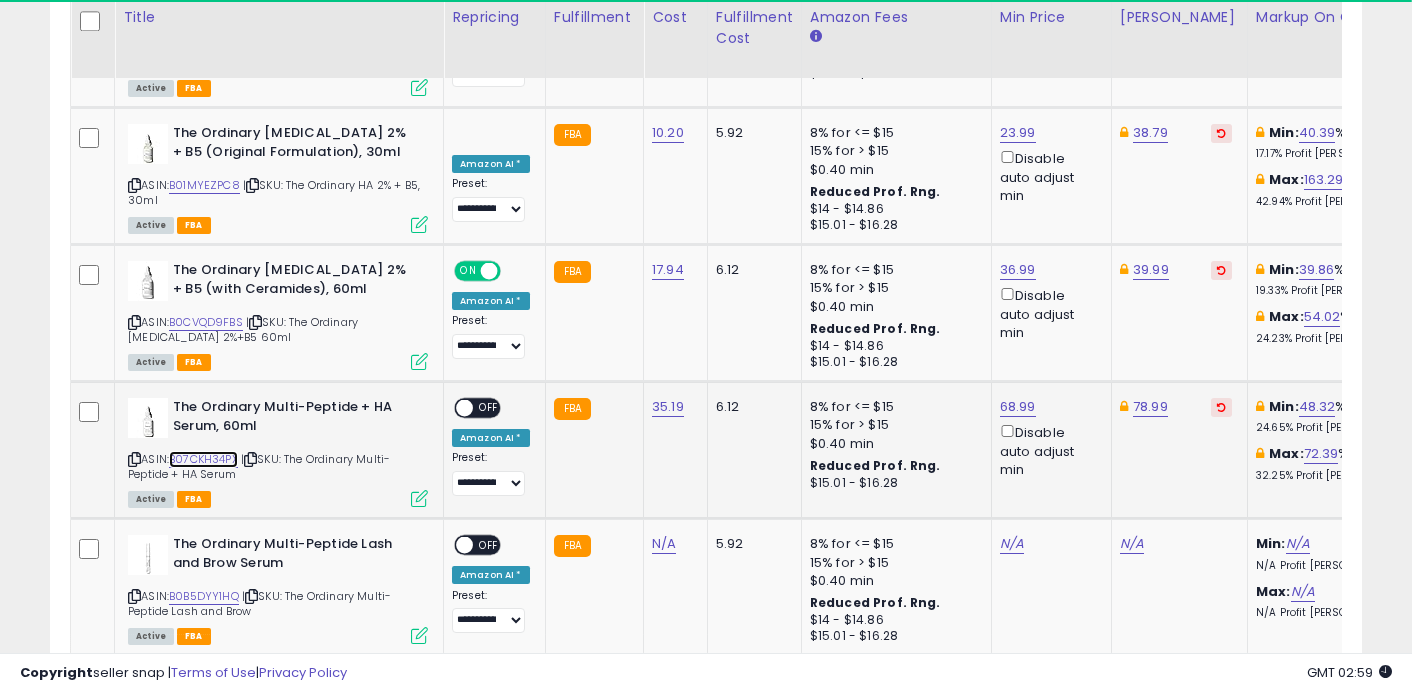 click on "B07CKH34PX" at bounding box center (203, 459) 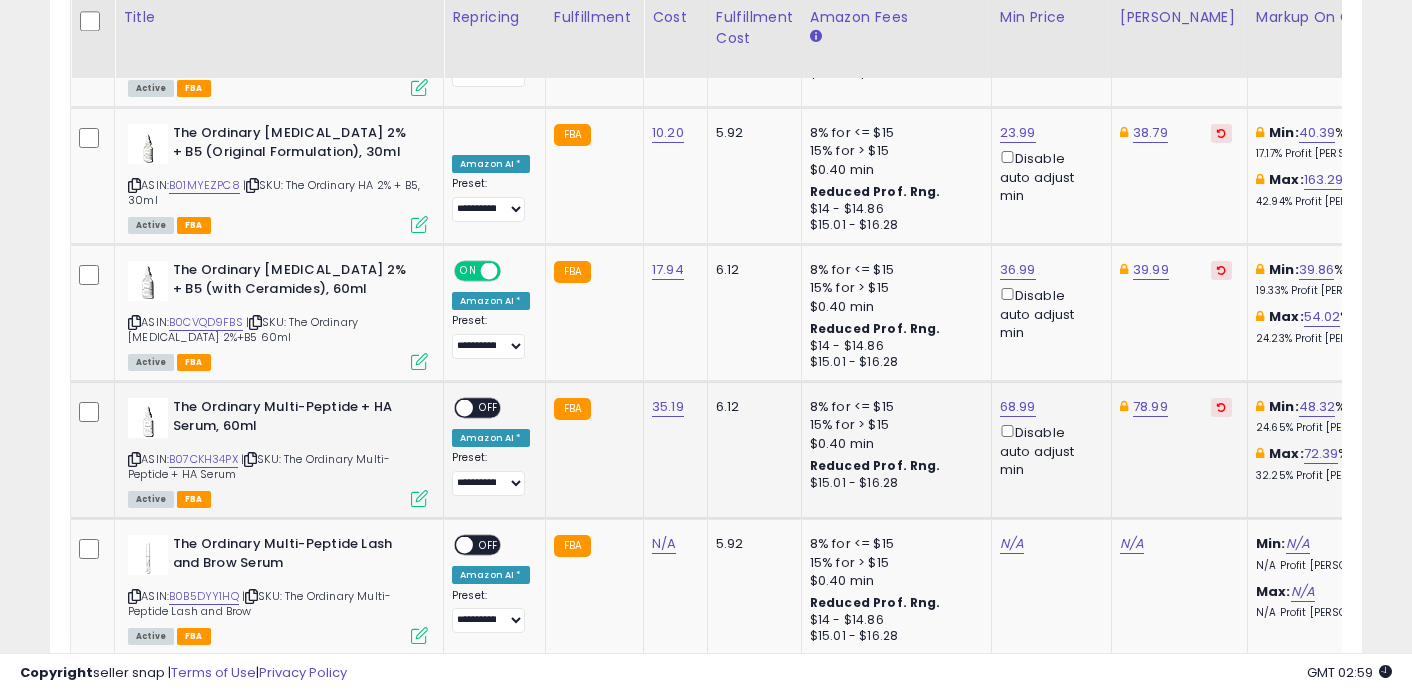 click at bounding box center [419, 498] 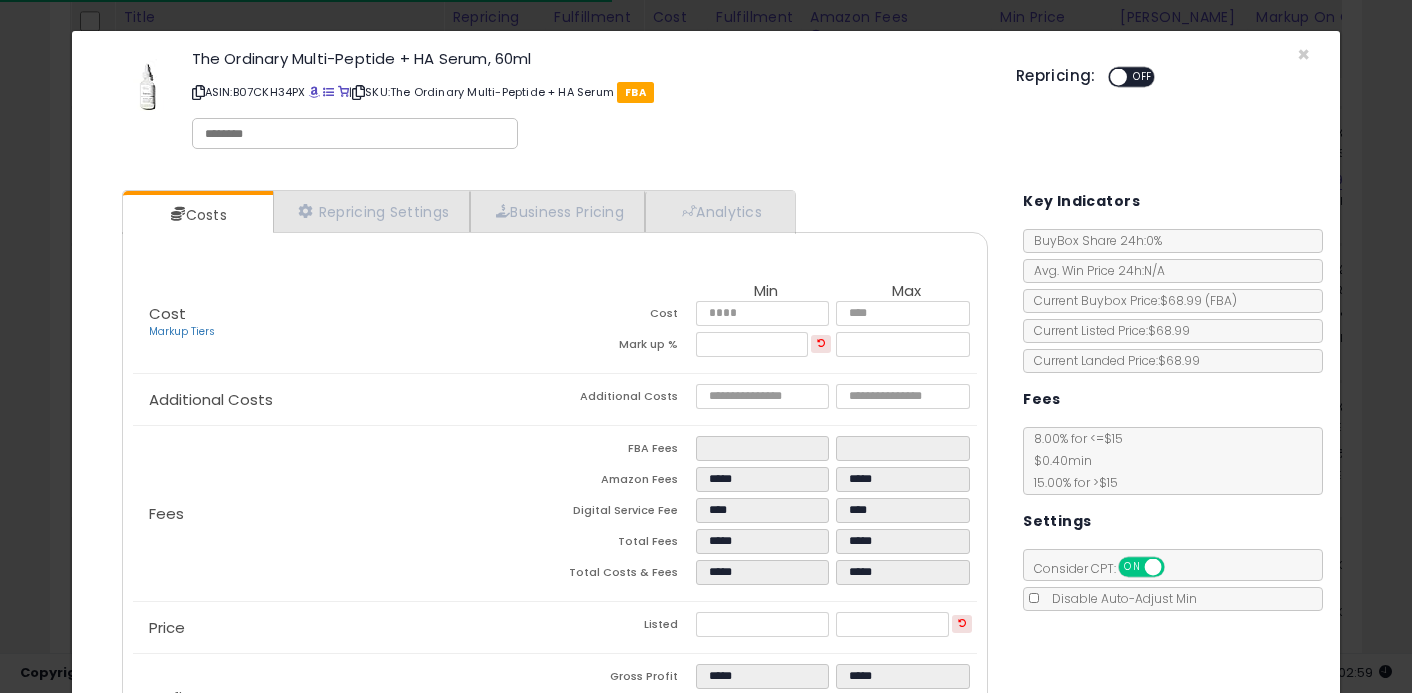 click on "*****" 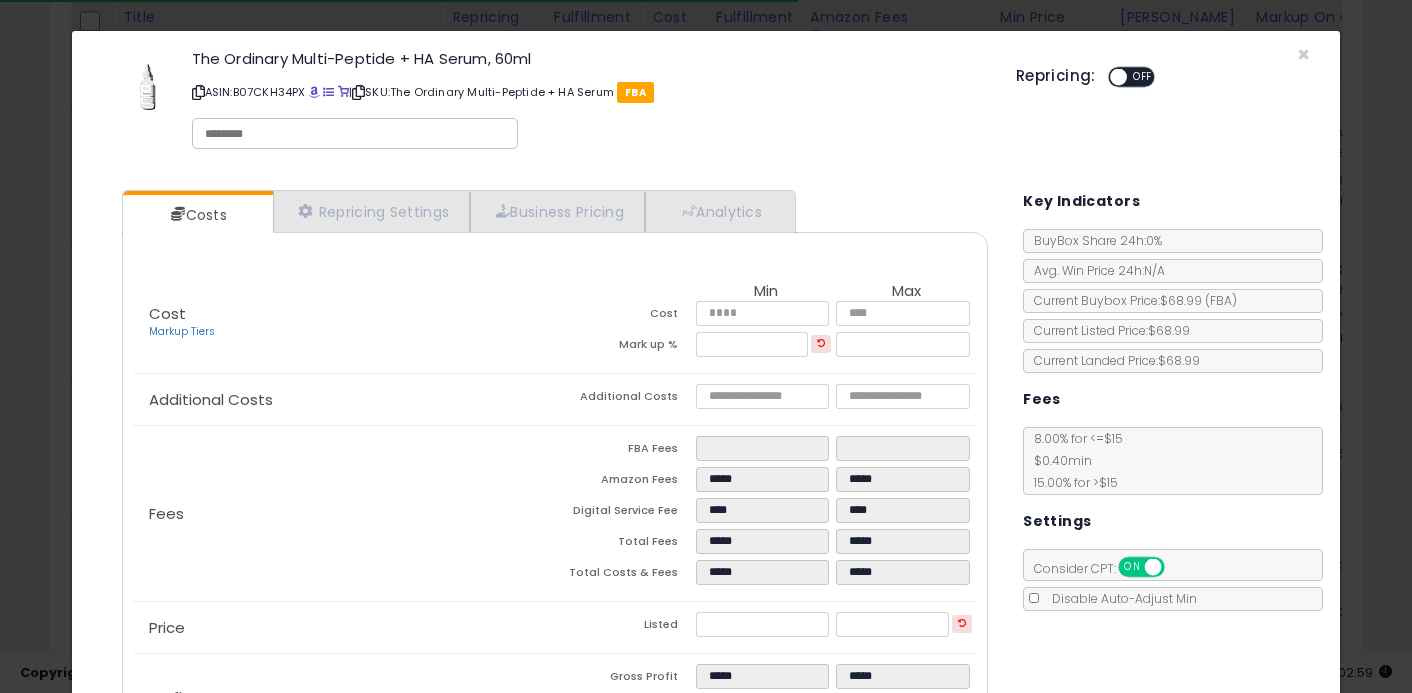 scroll, scrollTop: 19, scrollLeft: 0, axis: vertical 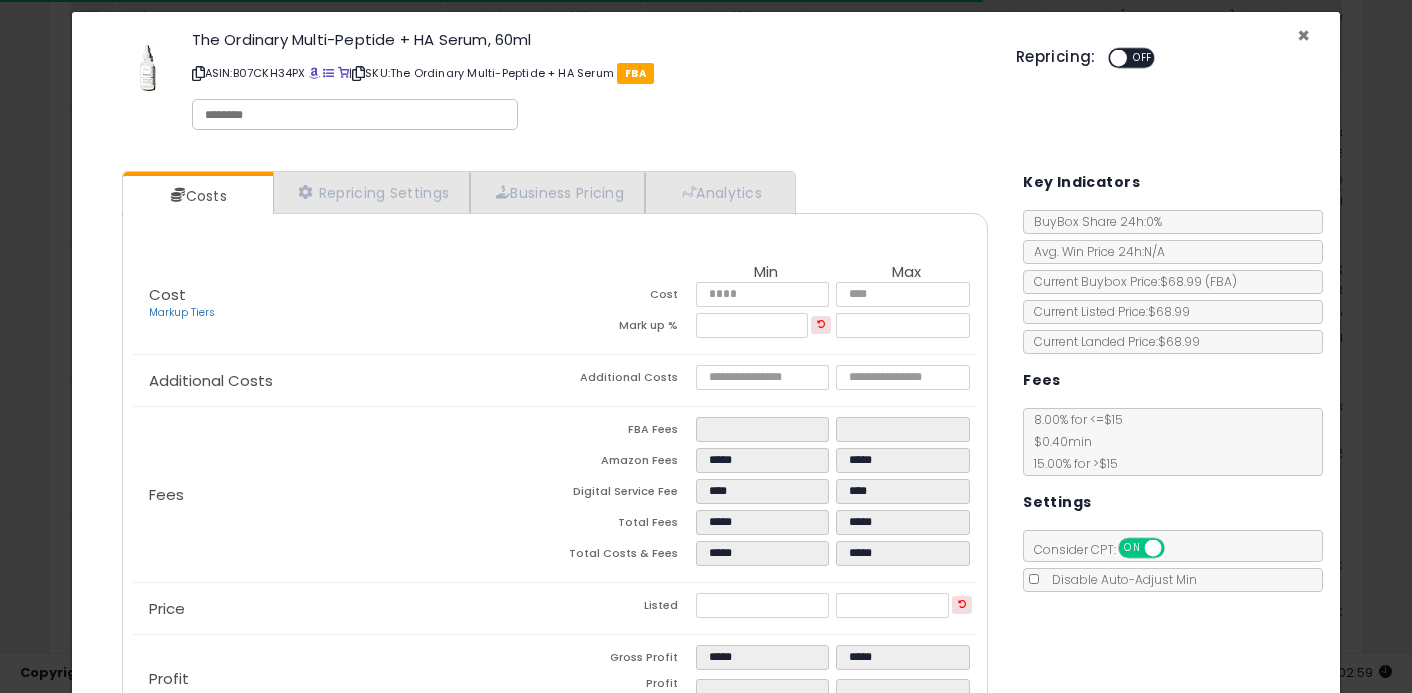 click on "×" at bounding box center (1303, 35) 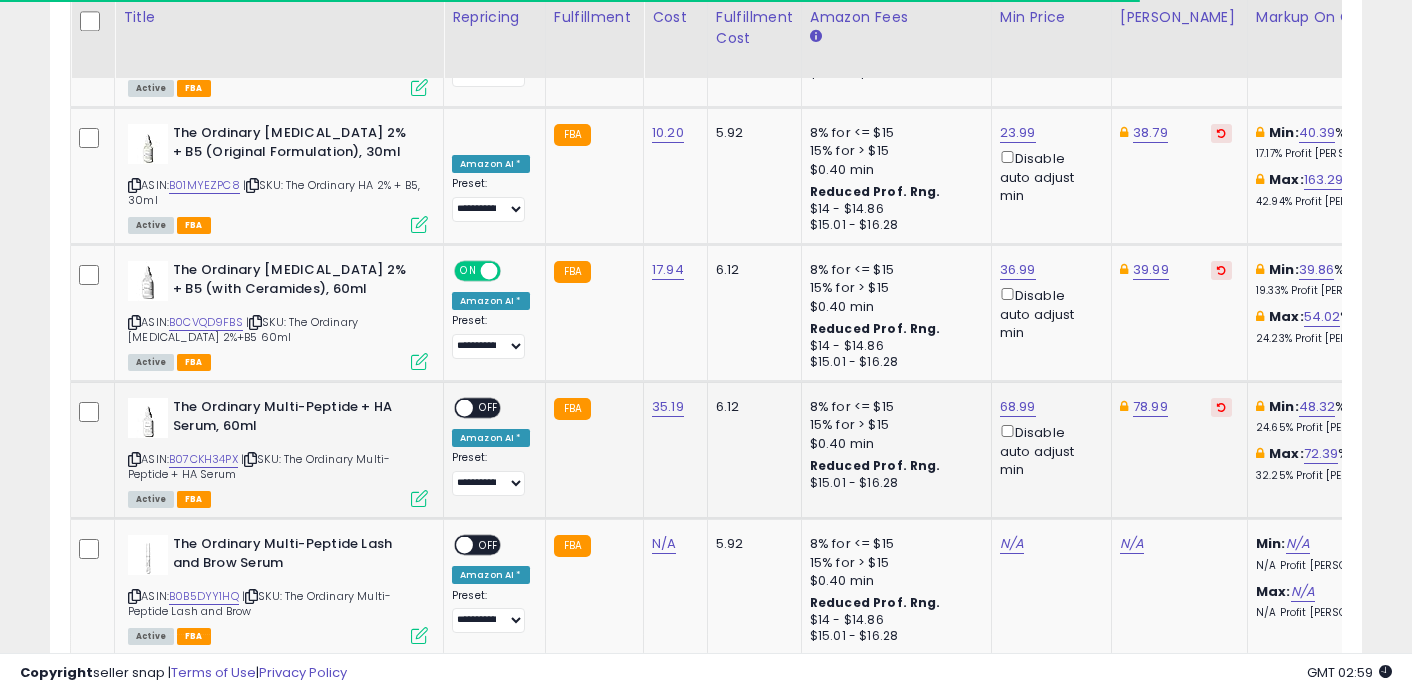 click at bounding box center (464, 408) 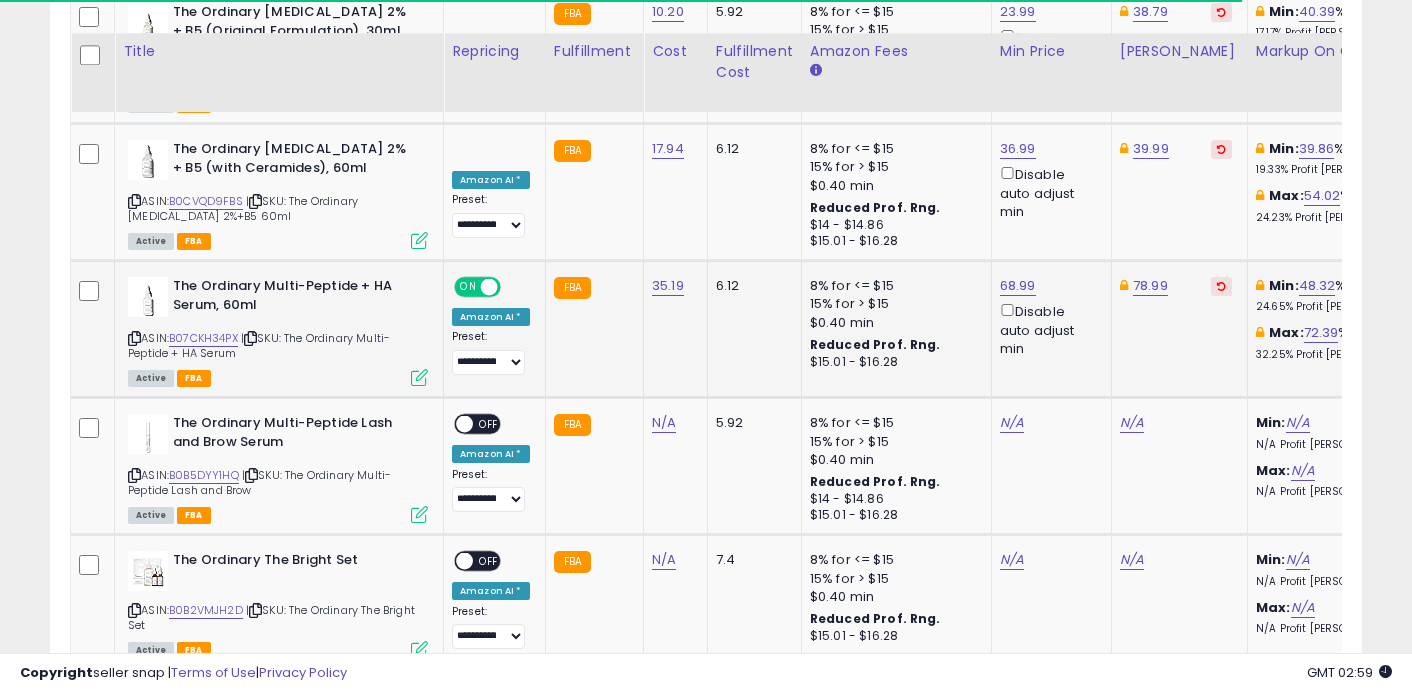 scroll, scrollTop: 2740, scrollLeft: 0, axis: vertical 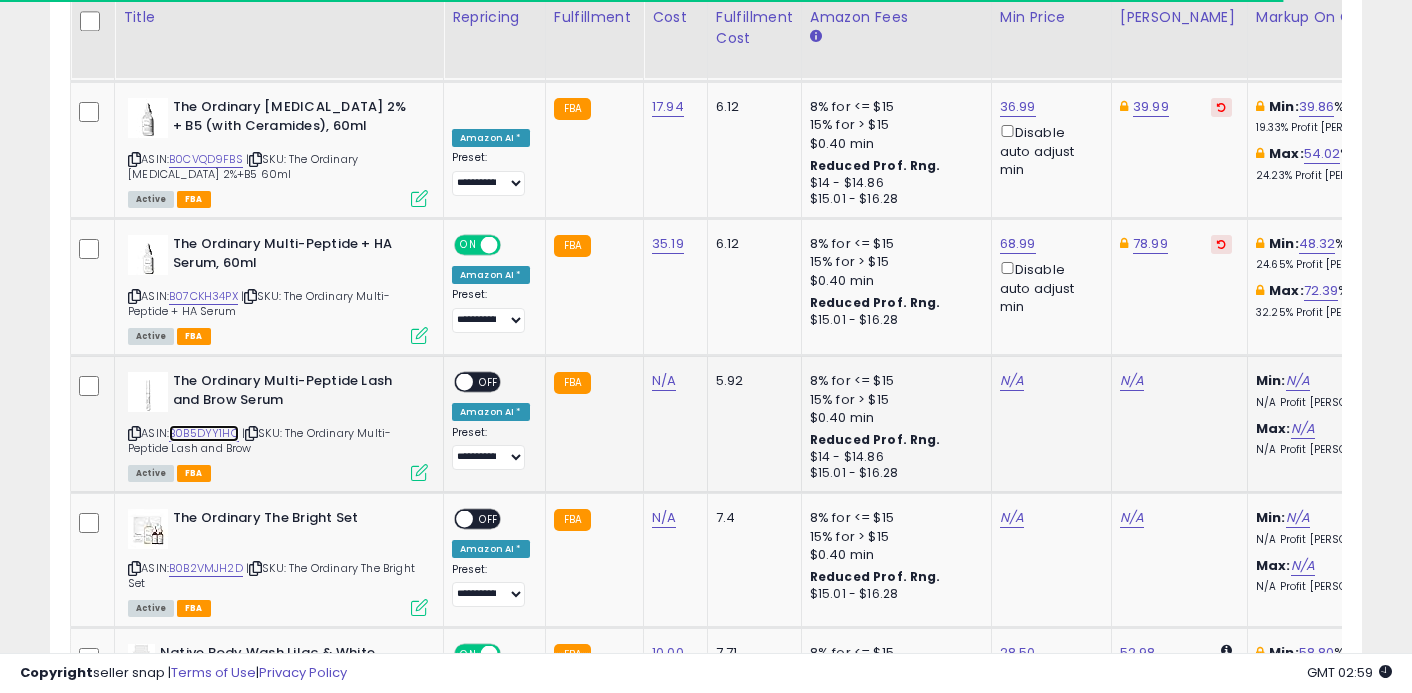 click on "B0B5DYY1HQ" at bounding box center [204, 433] 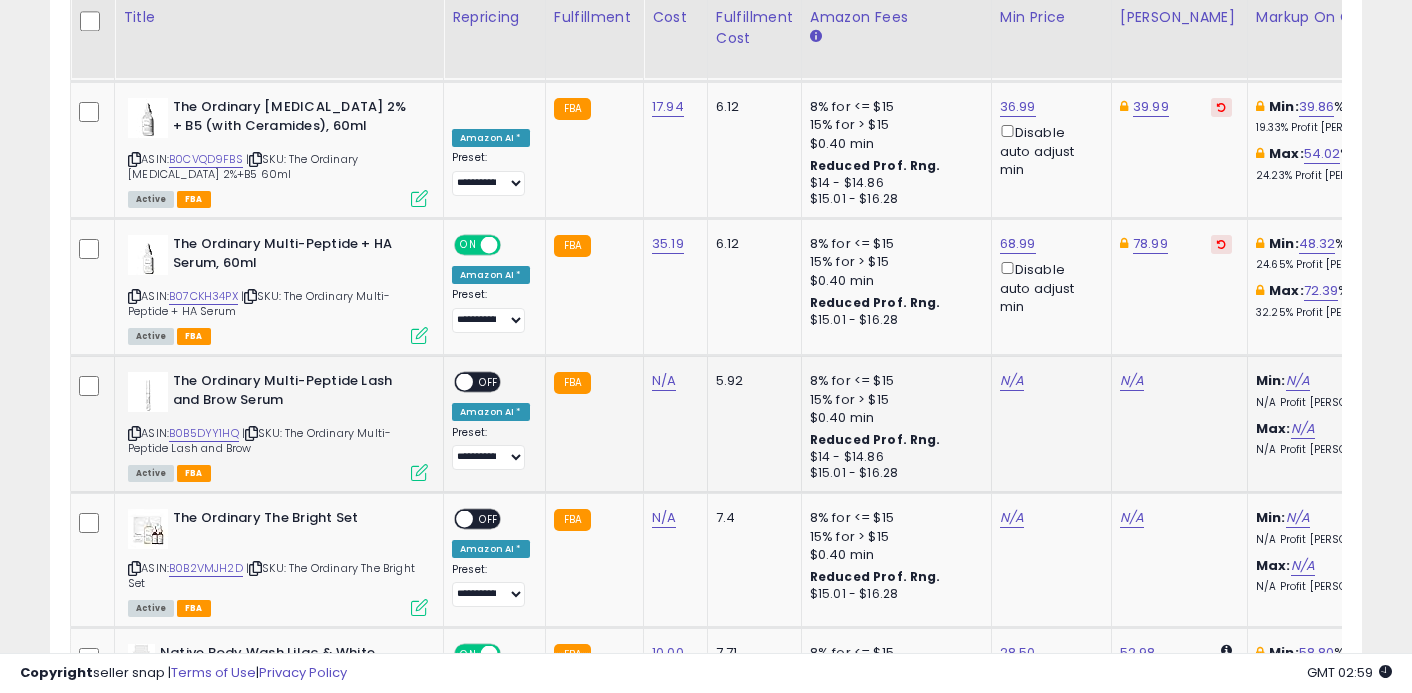 click at bounding box center [419, 472] 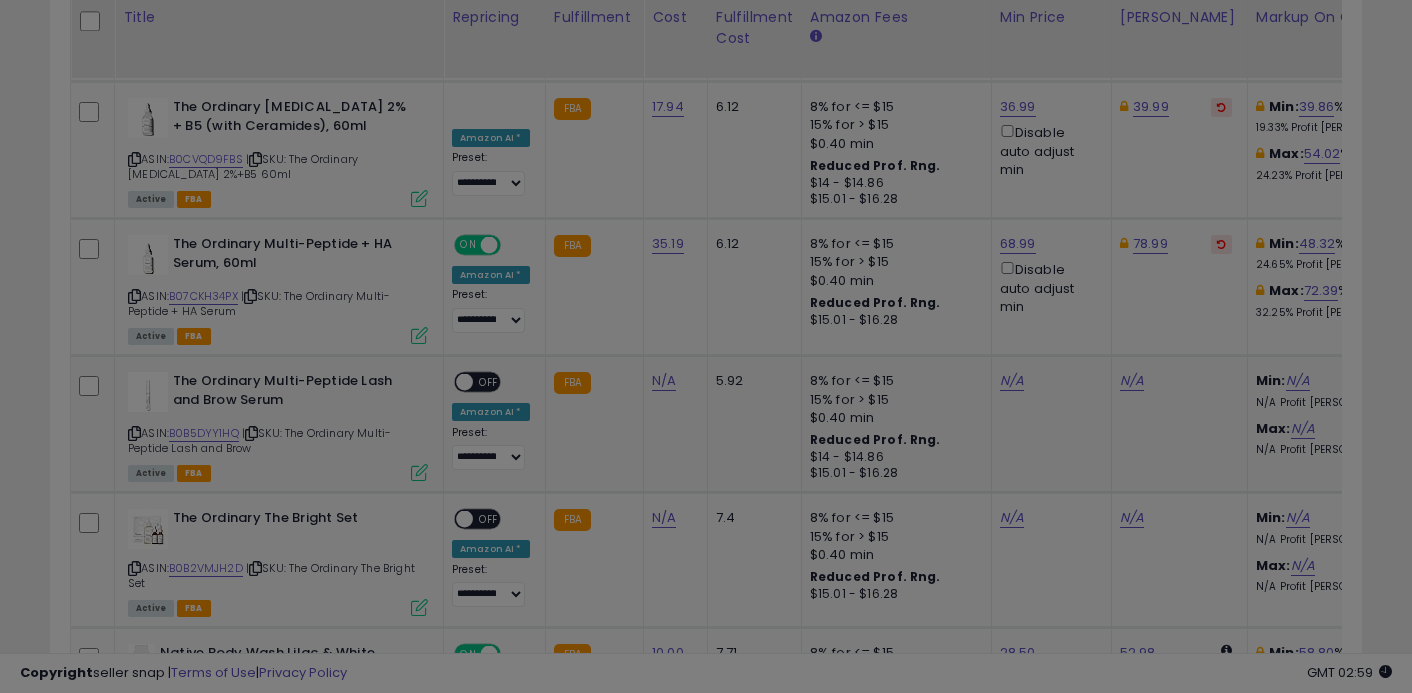 scroll, scrollTop: 0, scrollLeft: 0, axis: both 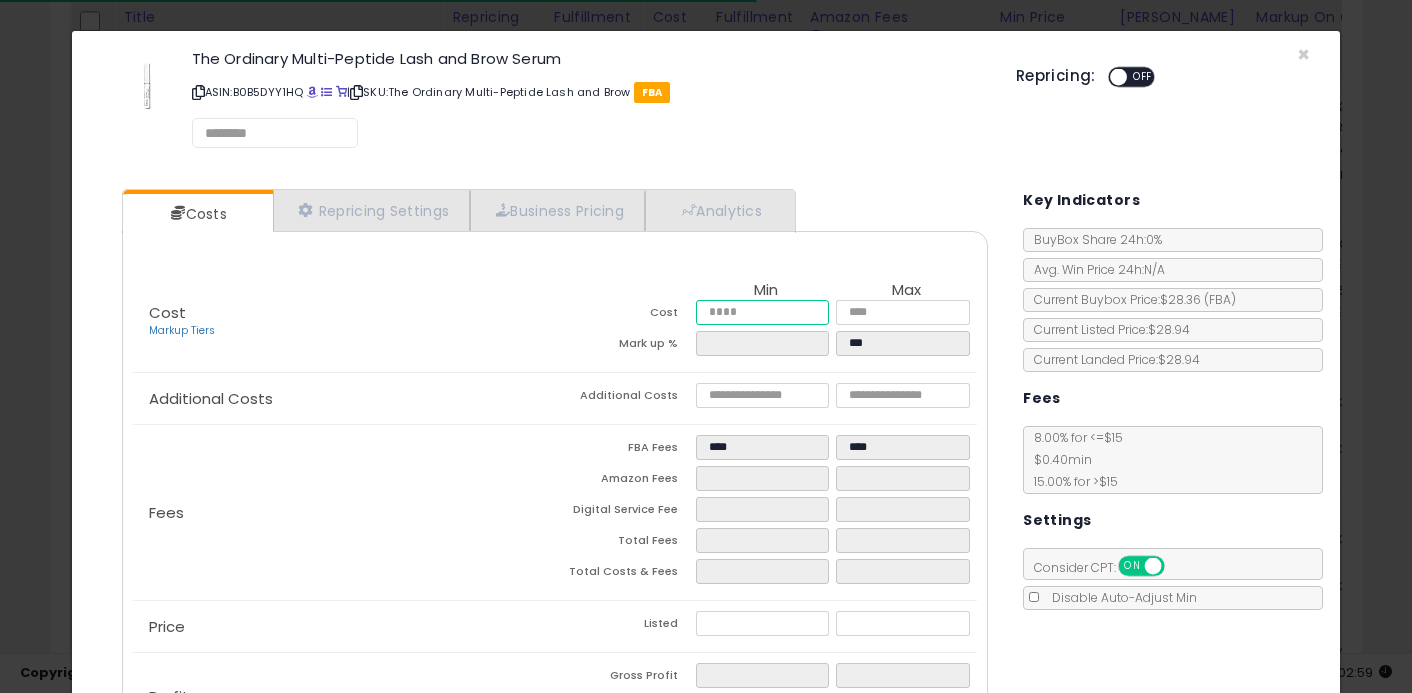click at bounding box center [763, 312] 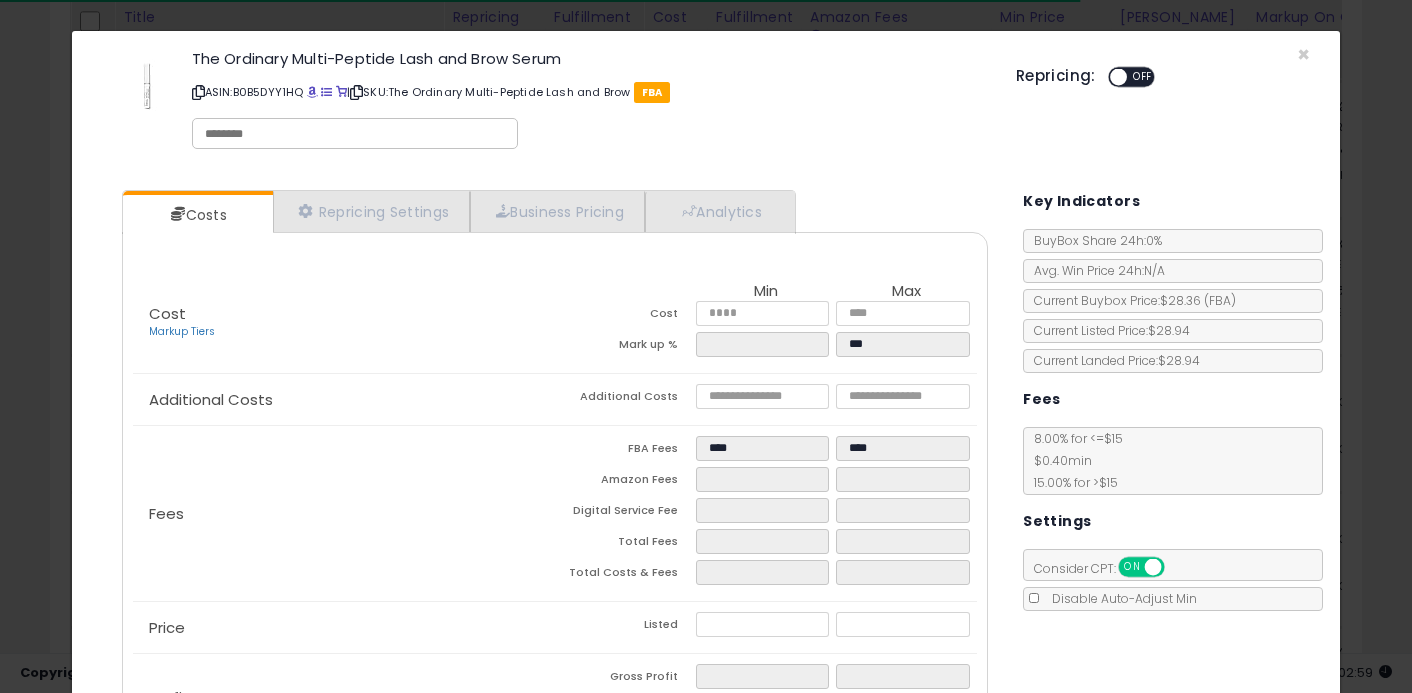 click on "Additional Costs
Additional Costs" 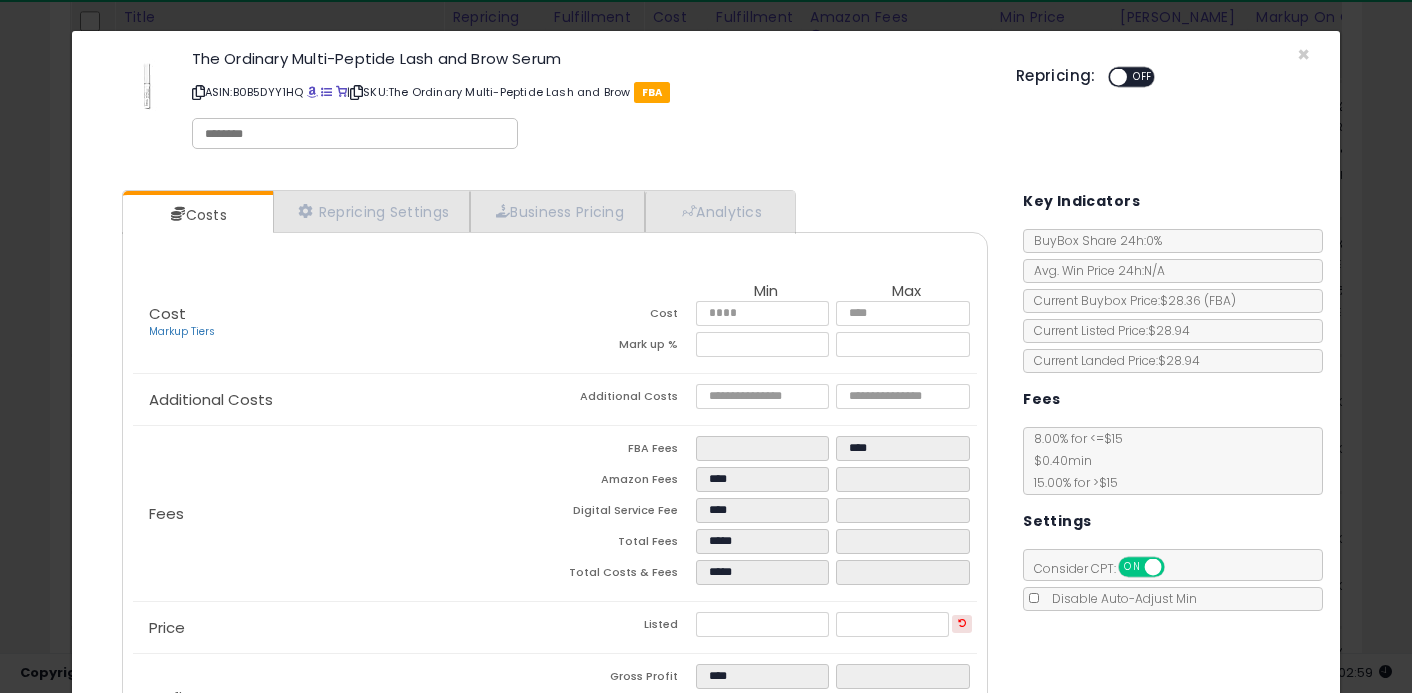 scroll, scrollTop: 148, scrollLeft: 0, axis: vertical 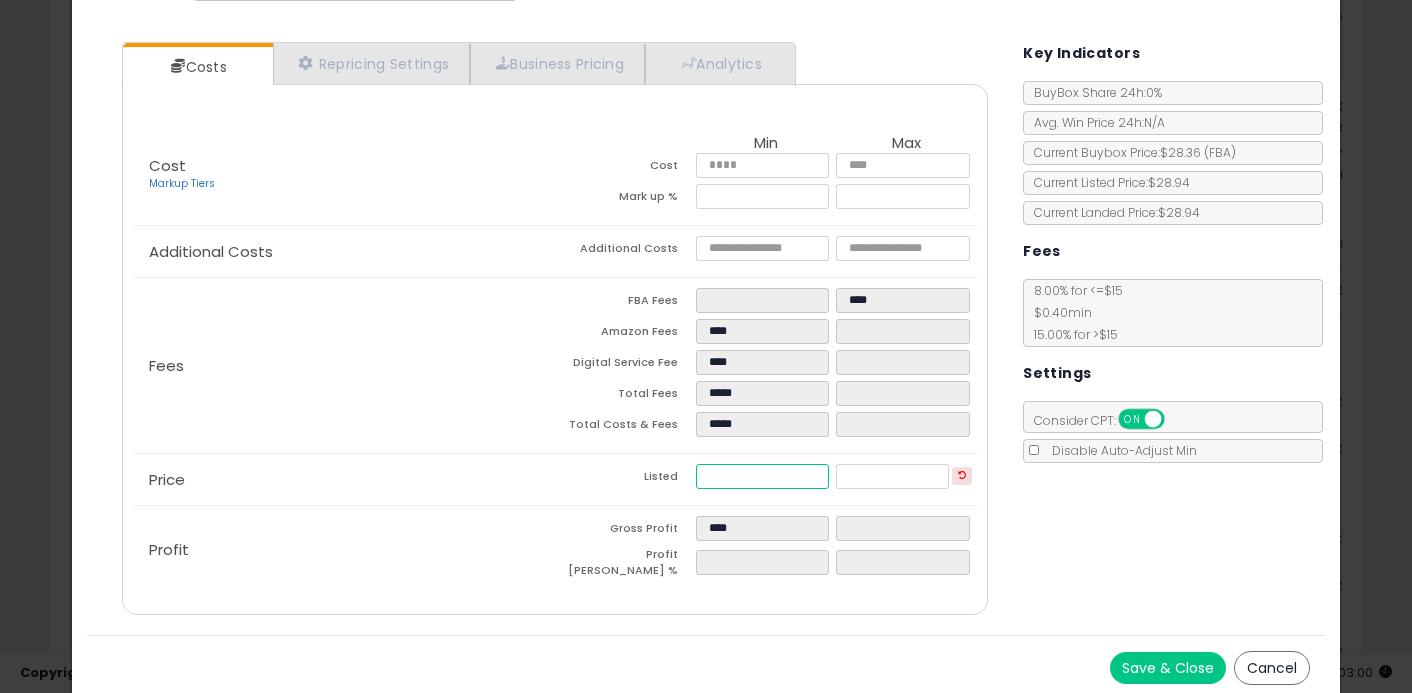 click on "*****" at bounding box center (763, 476) 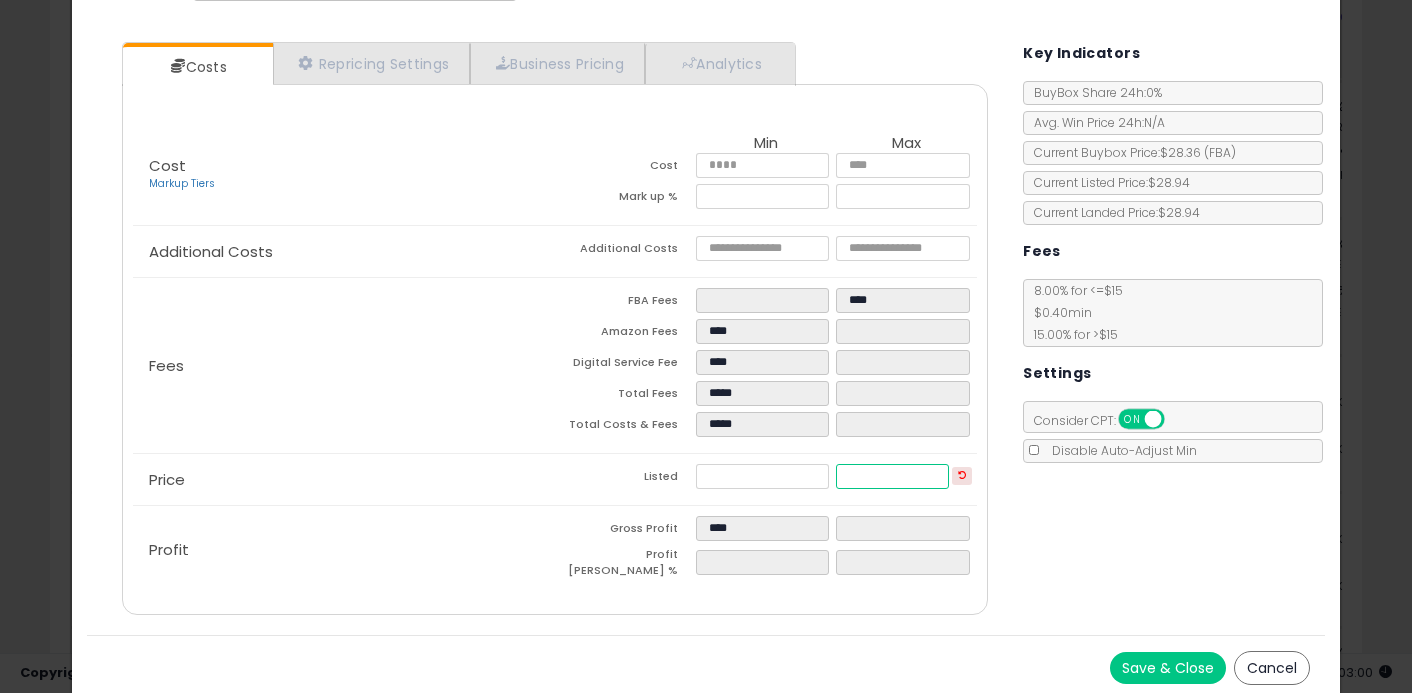 click at bounding box center (892, 476) 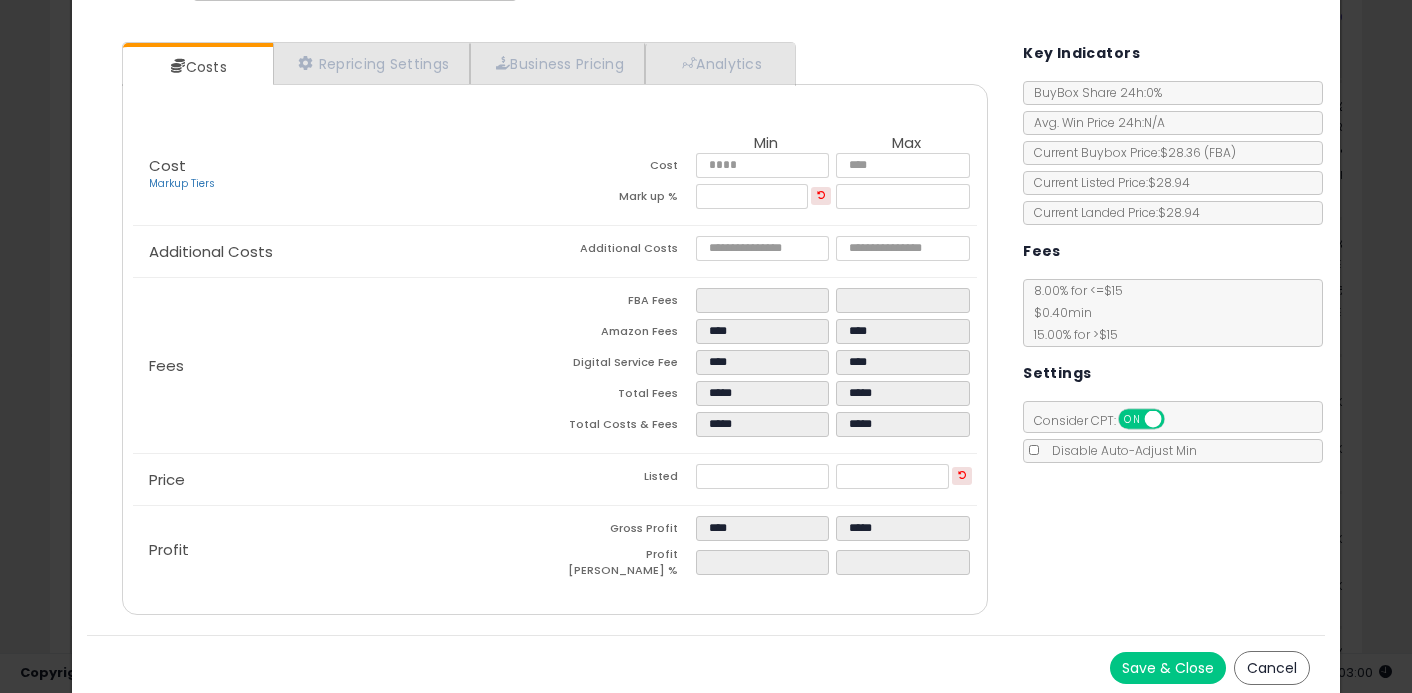 click on "Costs
Repricing Settings
Business Pricing
Analytics
Cost" at bounding box center (706, 331) 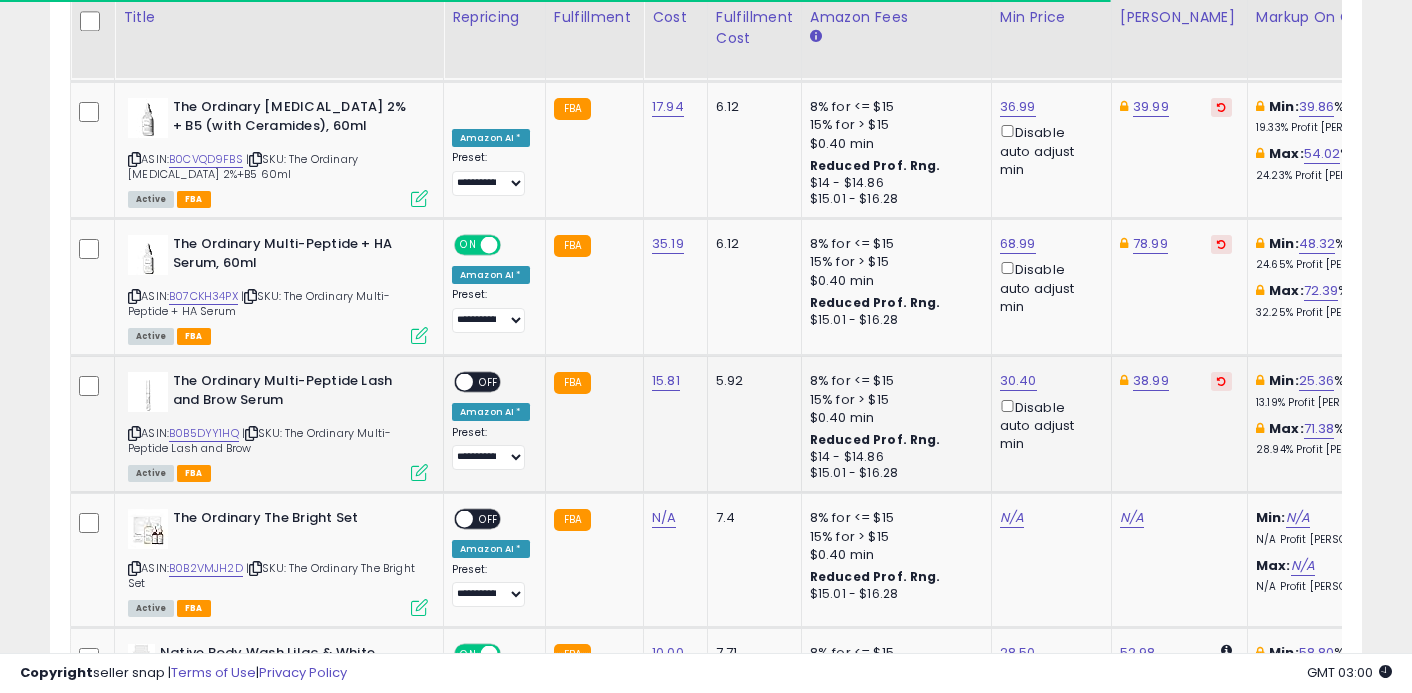 click at bounding box center [464, 382] 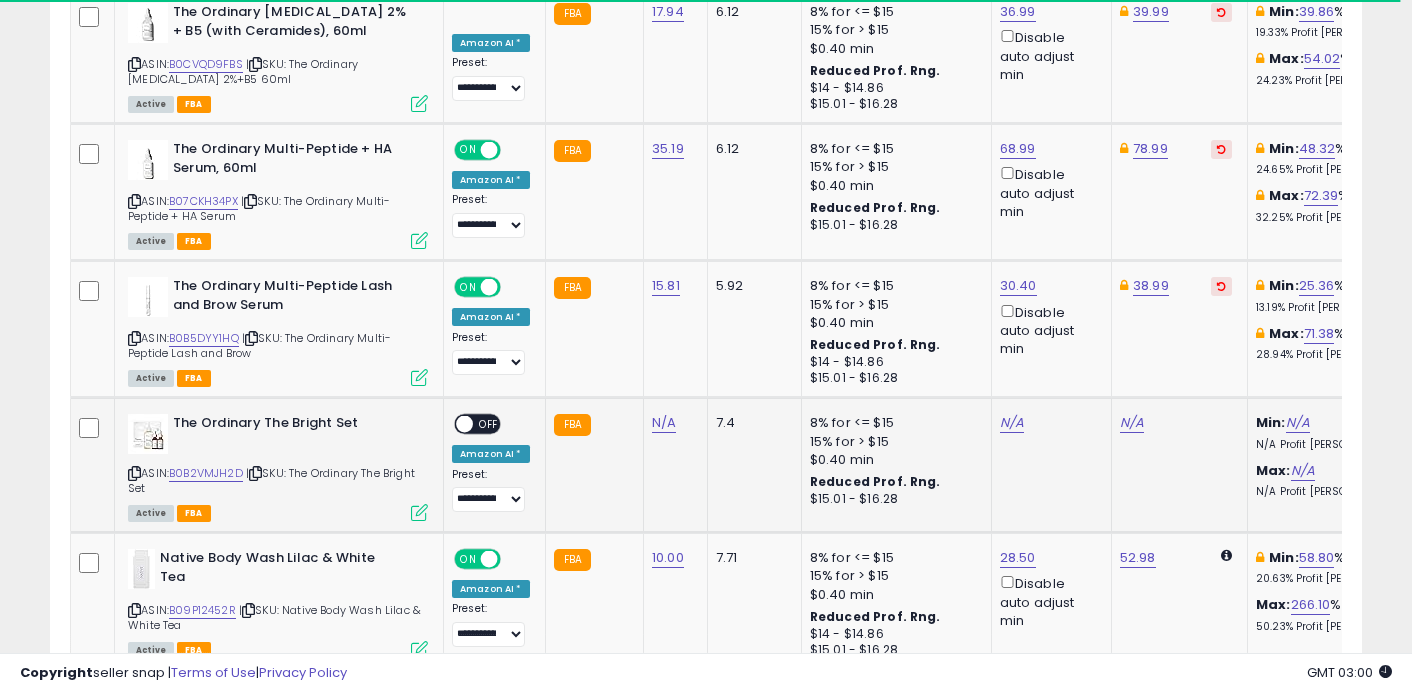 scroll, scrollTop: 2908, scrollLeft: 0, axis: vertical 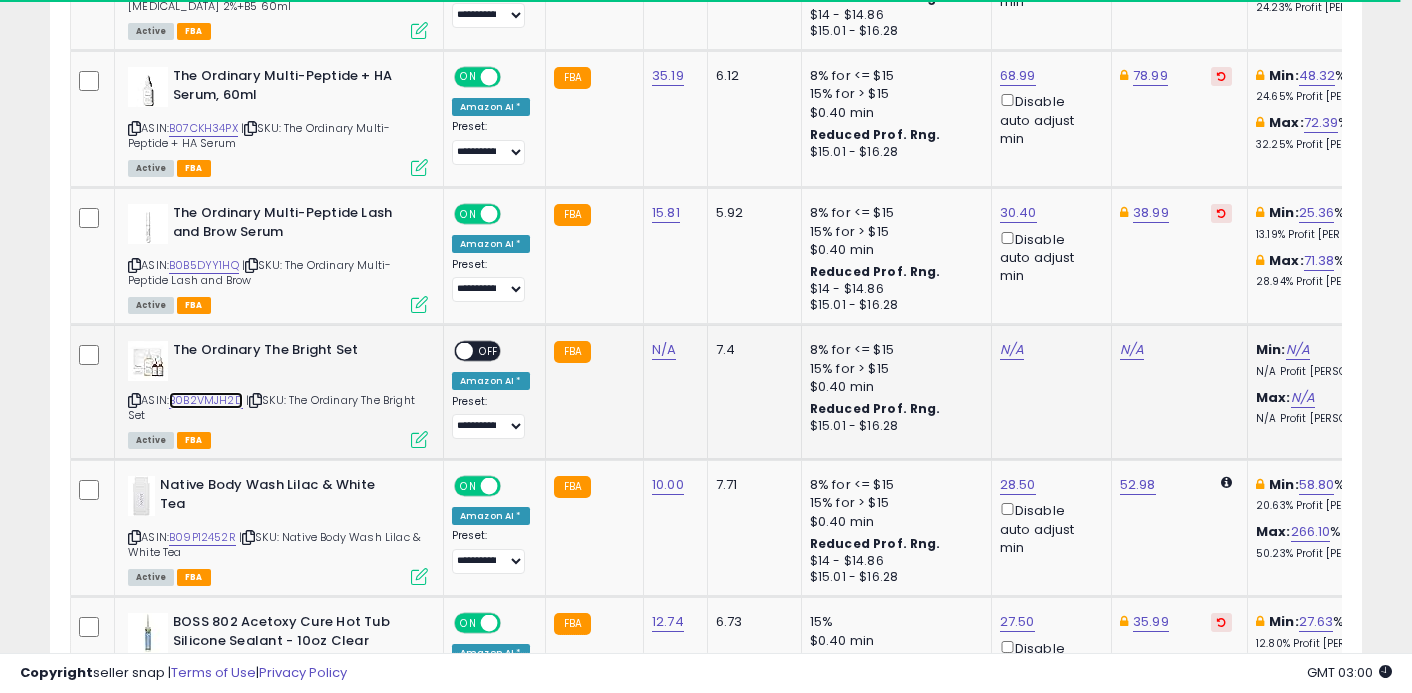 click on "B0B2VMJH2D" at bounding box center (206, 400) 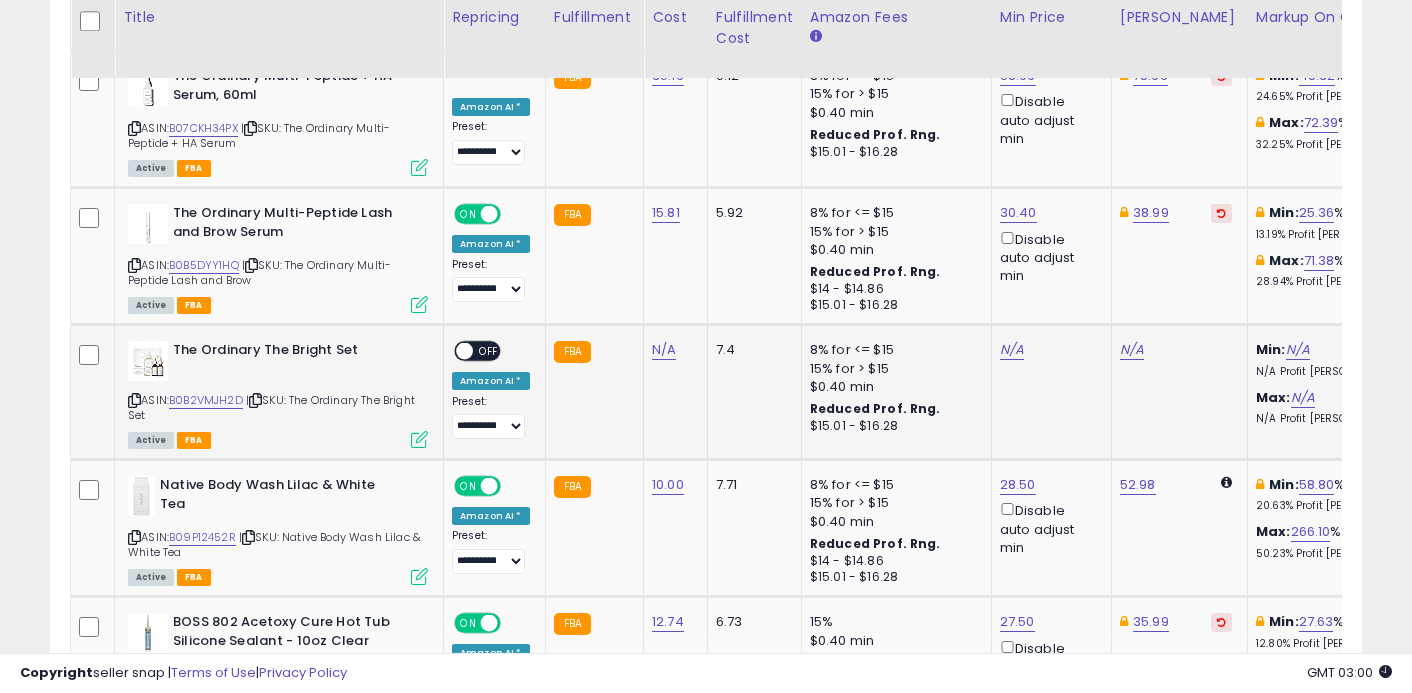 click at bounding box center [419, 439] 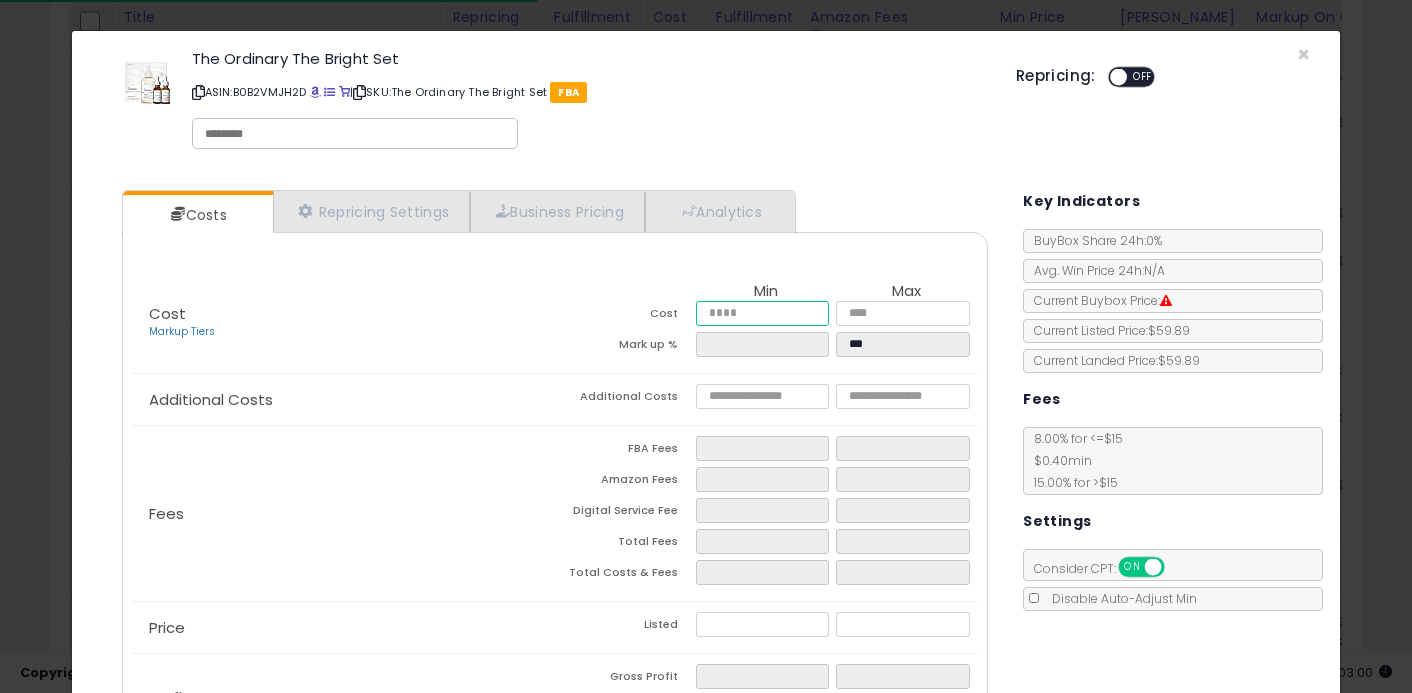 click at bounding box center [763, 313] 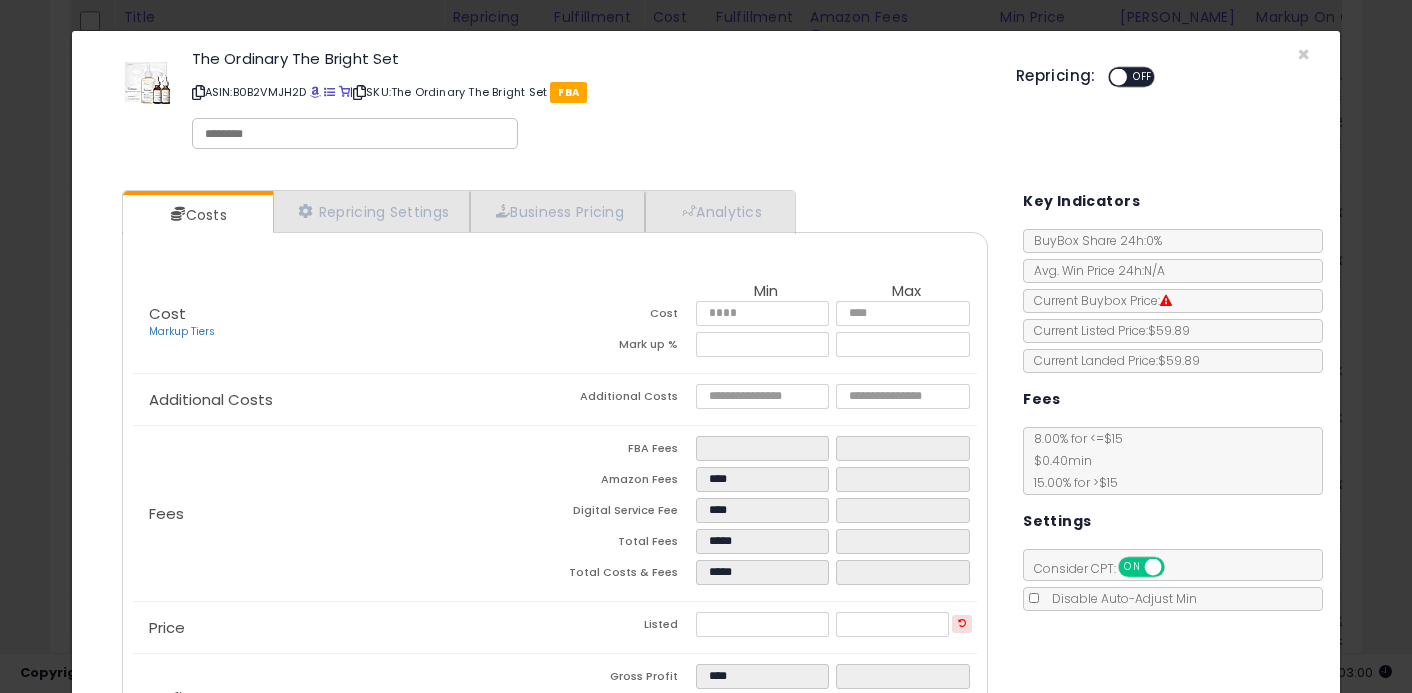 click on "Cost
Markup Tiers
Min
Max
Cost
*****
*****
Mark up %
*****
Additional Costs
Additional Costs" at bounding box center [555, 492] 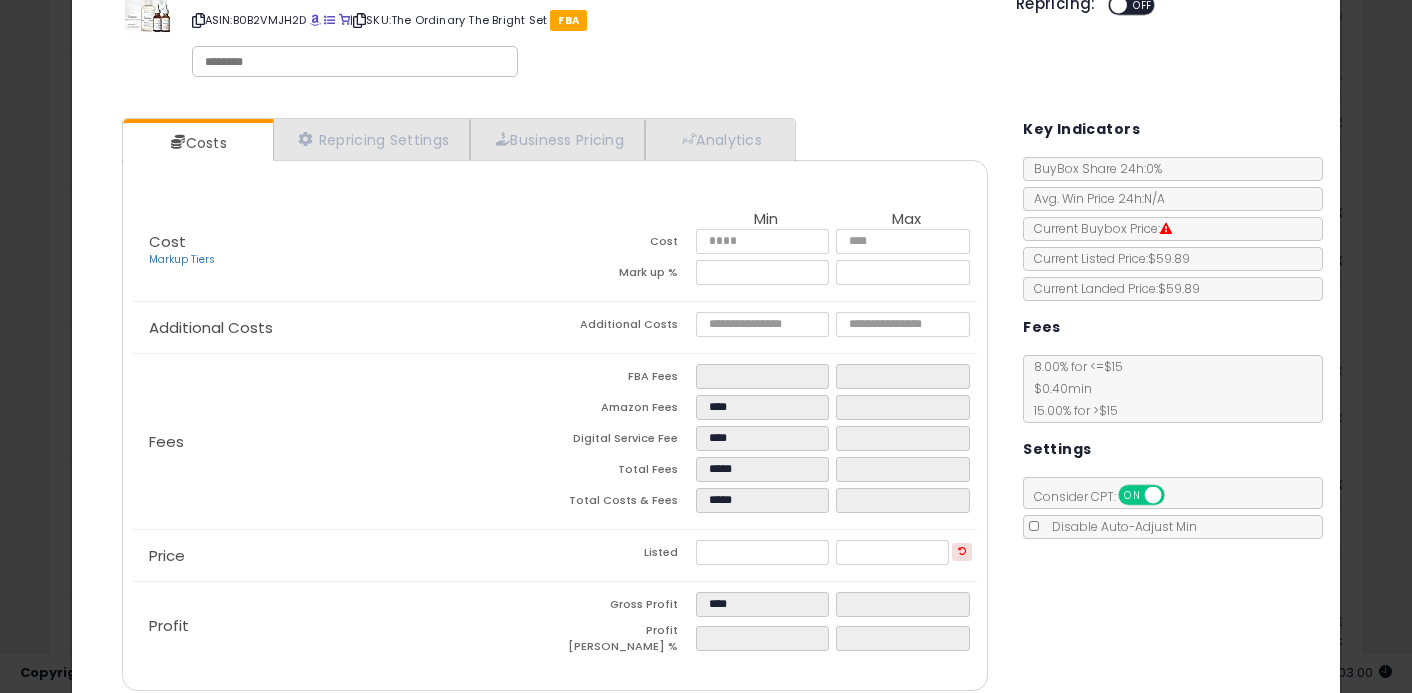 scroll, scrollTop: 80, scrollLeft: 0, axis: vertical 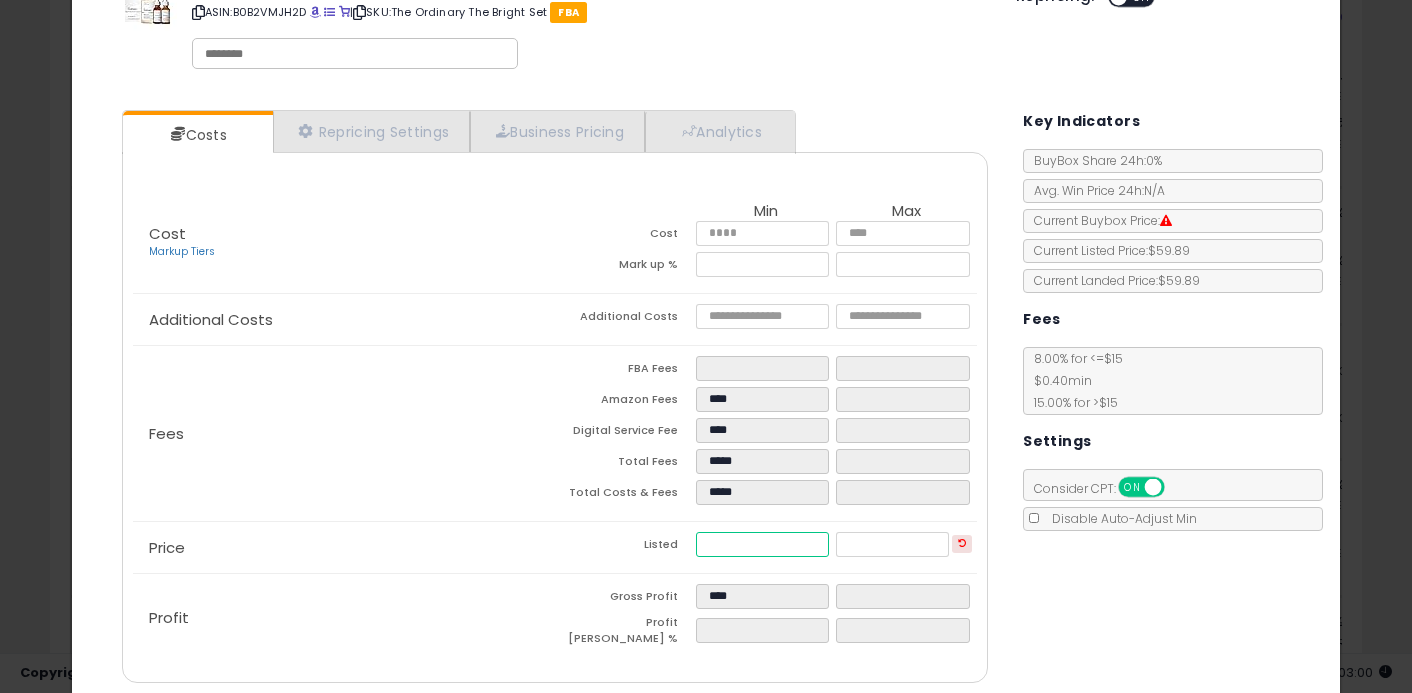 click on "*****" at bounding box center [763, 544] 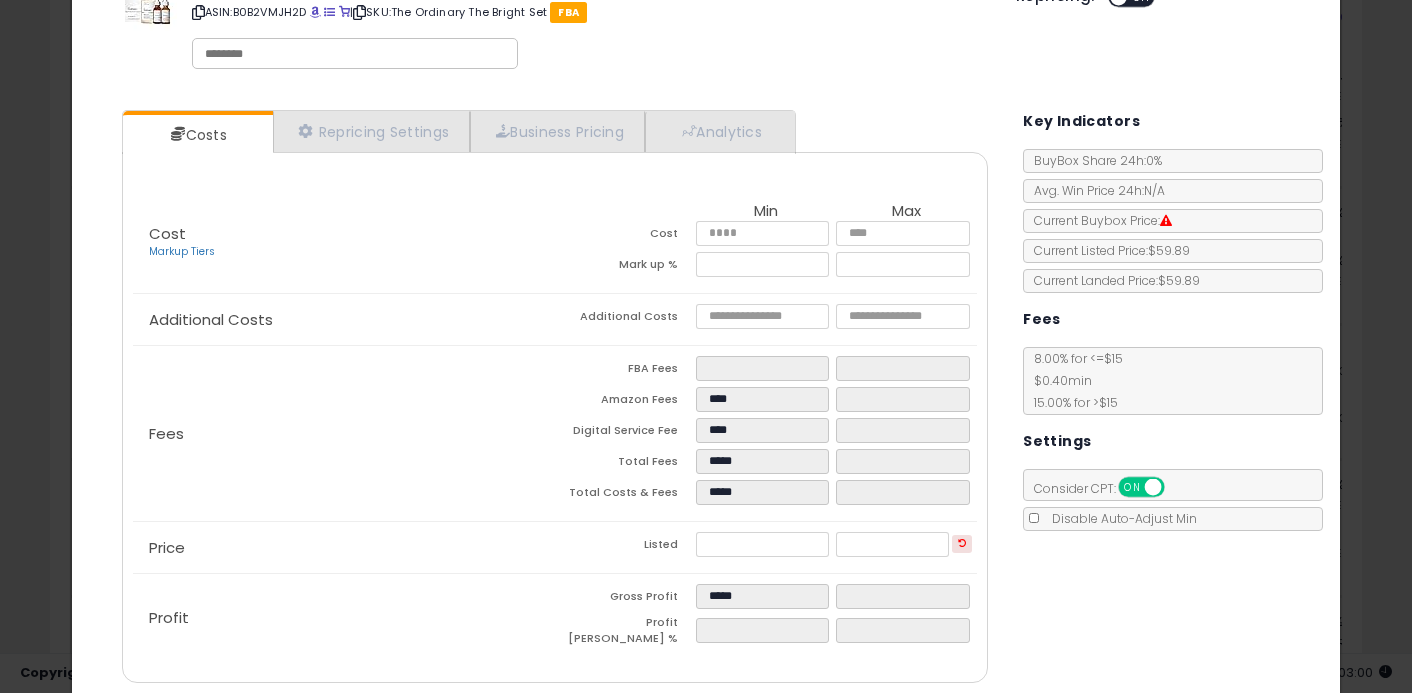 click on "Price" at bounding box center (344, 548) 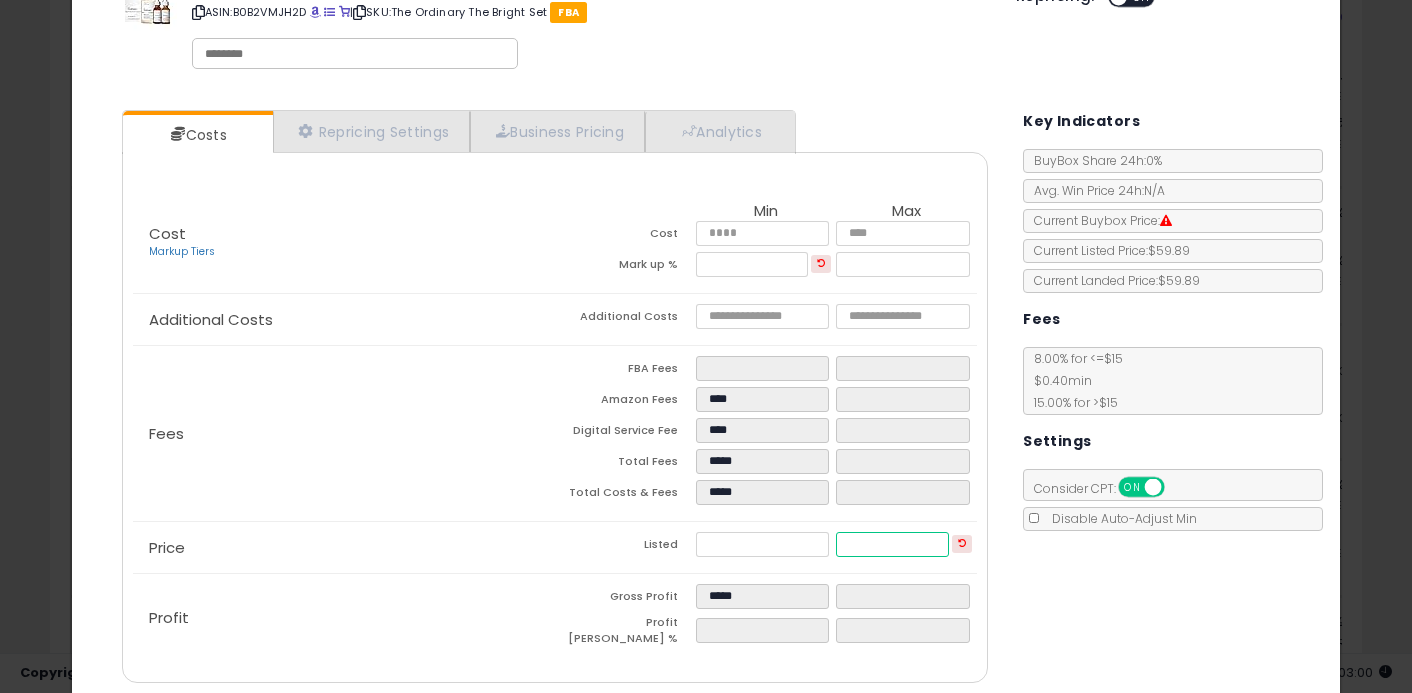 click at bounding box center (892, 544) 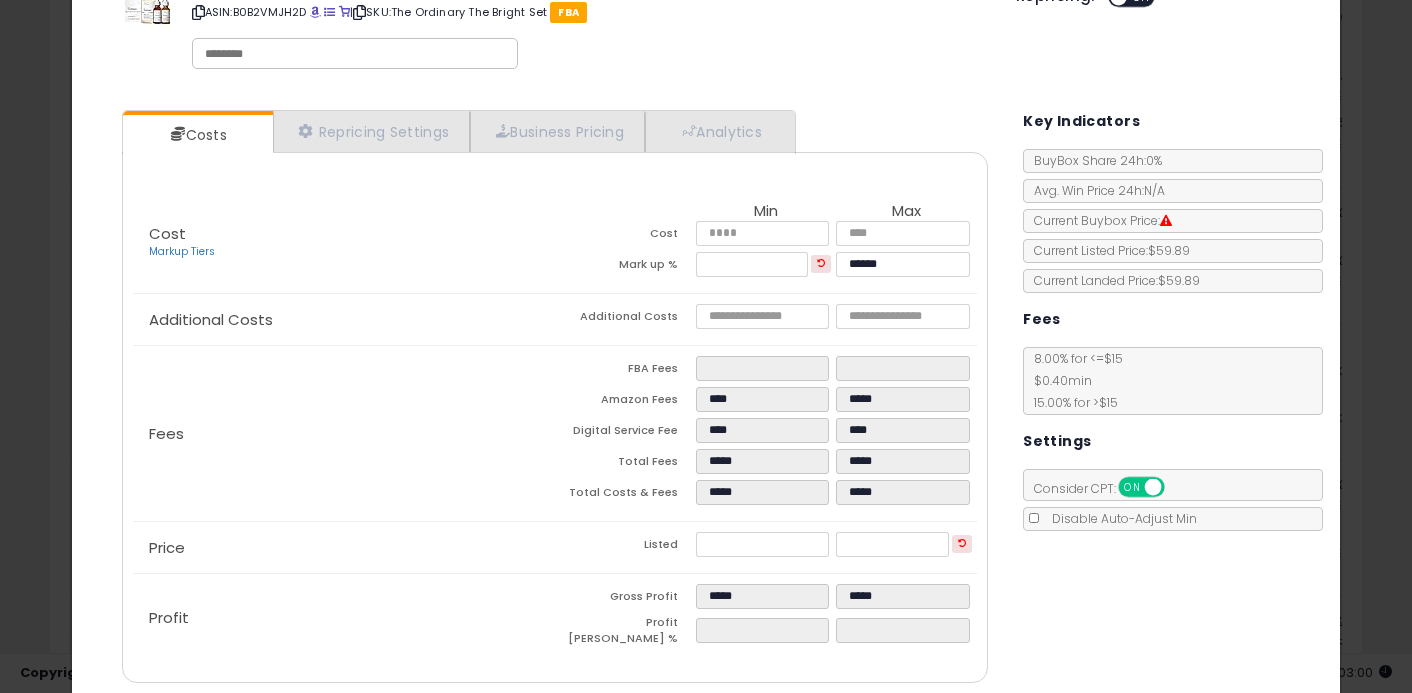 click on "Costs
Repricing Settings
Business Pricing
Analytics
Cost" at bounding box center [706, 399] 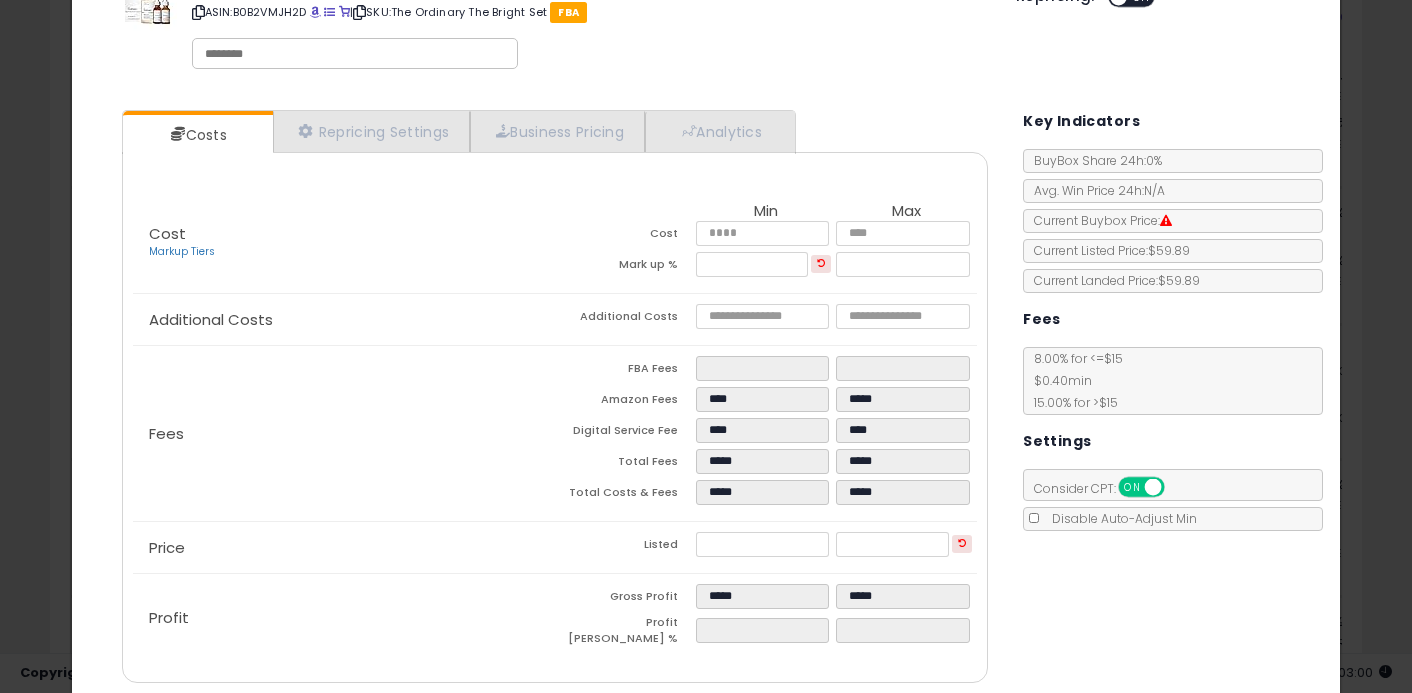 scroll, scrollTop: 148, scrollLeft: 0, axis: vertical 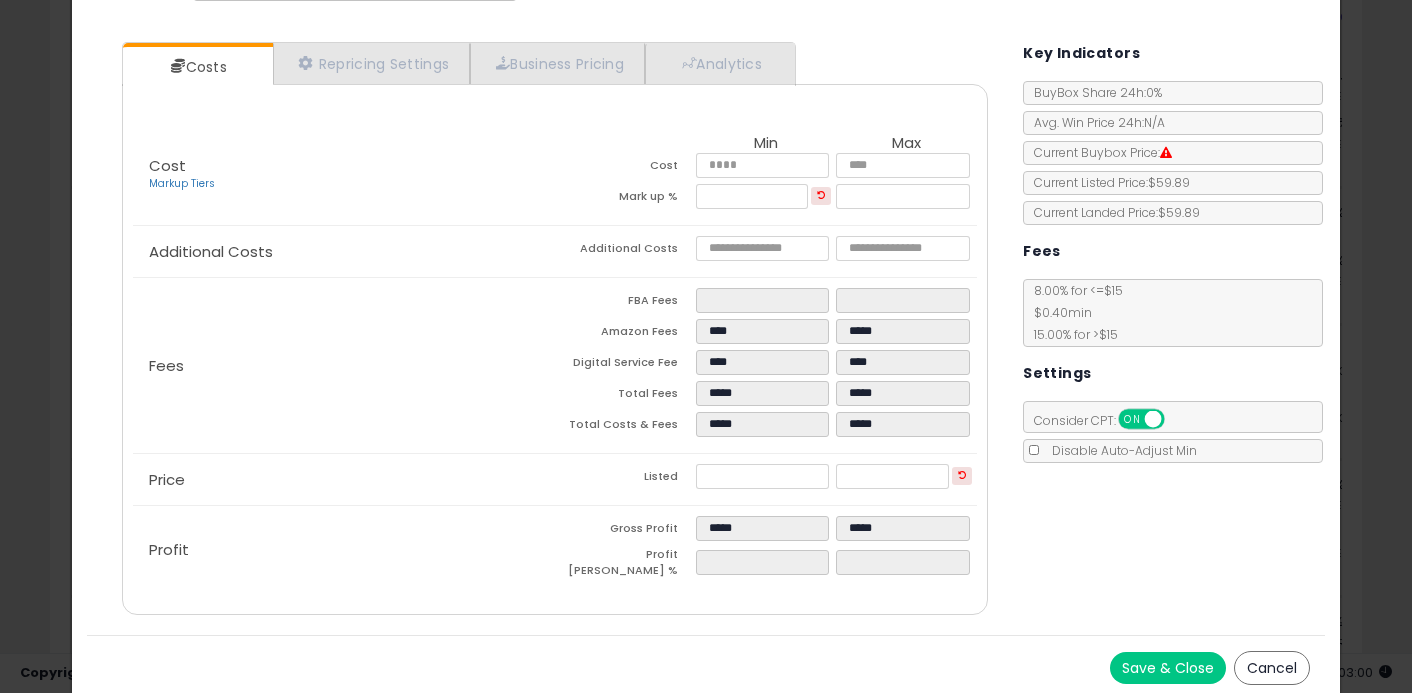 click on "Save & Close" at bounding box center (1168, 668) 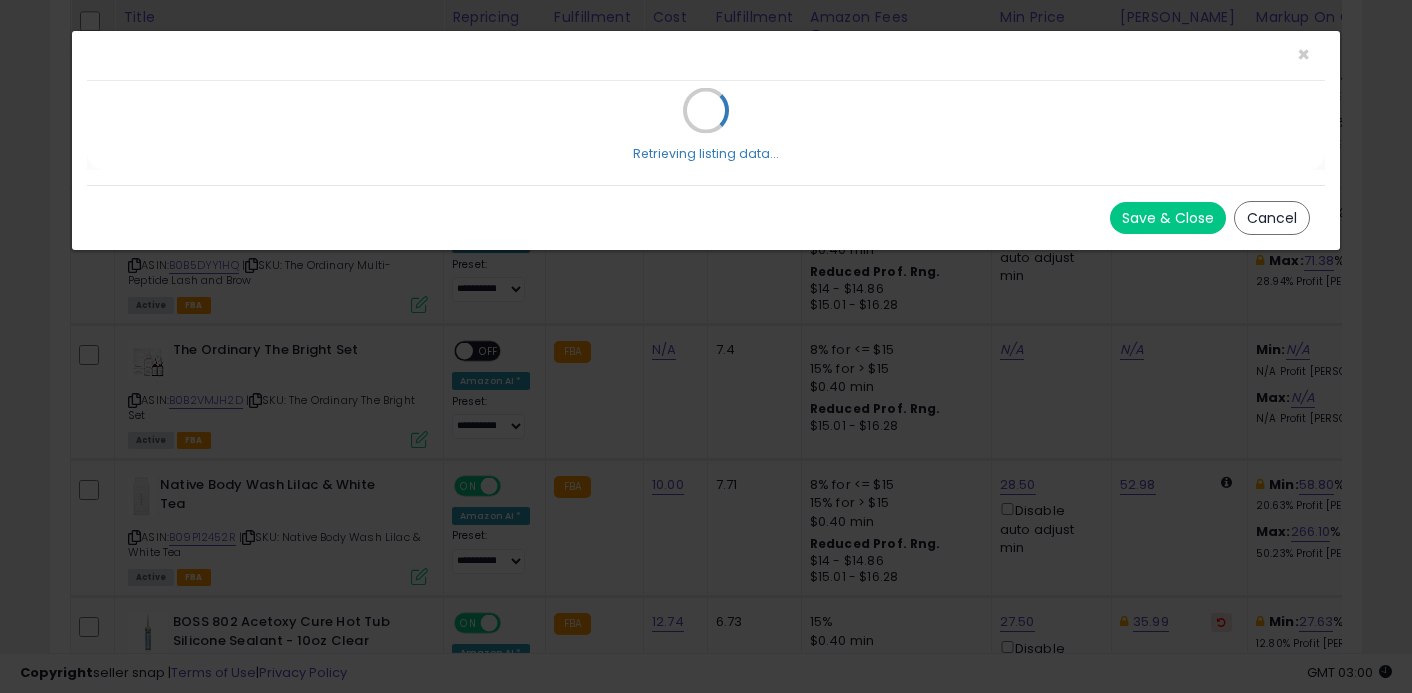 scroll, scrollTop: 0, scrollLeft: 0, axis: both 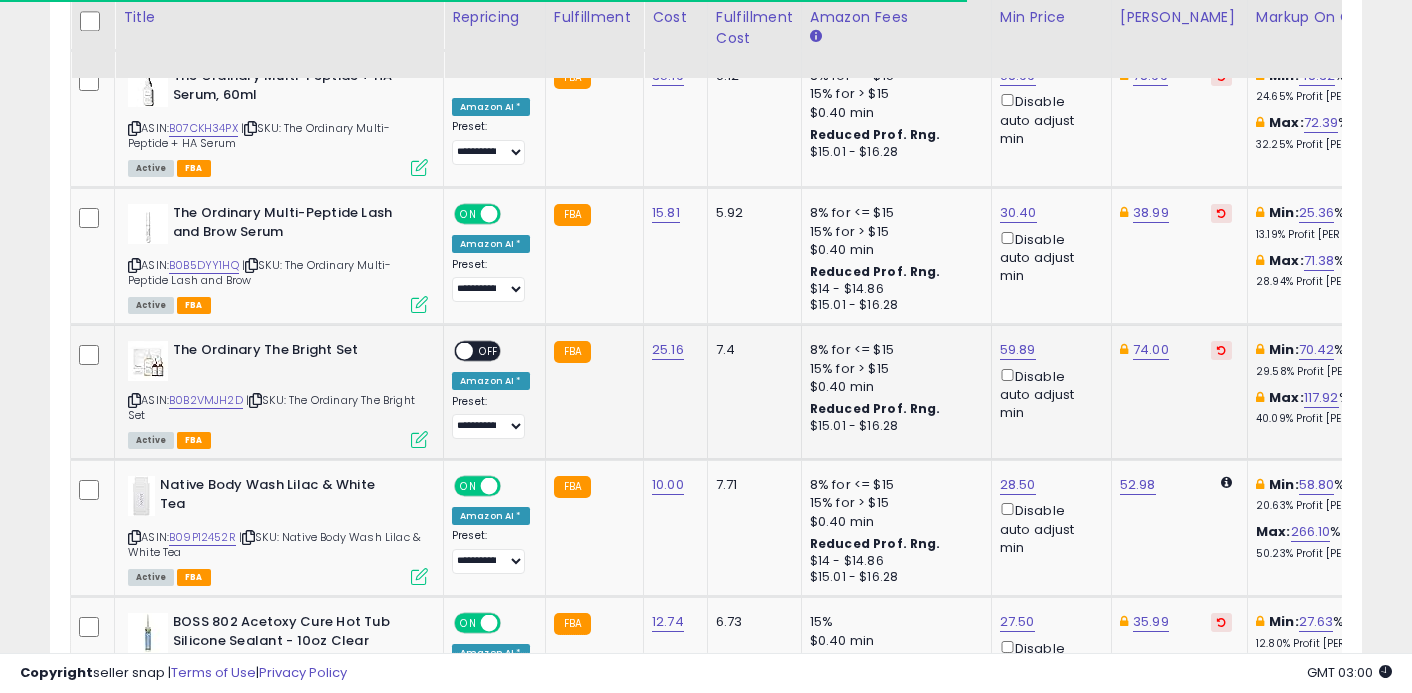 click at bounding box center [464, 351] 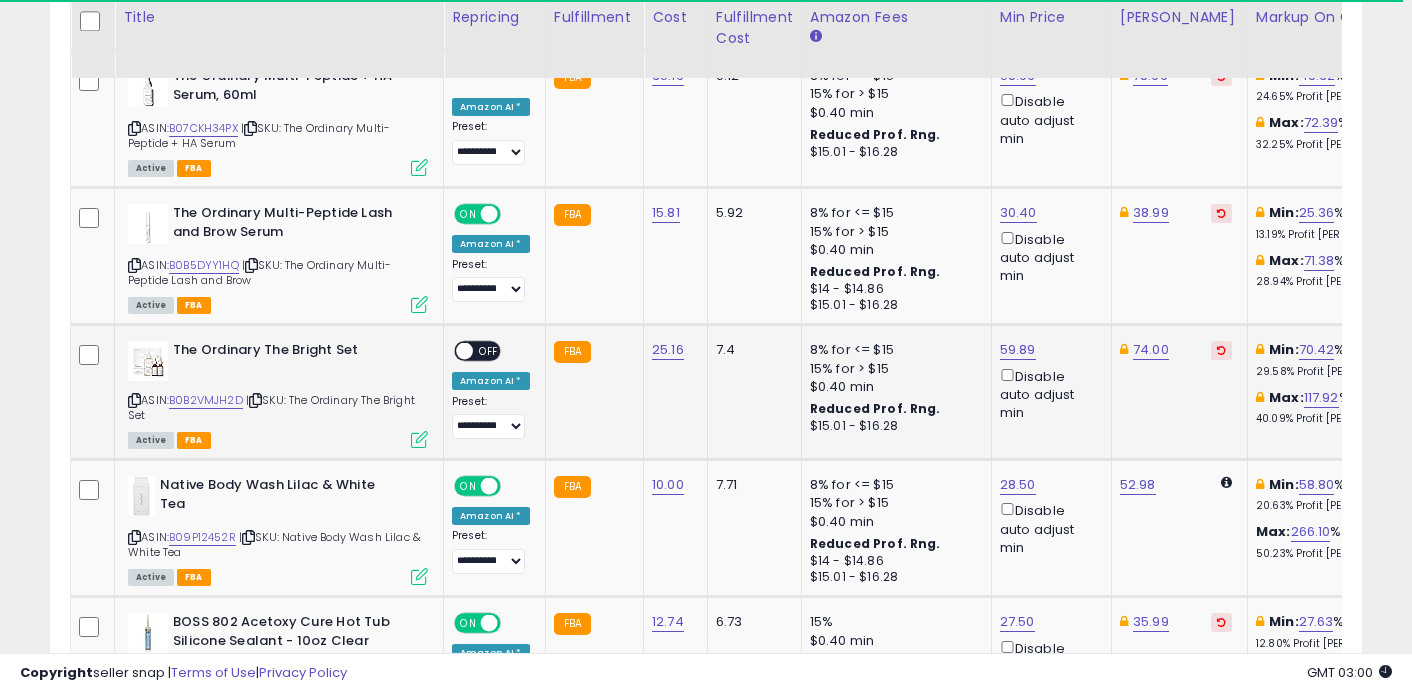 click at bounding box center [1221, 350] 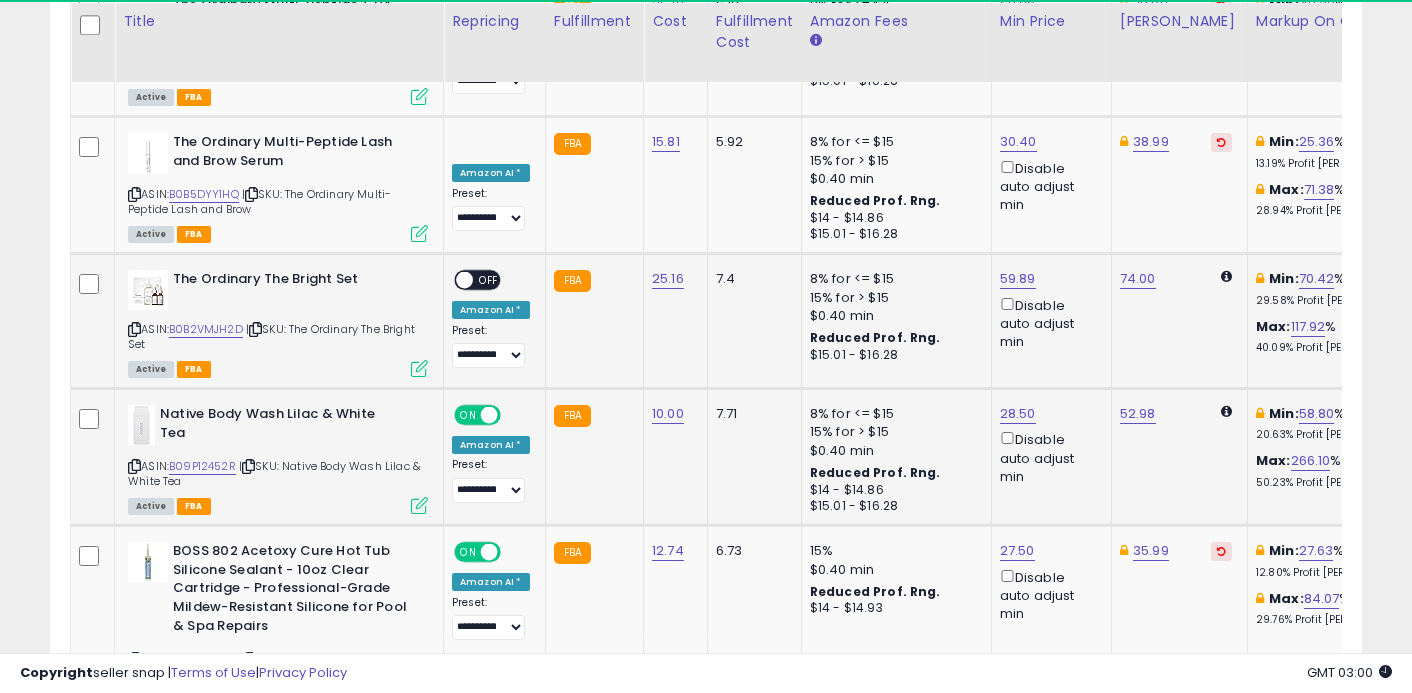 scroll, scrollTop: 2983, scrollLeft: 0, axis: vertical 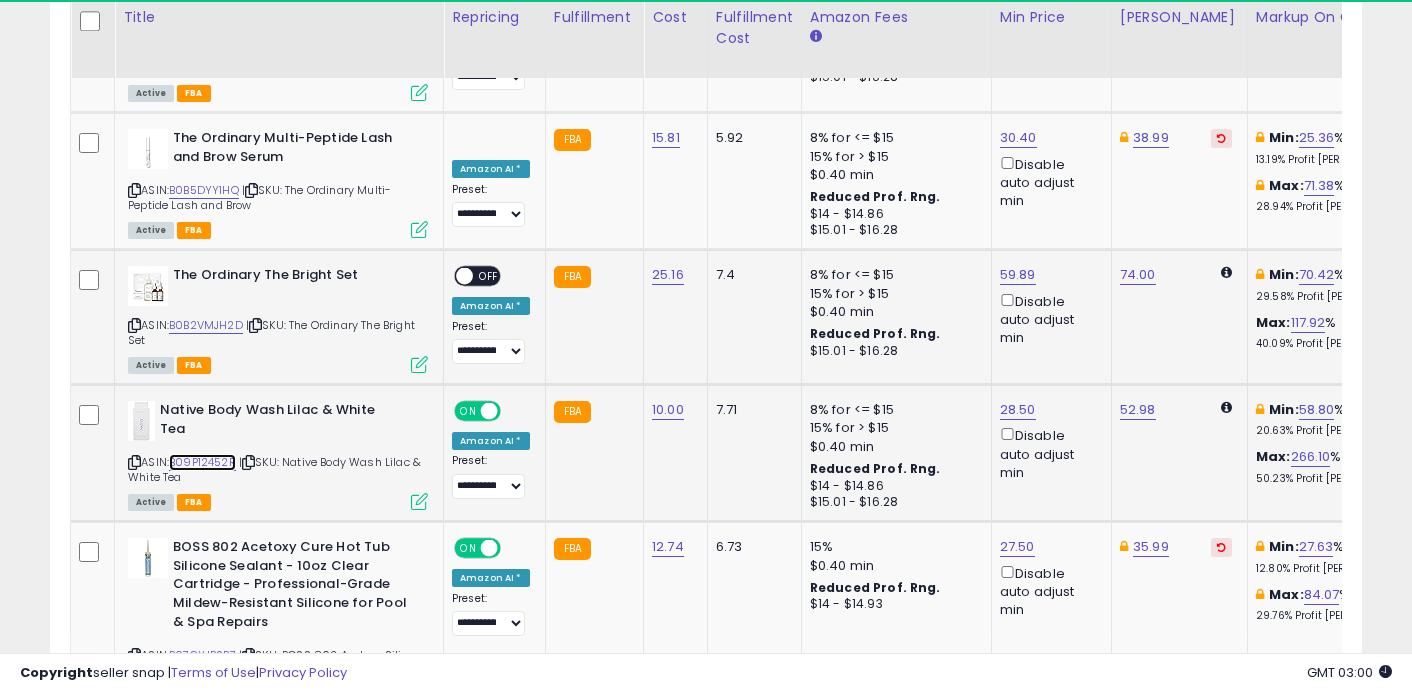 click on "B09P12452R" at bounding box center [202, 462] 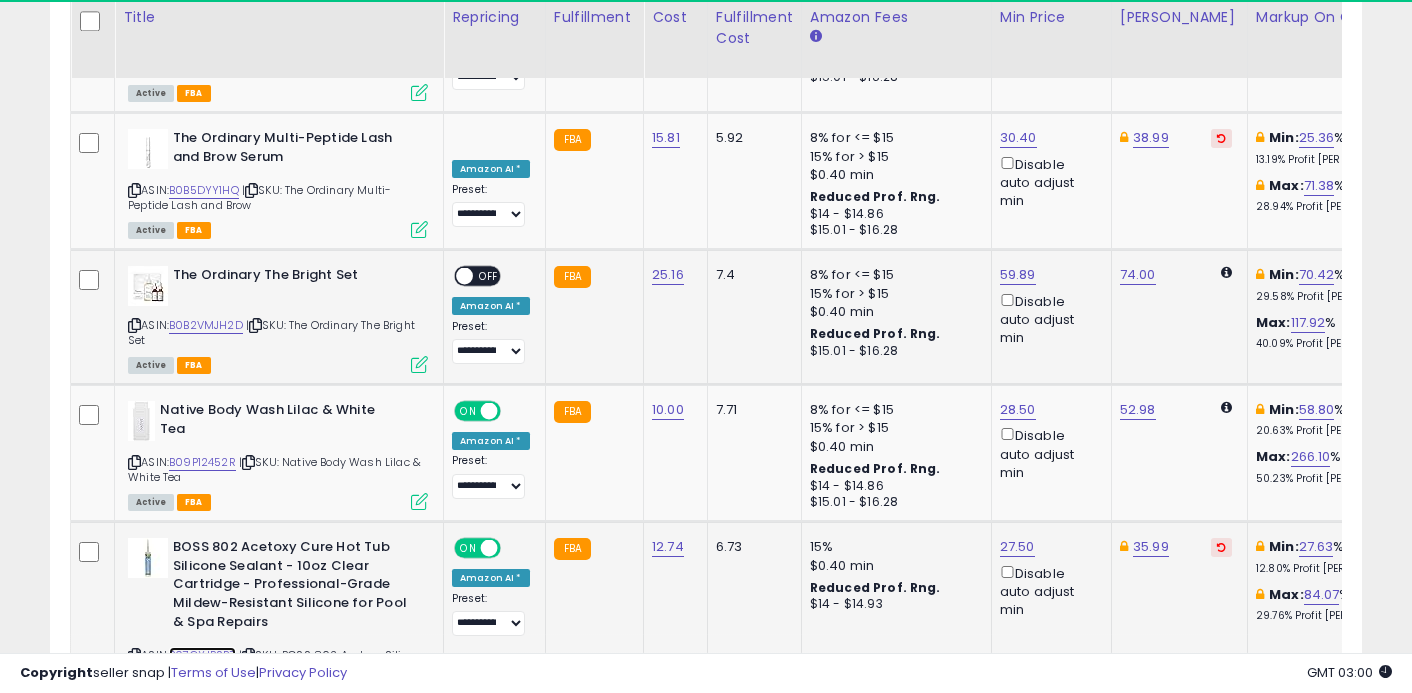 scroll, scrollTop: 3123, scrollLeft: 0, axis: vertical 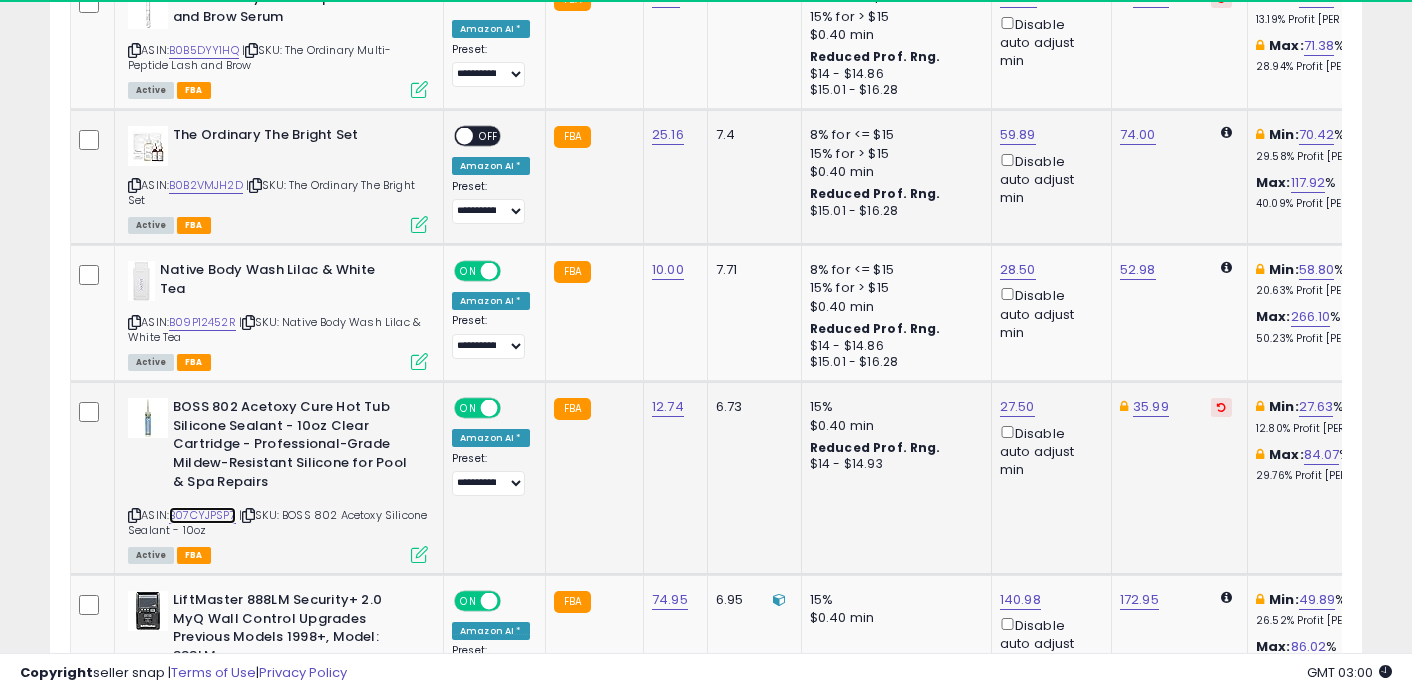 click on "B07CYJPSP7" at bounding box center [202, 515] 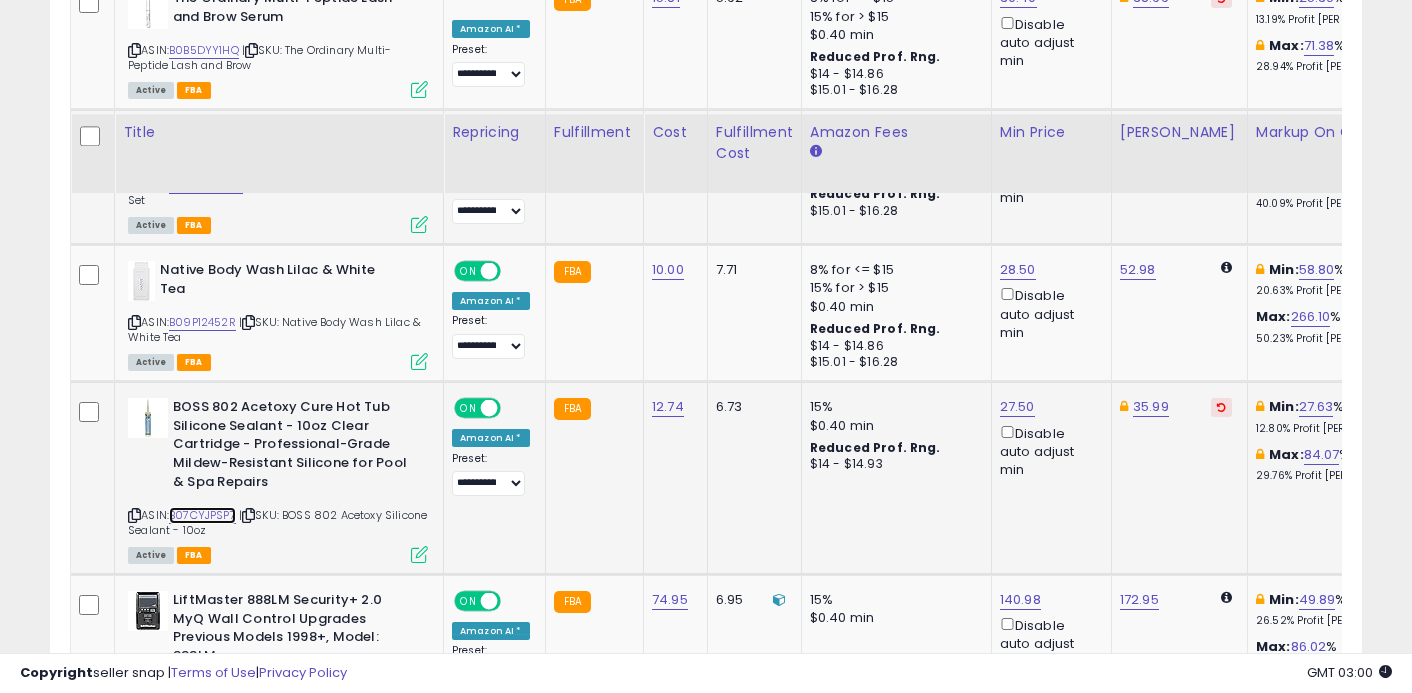 scroll, scrollTop: 3246, scrollLeft: 0, axis: vertical 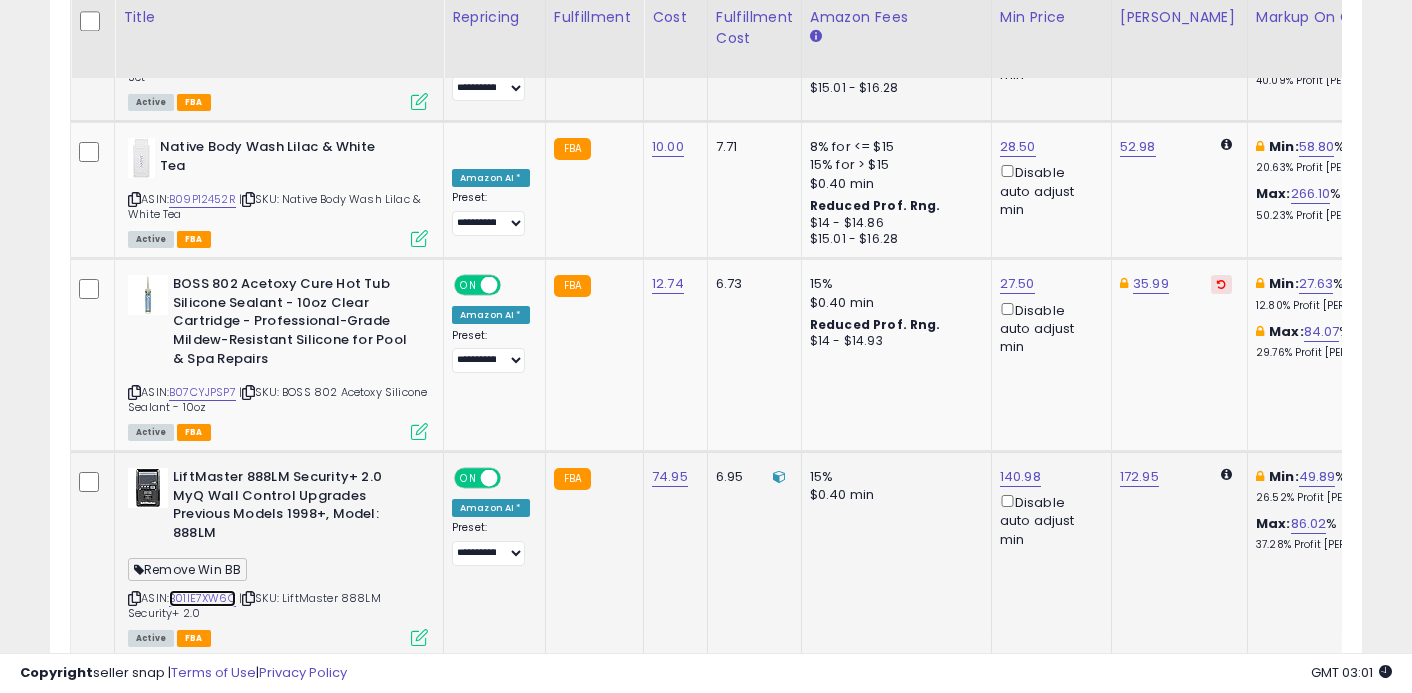 click on "B01IE7XW6O" at bounding box center [202, 598] 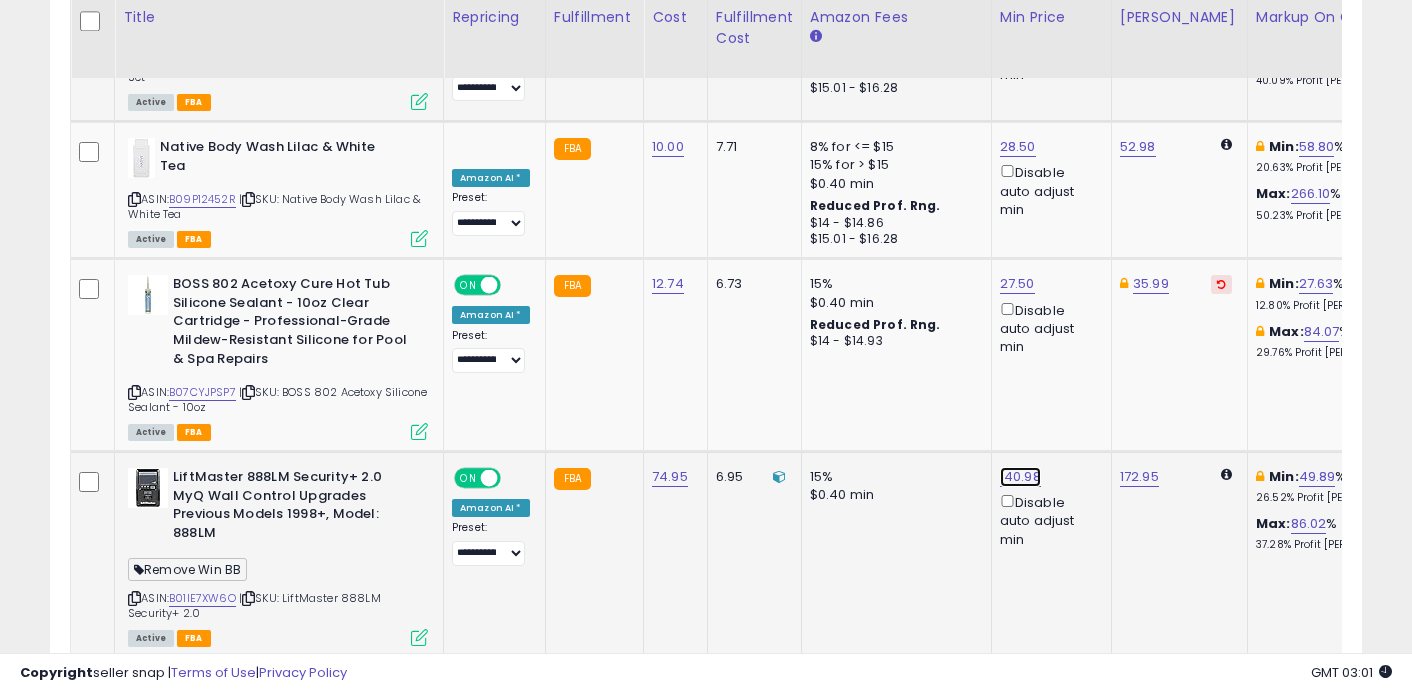 click on "140.98" at bounding box center (1017, -2122) 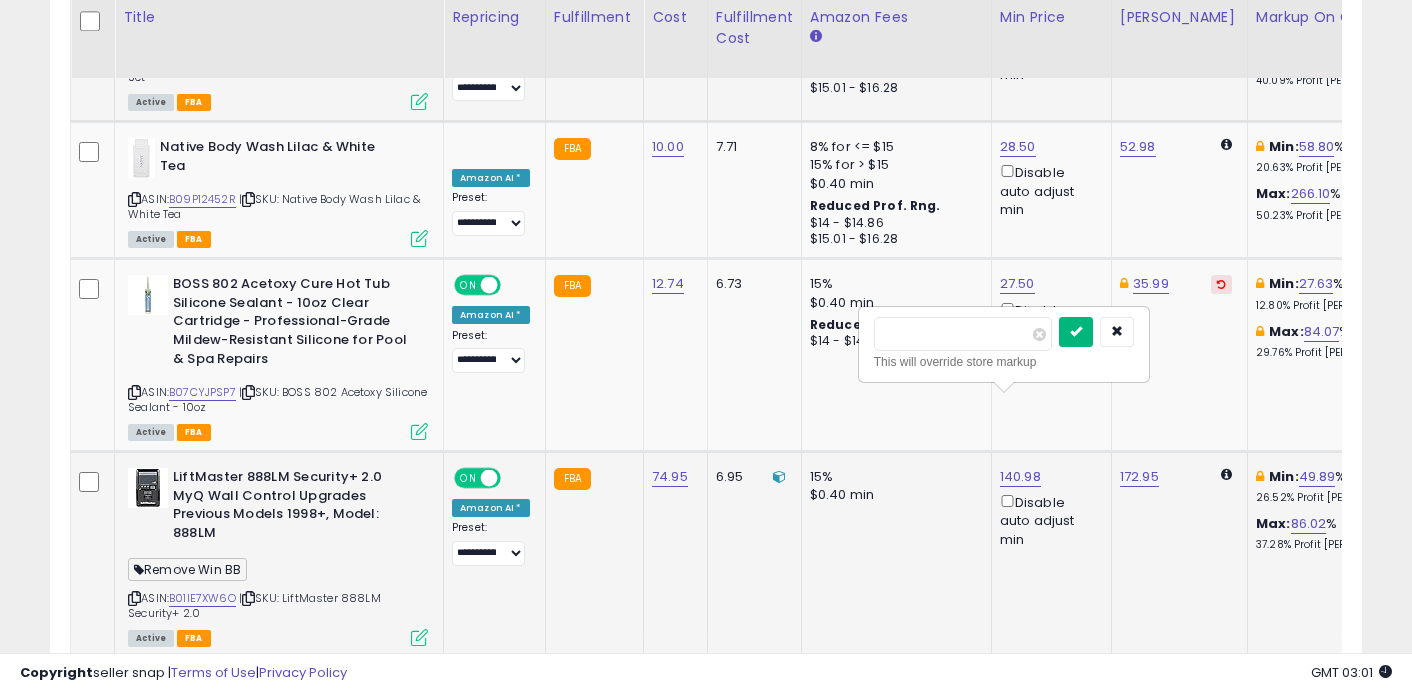 click at bounding box center (1076, 331) 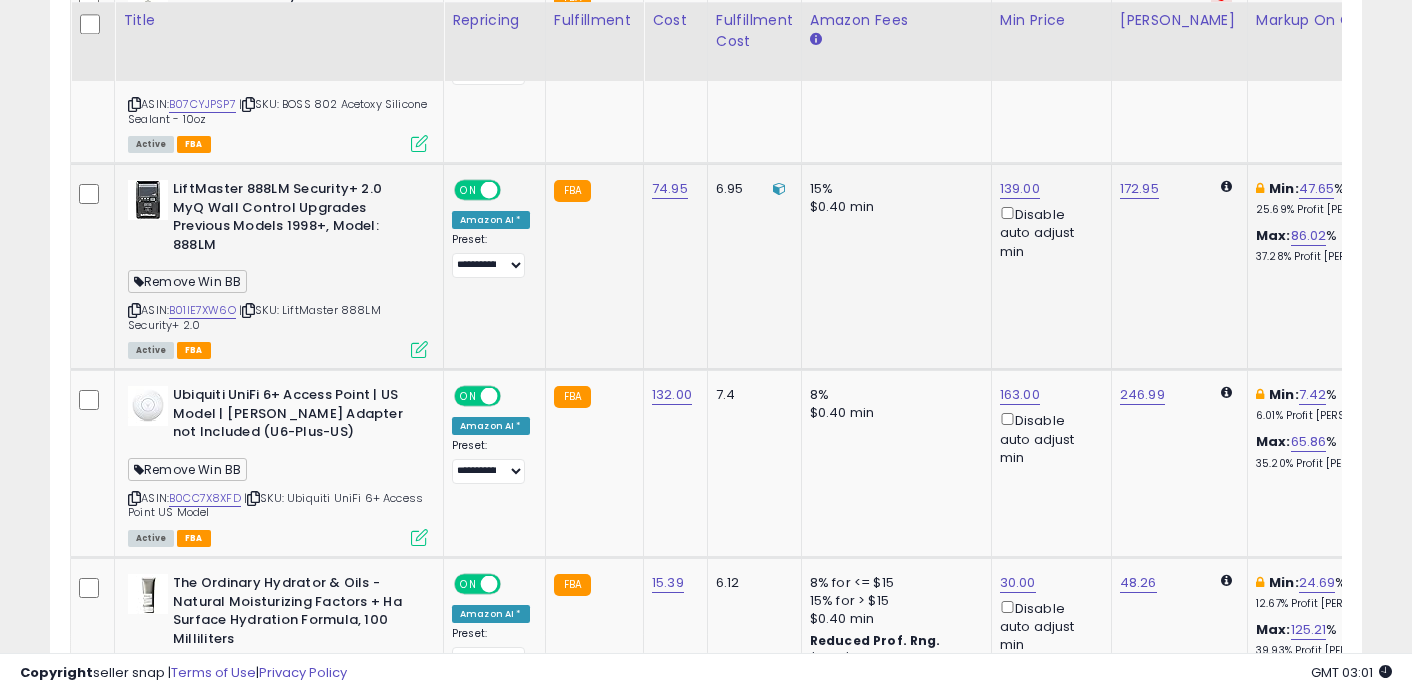 scroll, scrollTop: 3538, scrollLeft: 0, axis: vertical 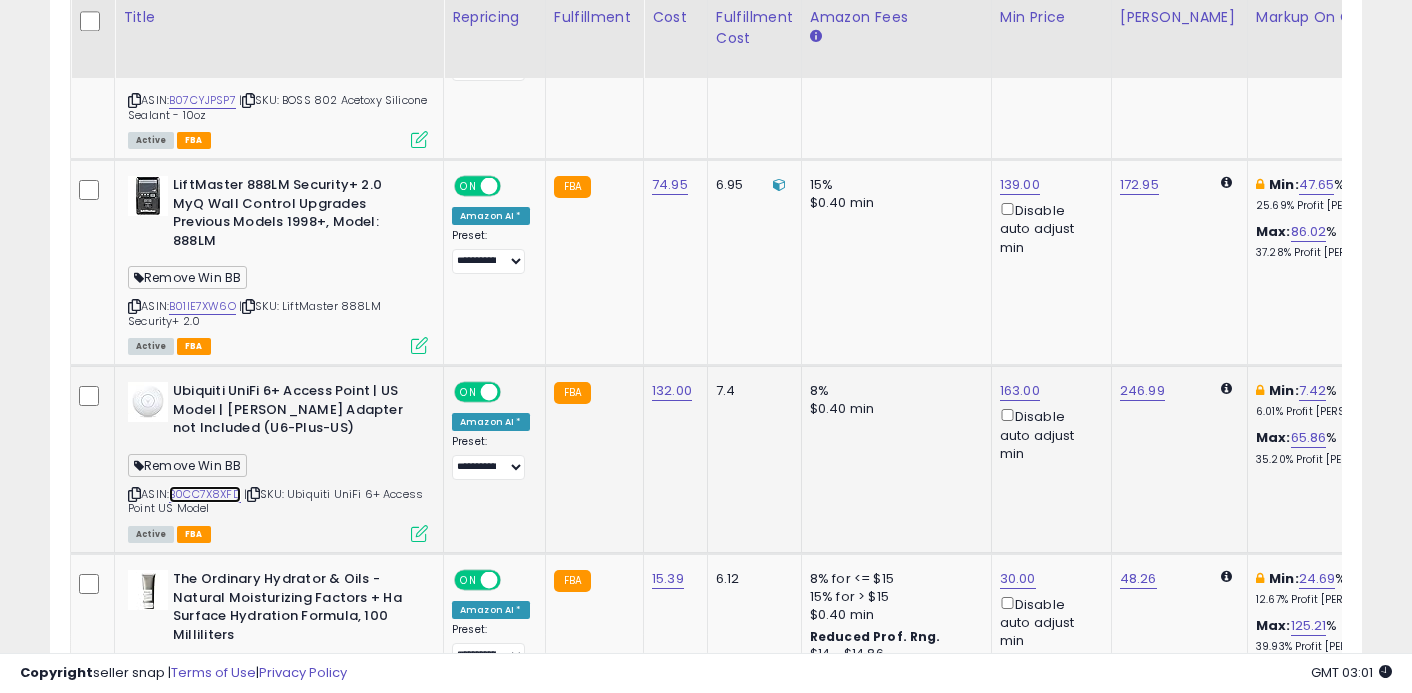 click on "B0CC7X8XFD" at bounding box center (205, 494) 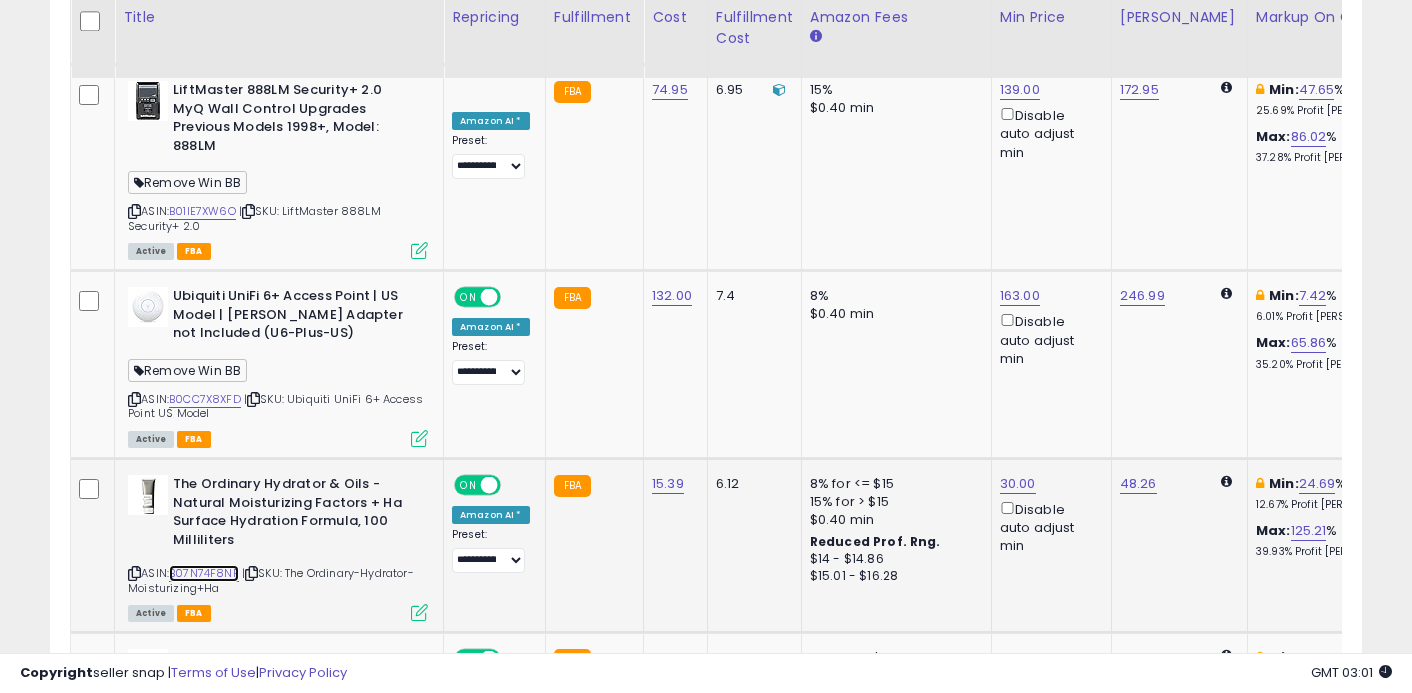 click on "B07N74F8NP" at bounding box center (204, 573) 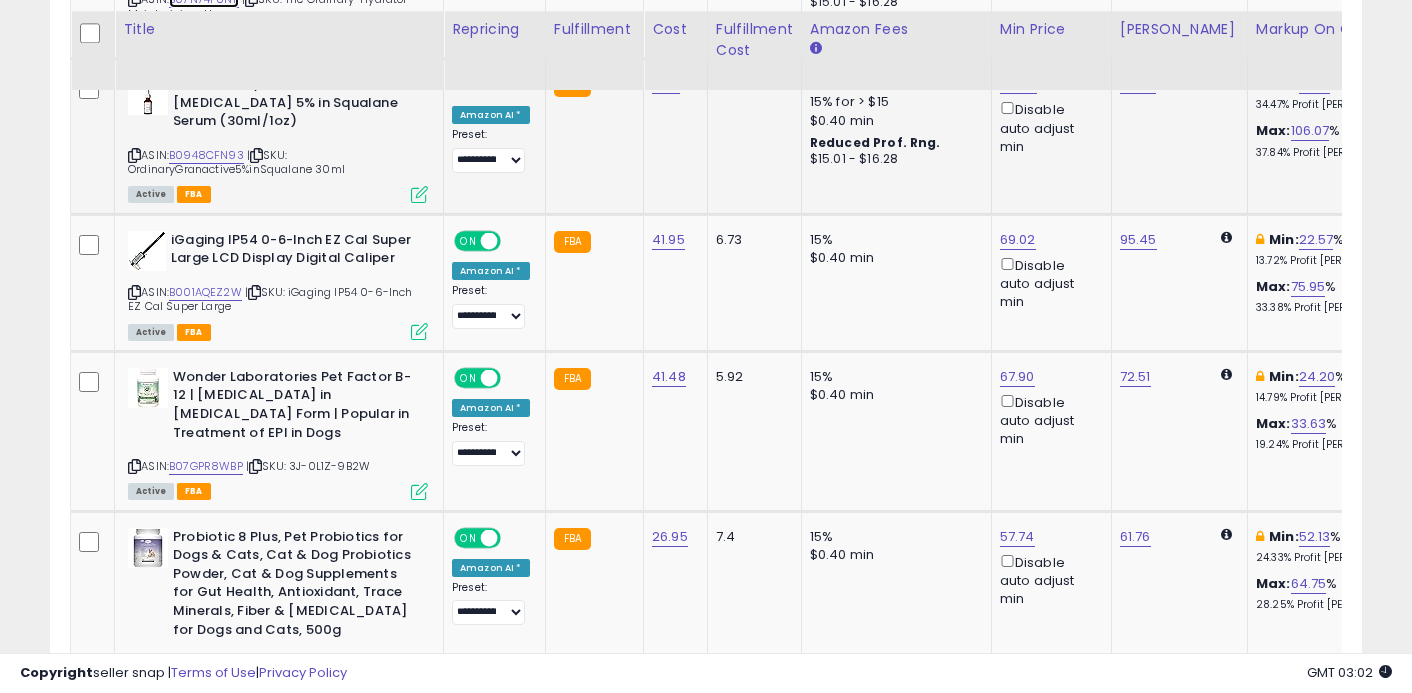 scroll, scrollTop: 4424, scrollLeft: 0, axis: vertical 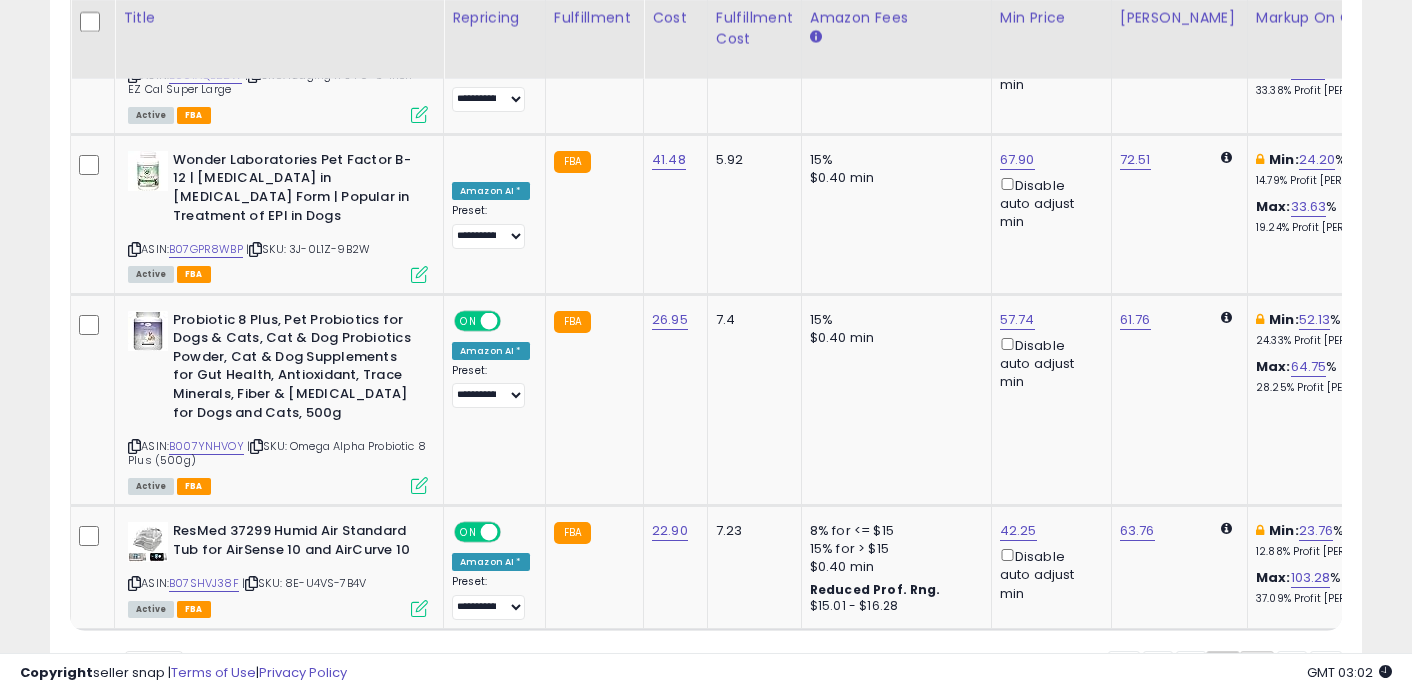 click on "3" 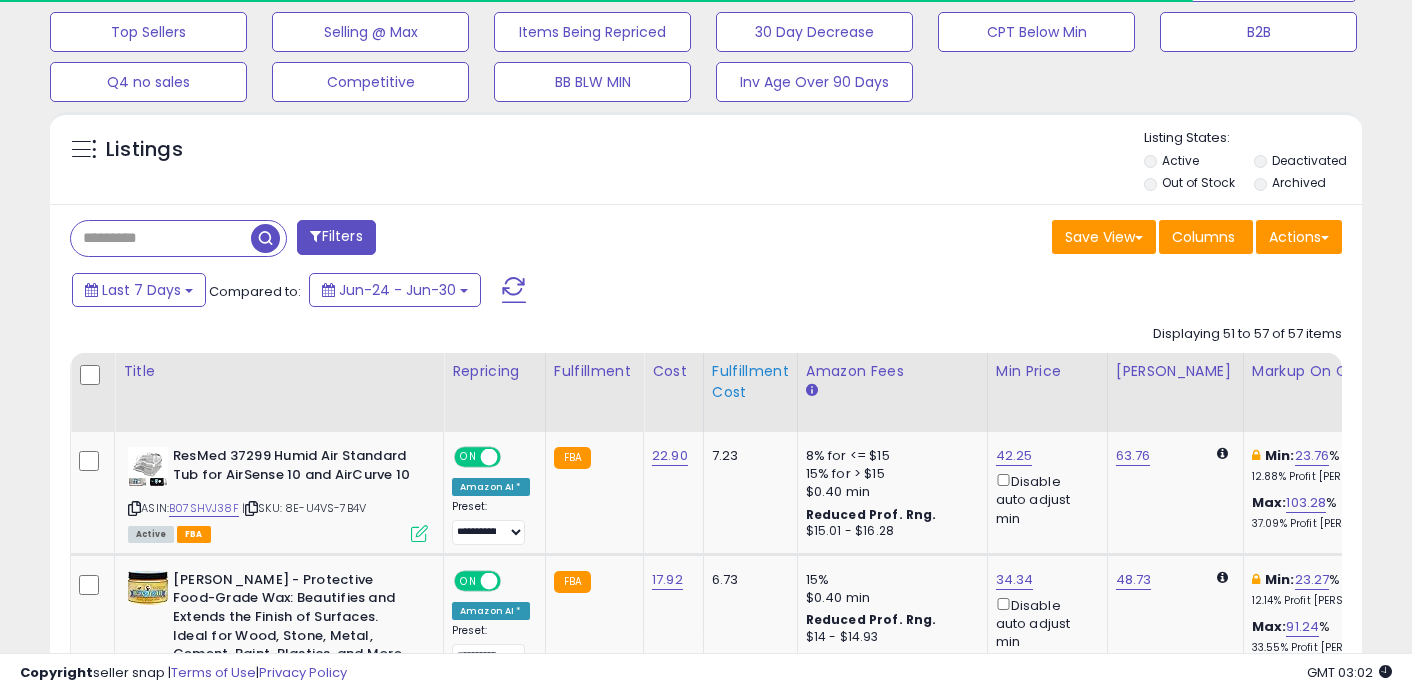 scroll, scrollTop: 933, scrollLeft: 0, axis: vertical 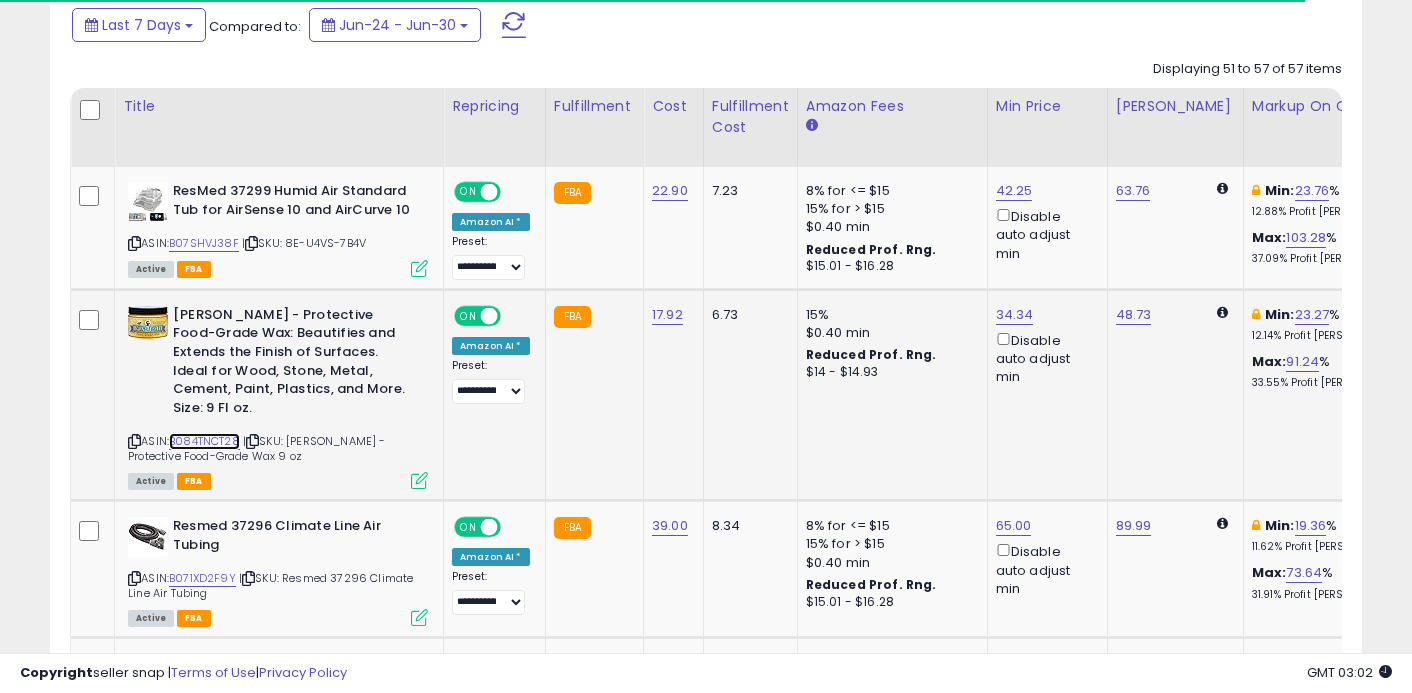 click on "B084TNCT28" at bounding box center (204, 441) 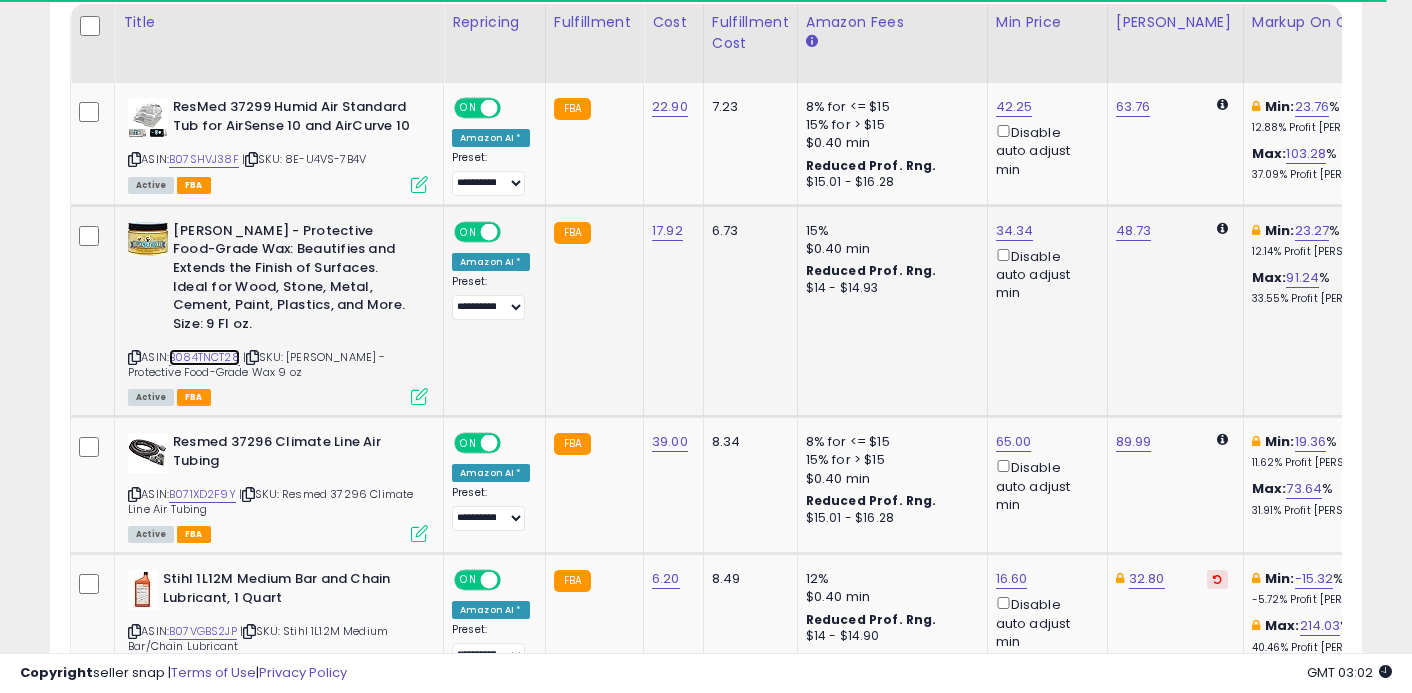 scroll, scrollTop: 1040, scrollLeft: 0, axis: vertical 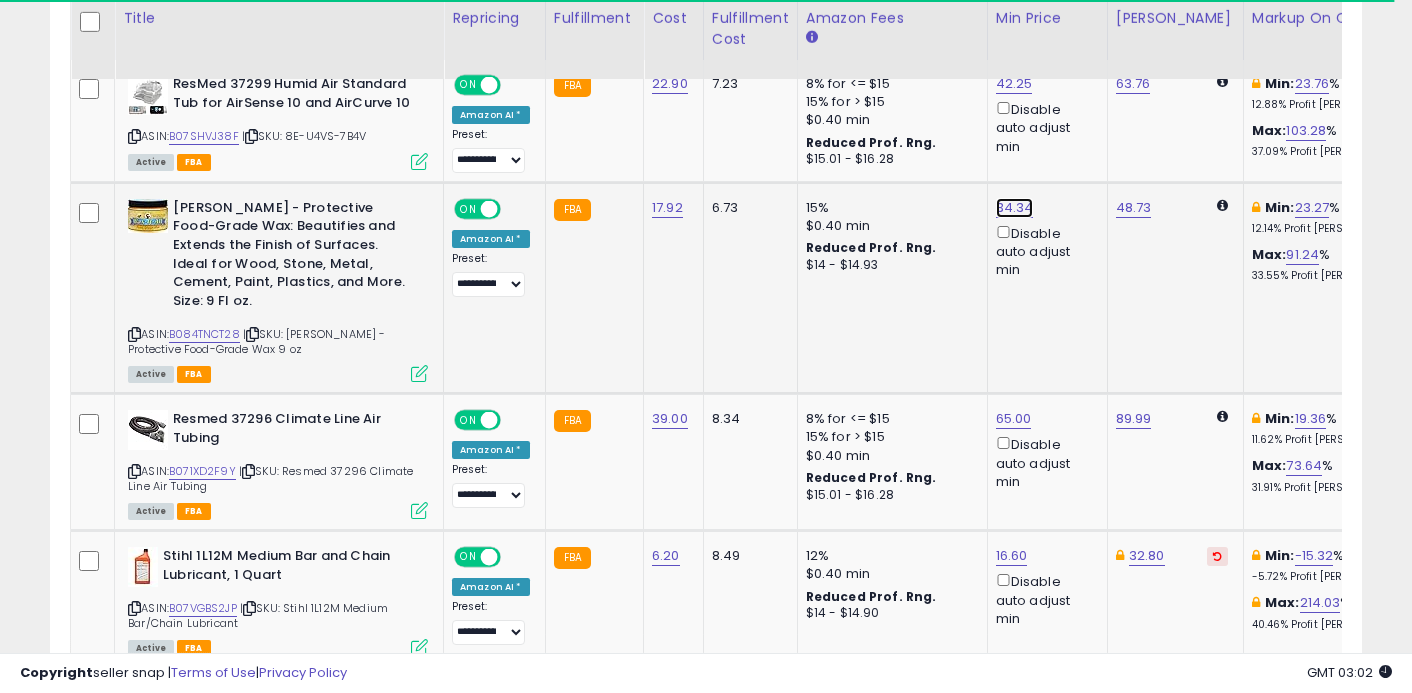click on "34.34" at bounding box center [1014, 84] 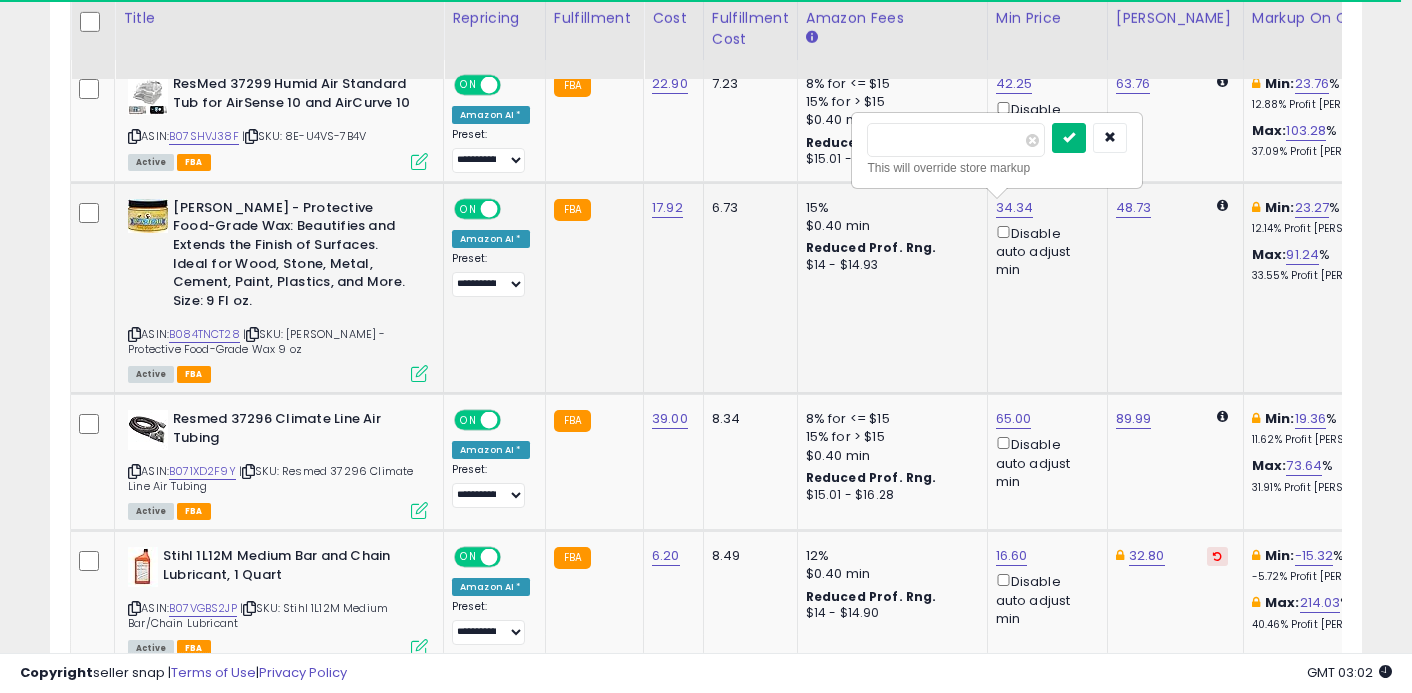click at bounding box center (1069, 138) 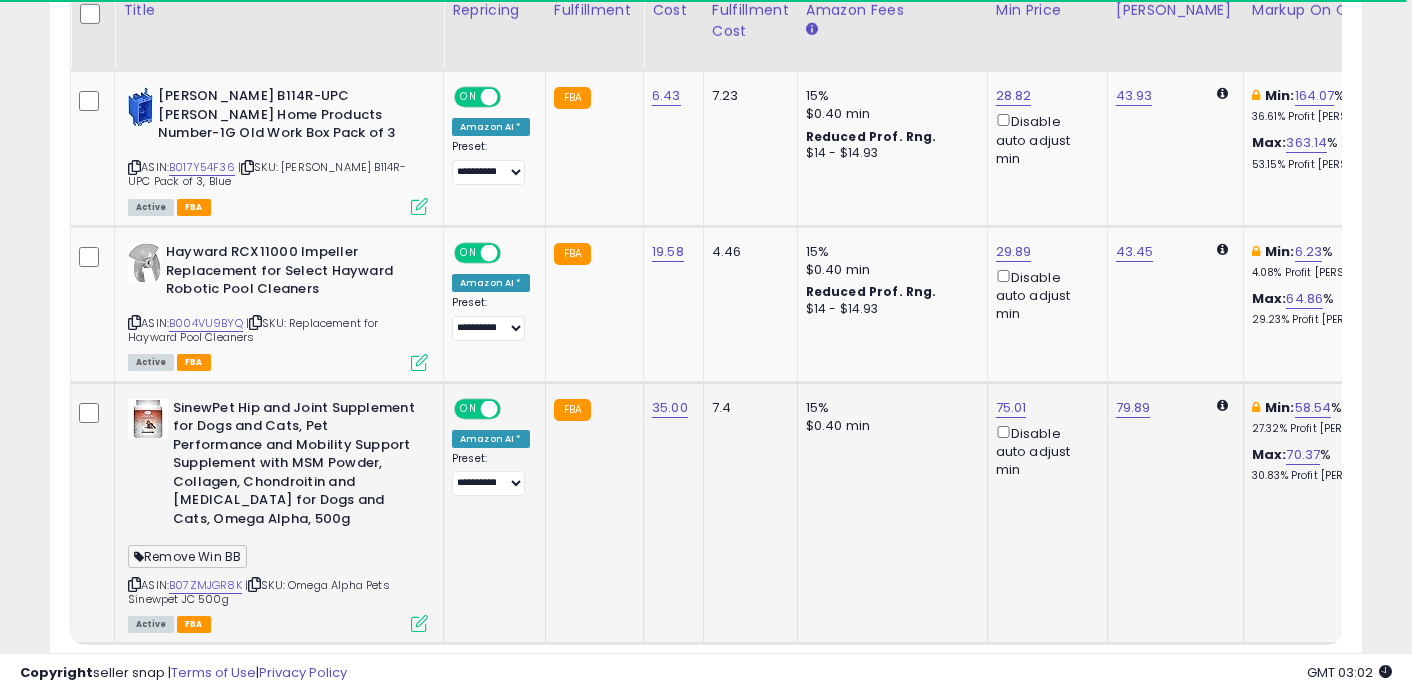 scroll, scrollTop: 1657, scrollLeft: 0, axis: vertical 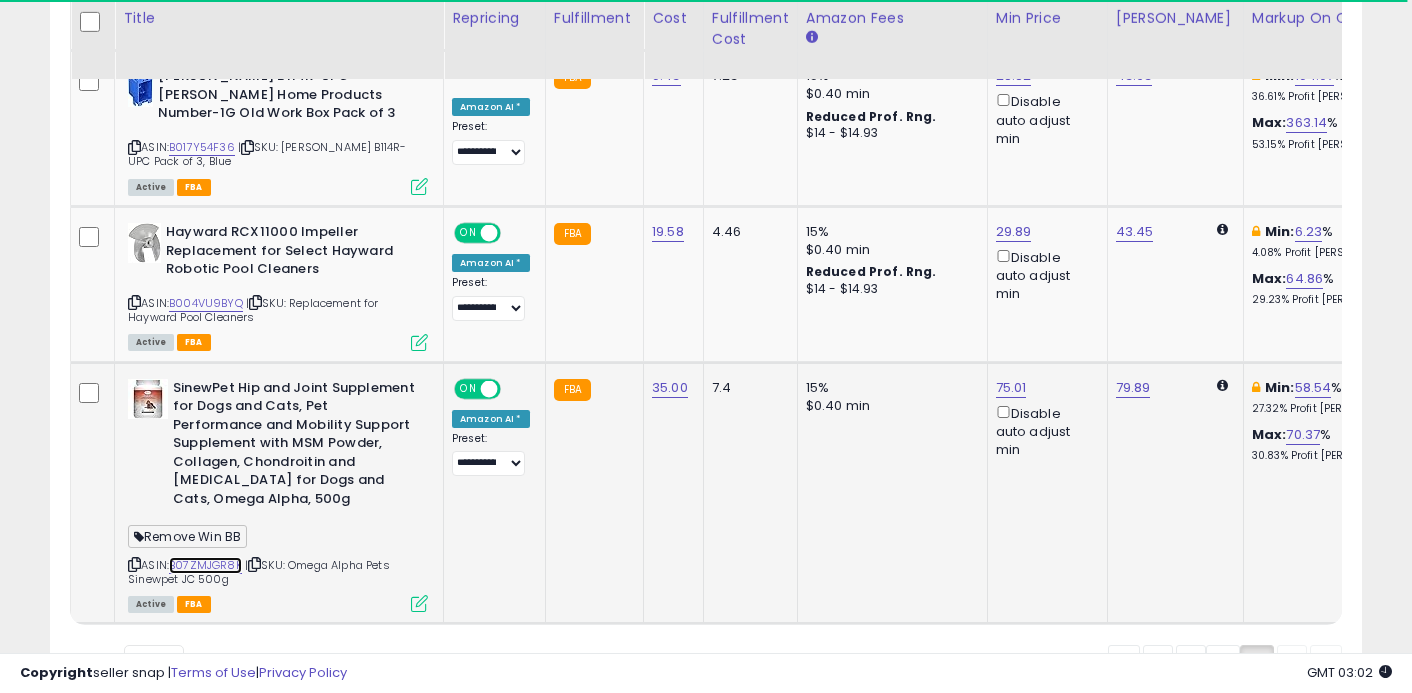 click on "B07ZMJGR8K" at bounding box center [205, 565] 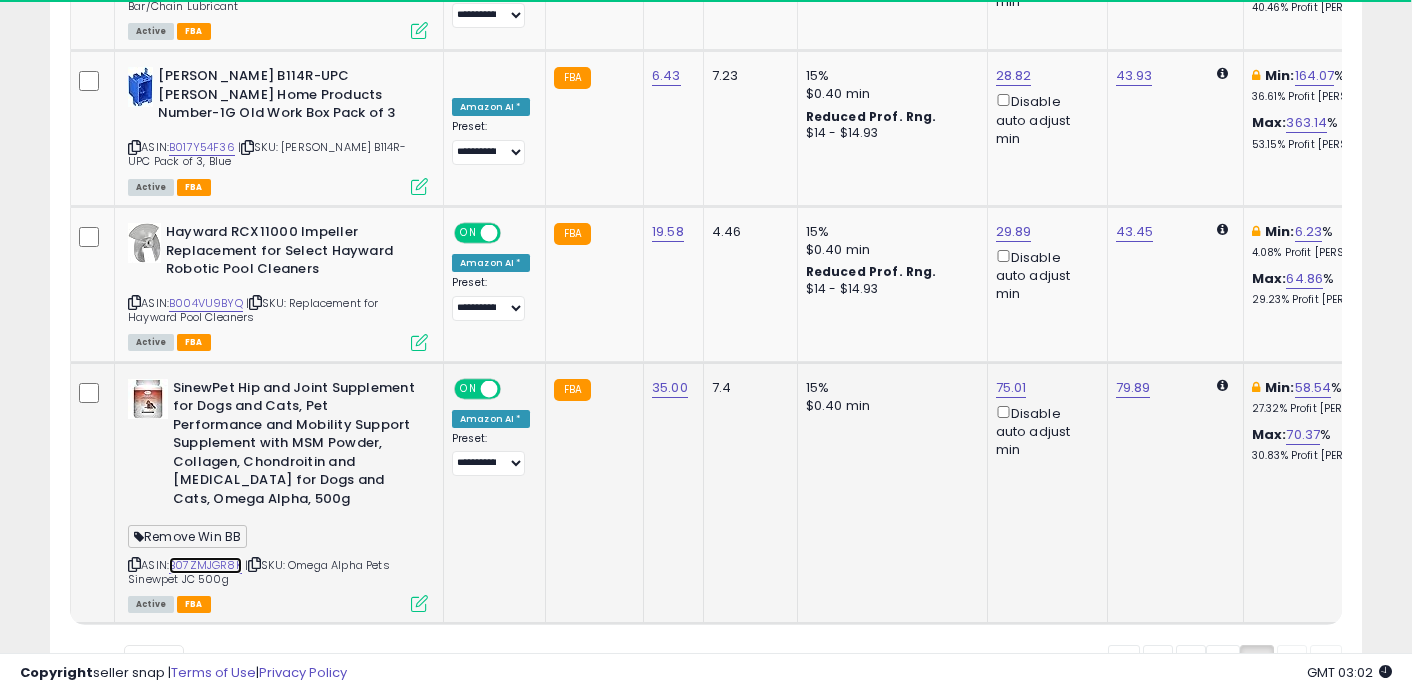 scroll, scrollTop: 0, scrollLeft: 0, axis: both 